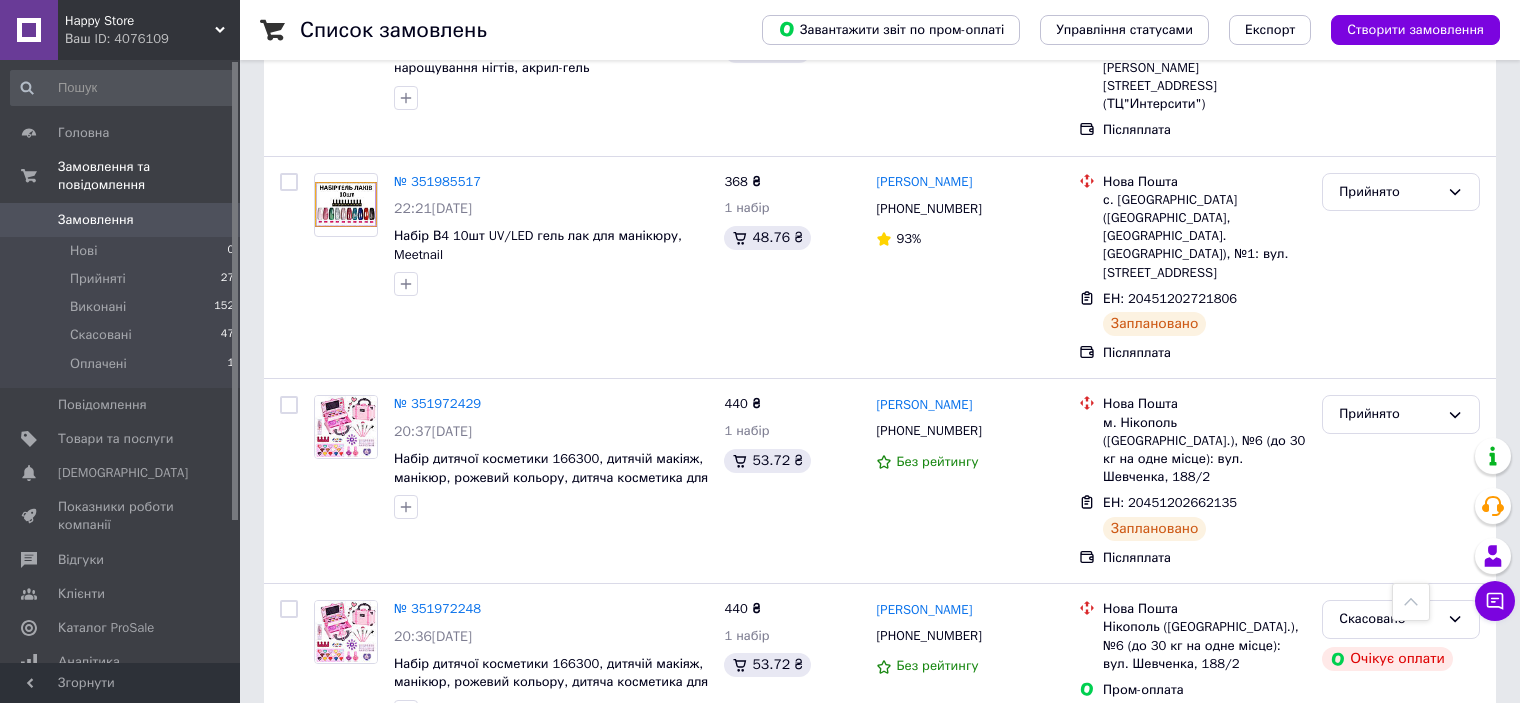 scroll, scrollTop: 1300, scrollLeft: 0, axis: vertical 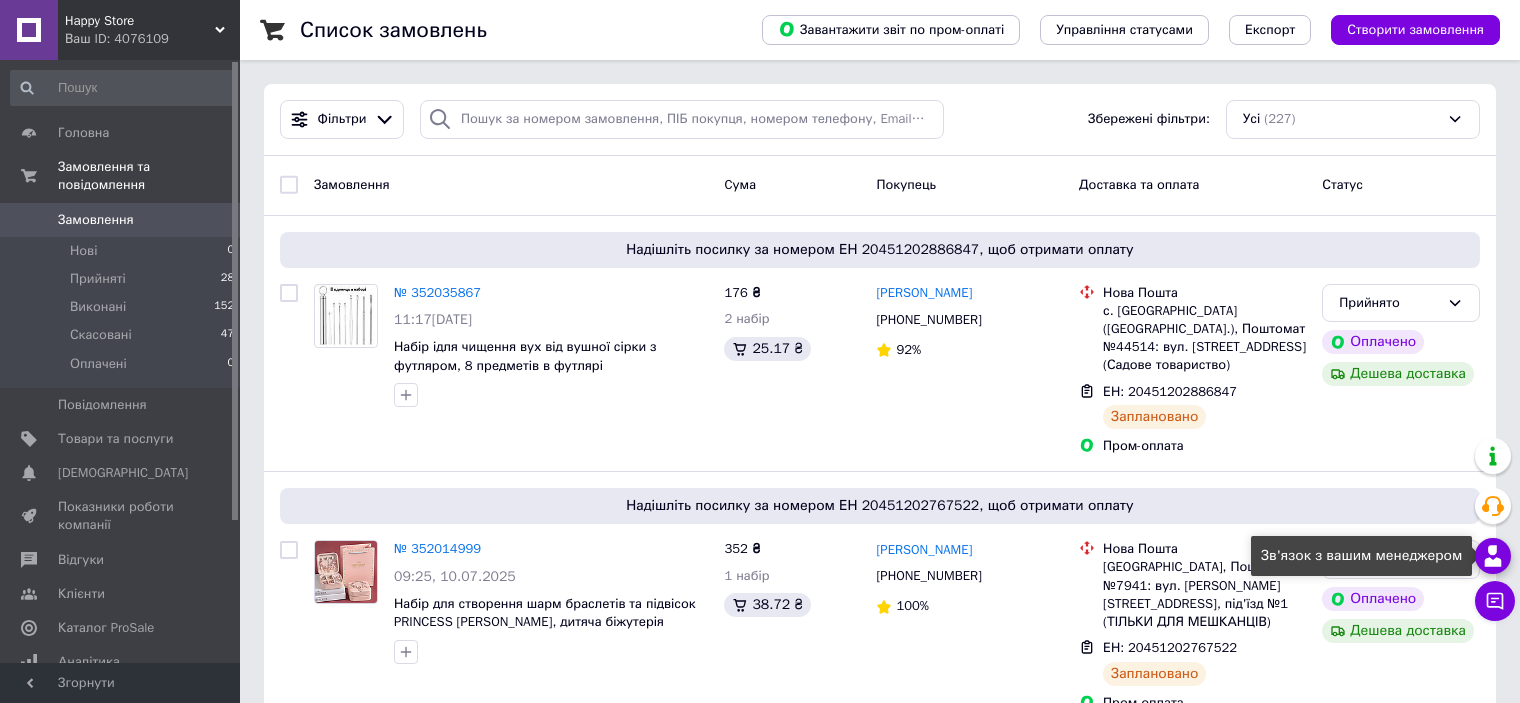 click 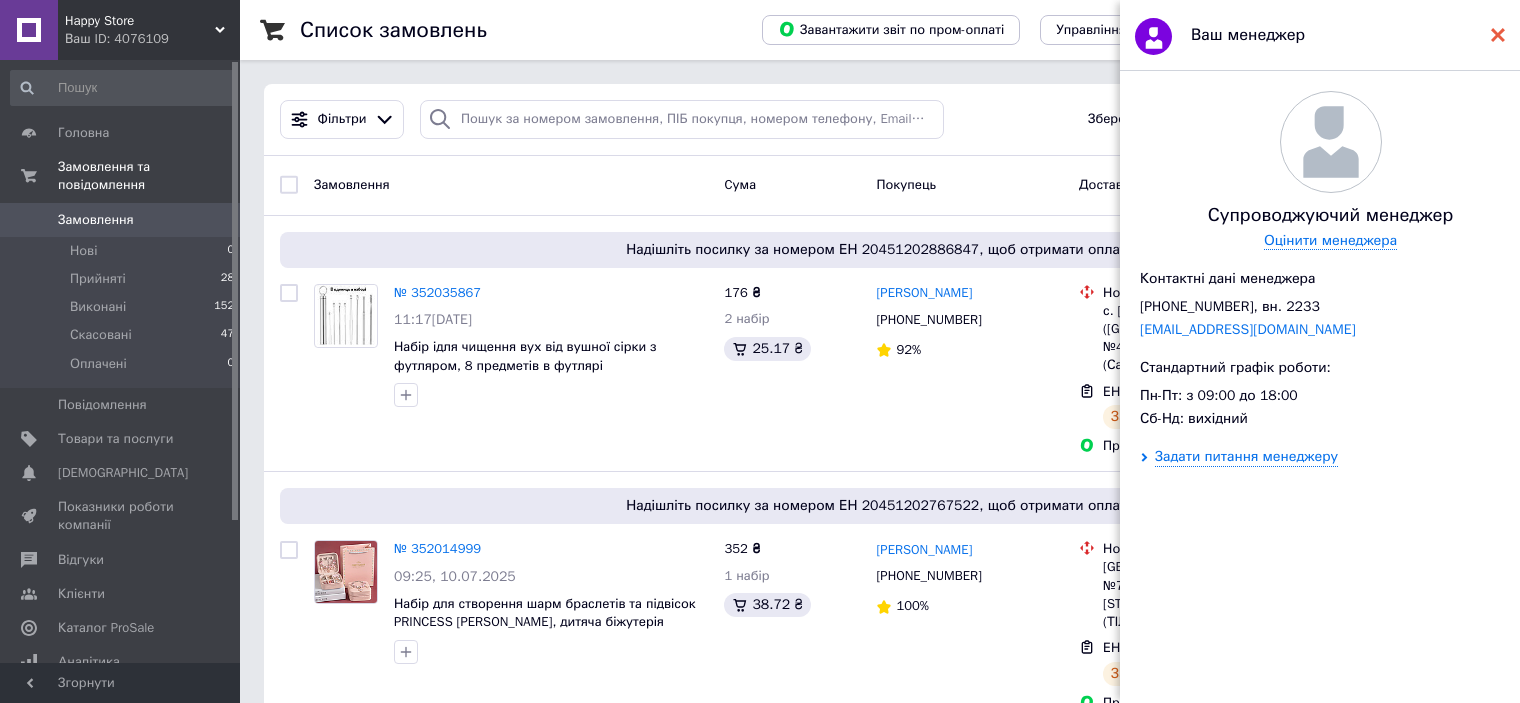 click 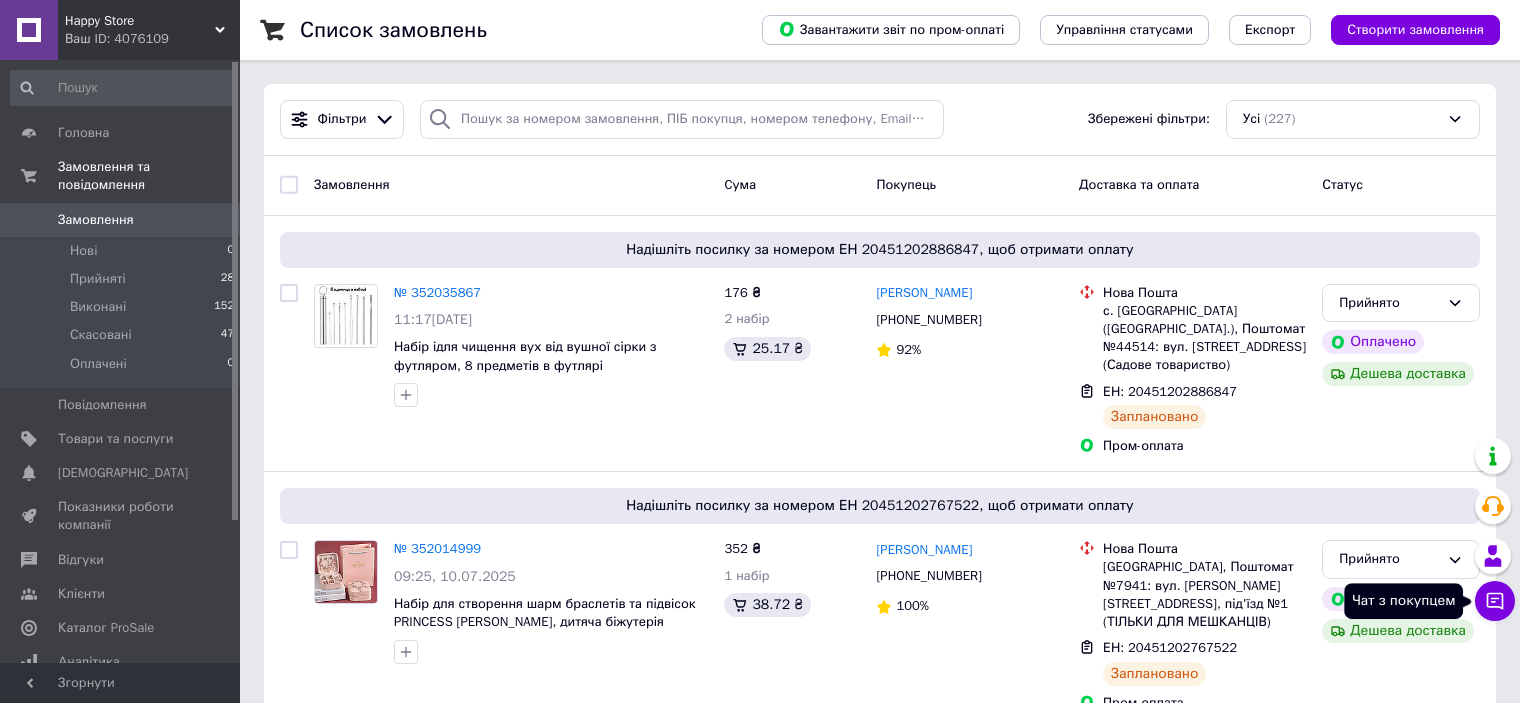 click 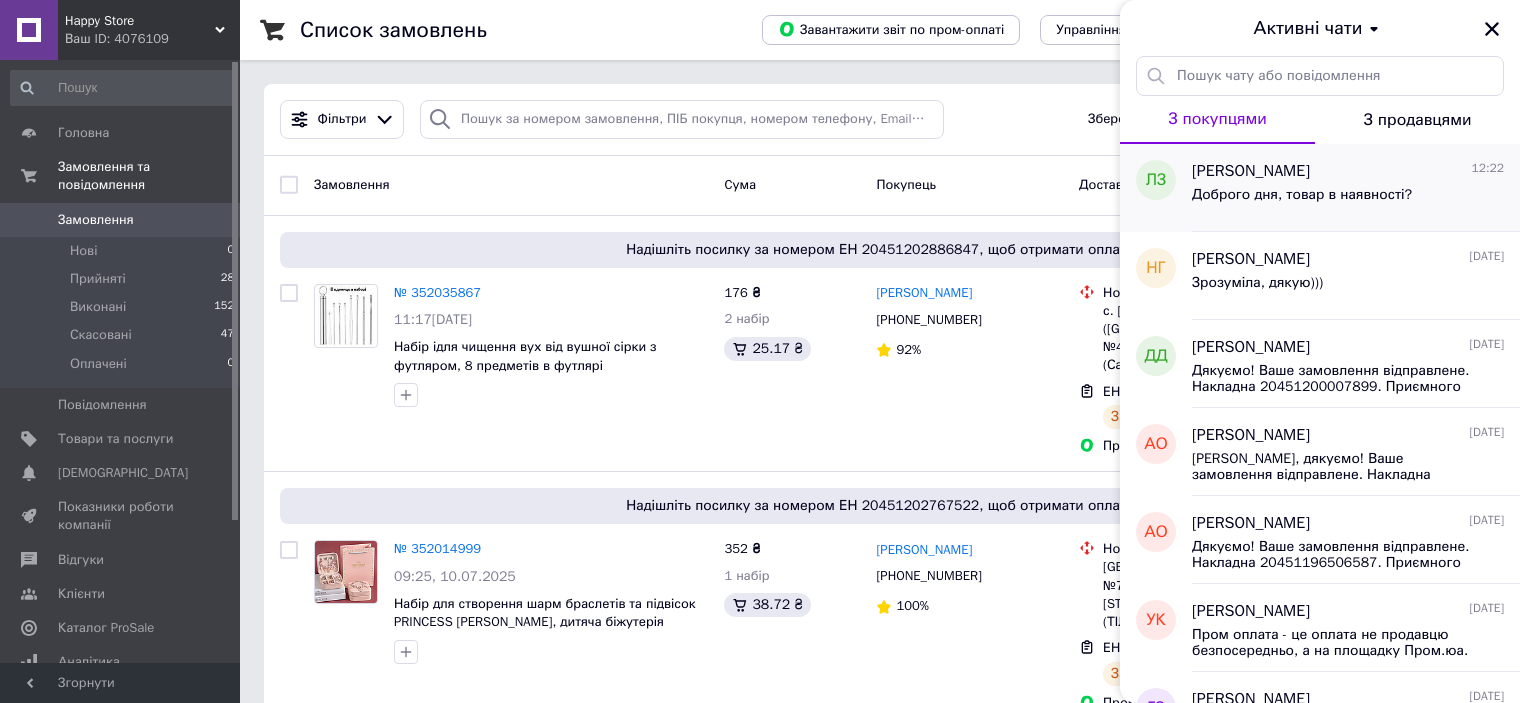 click on "[PERSON_NAME]" at bounding box center [1251, 171] 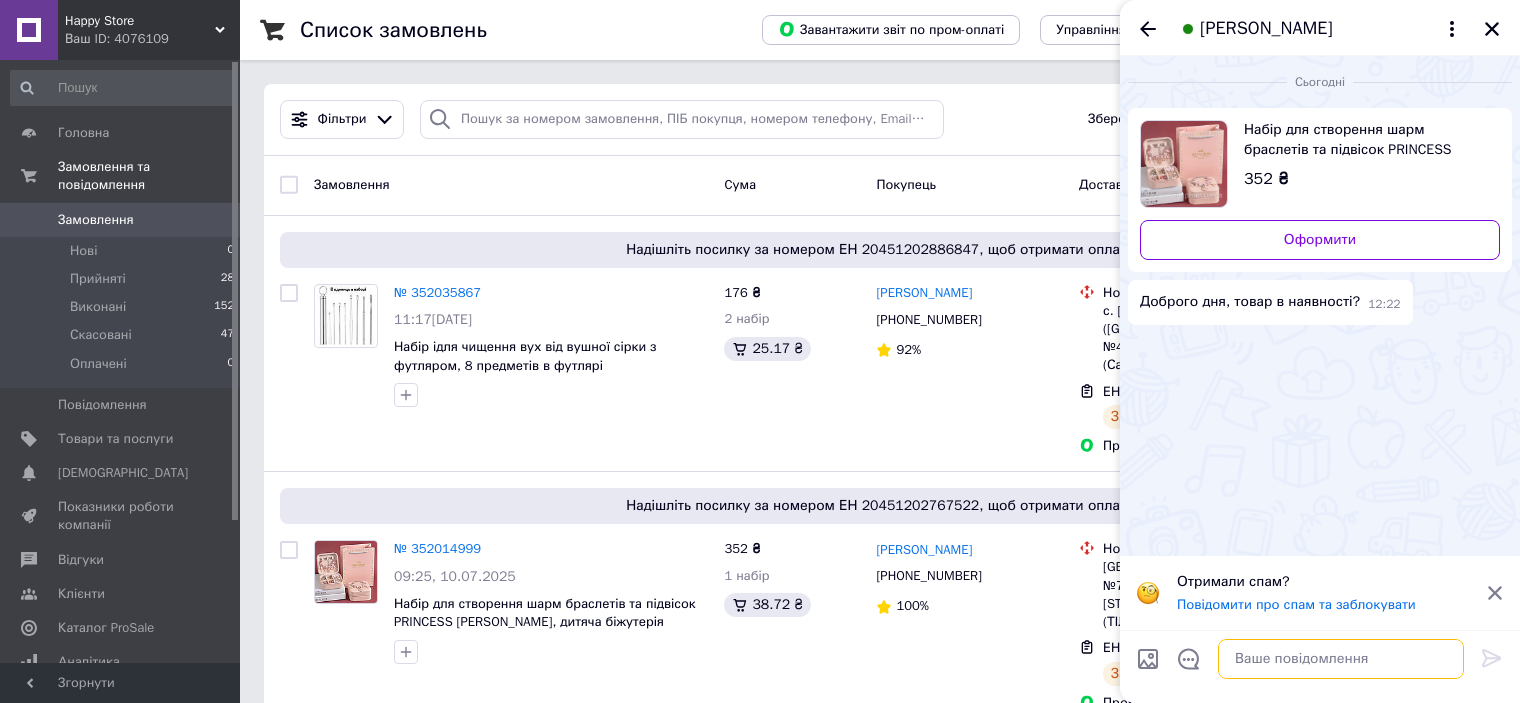 click at bounding box center (1341, 659) 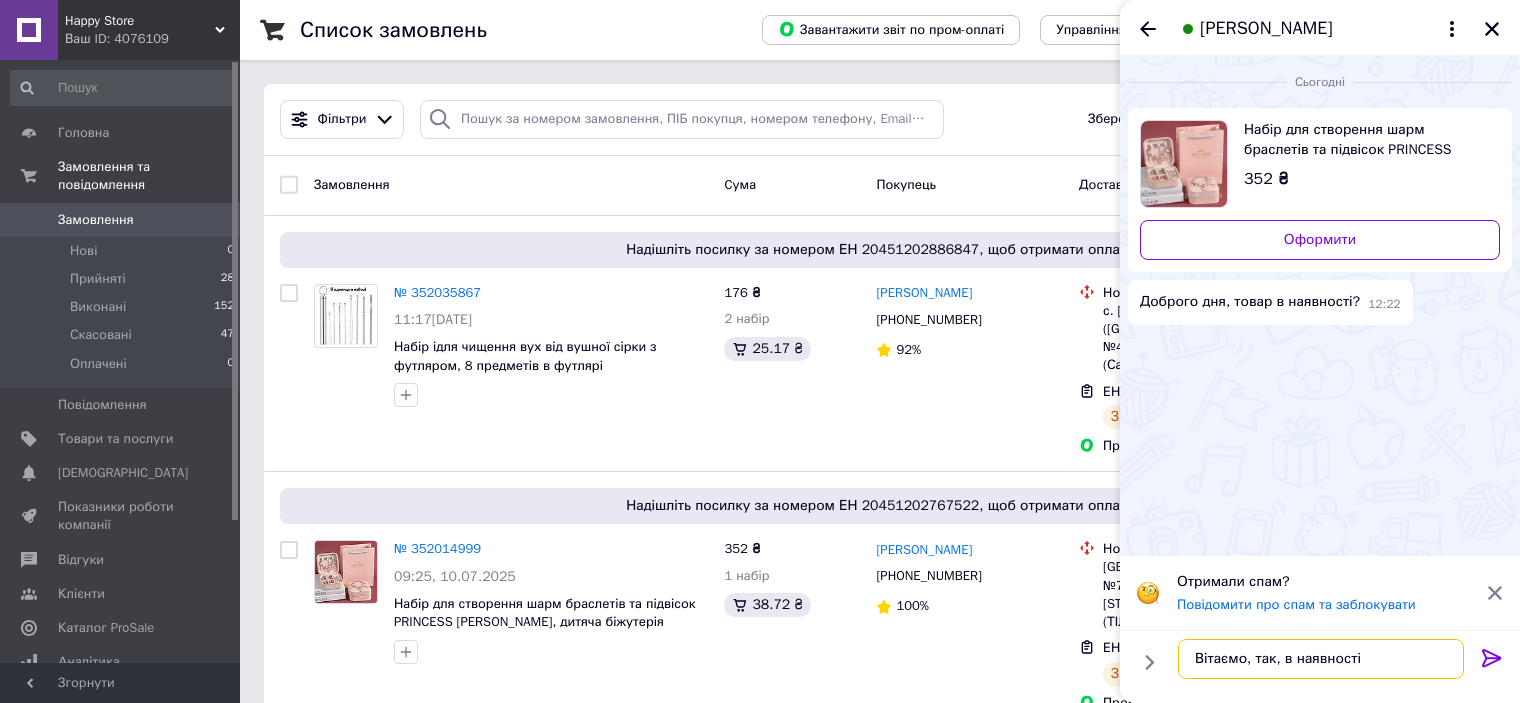 type on "Вітаємо, так, в наявності." 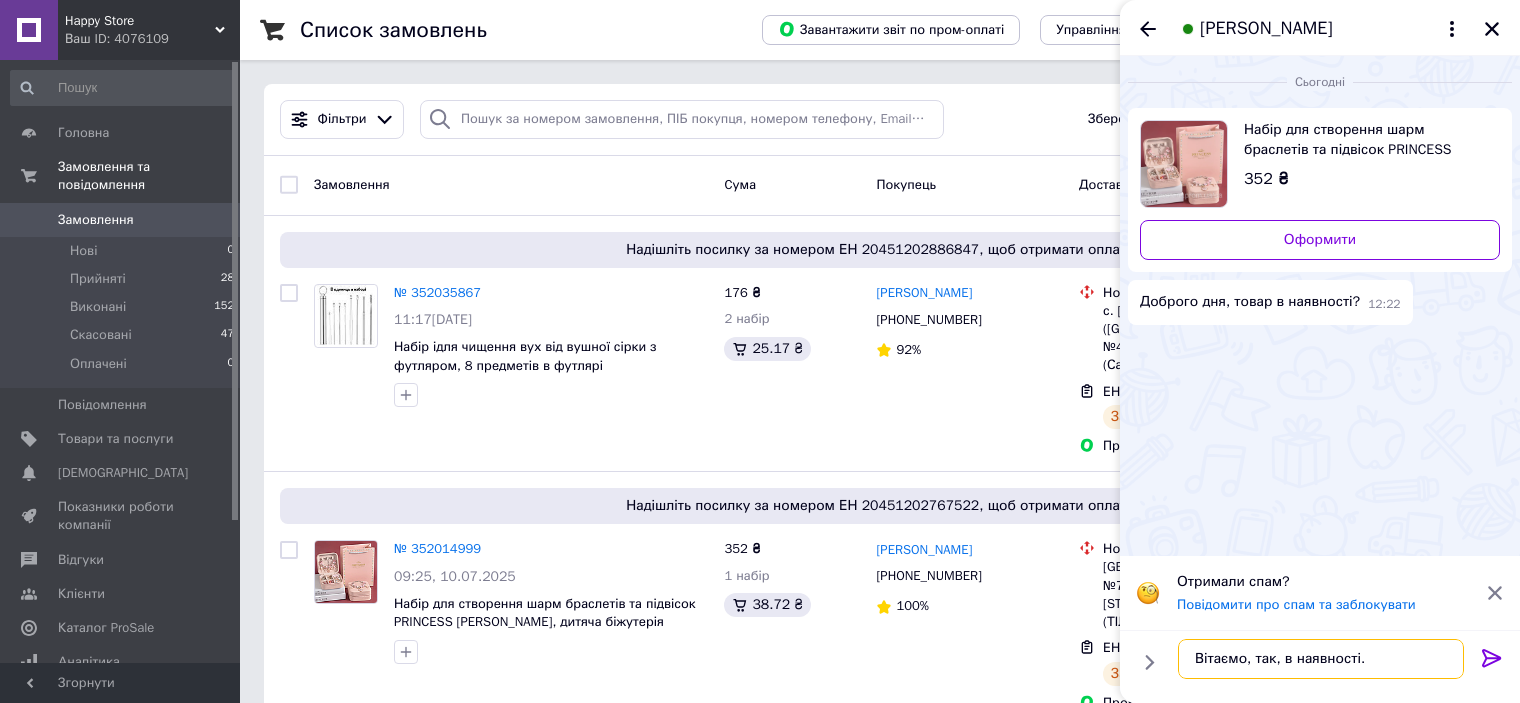 type 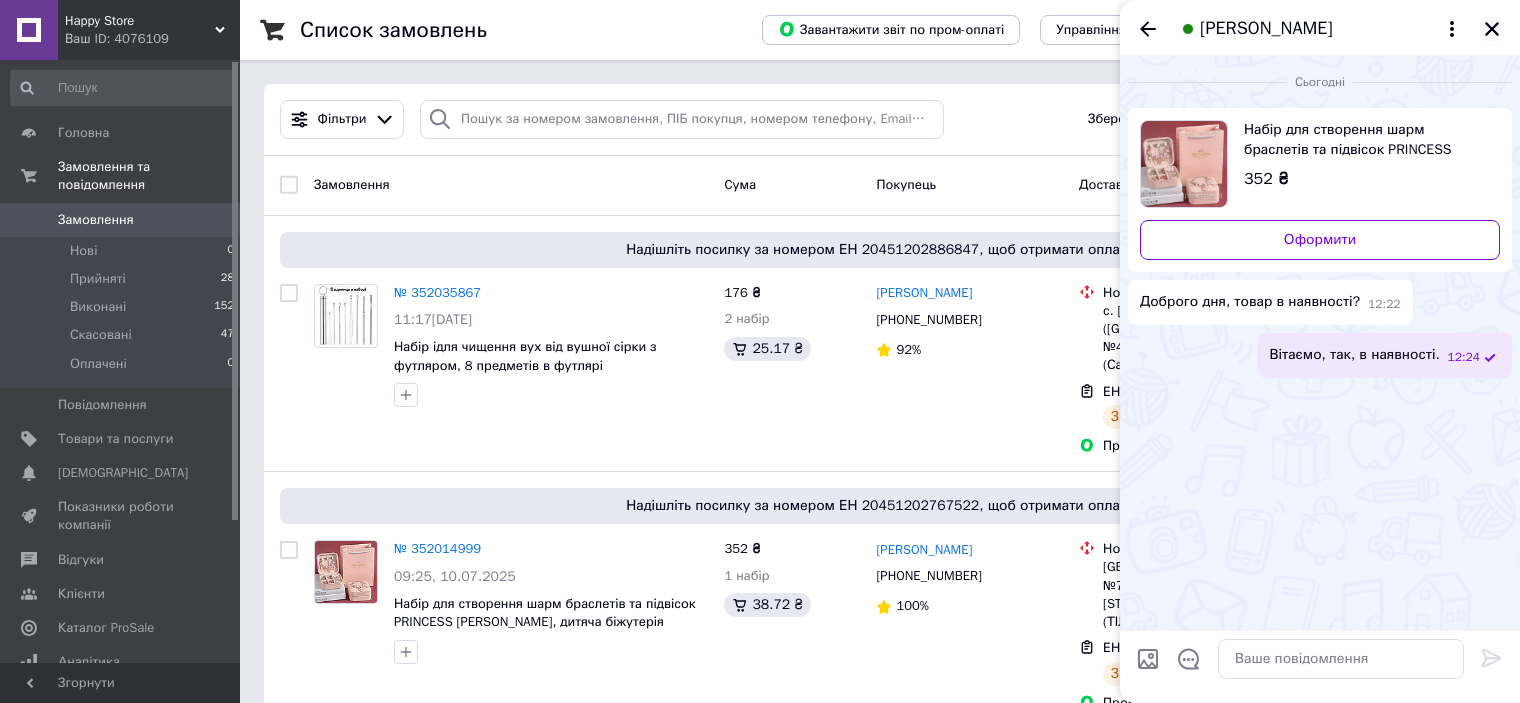 click 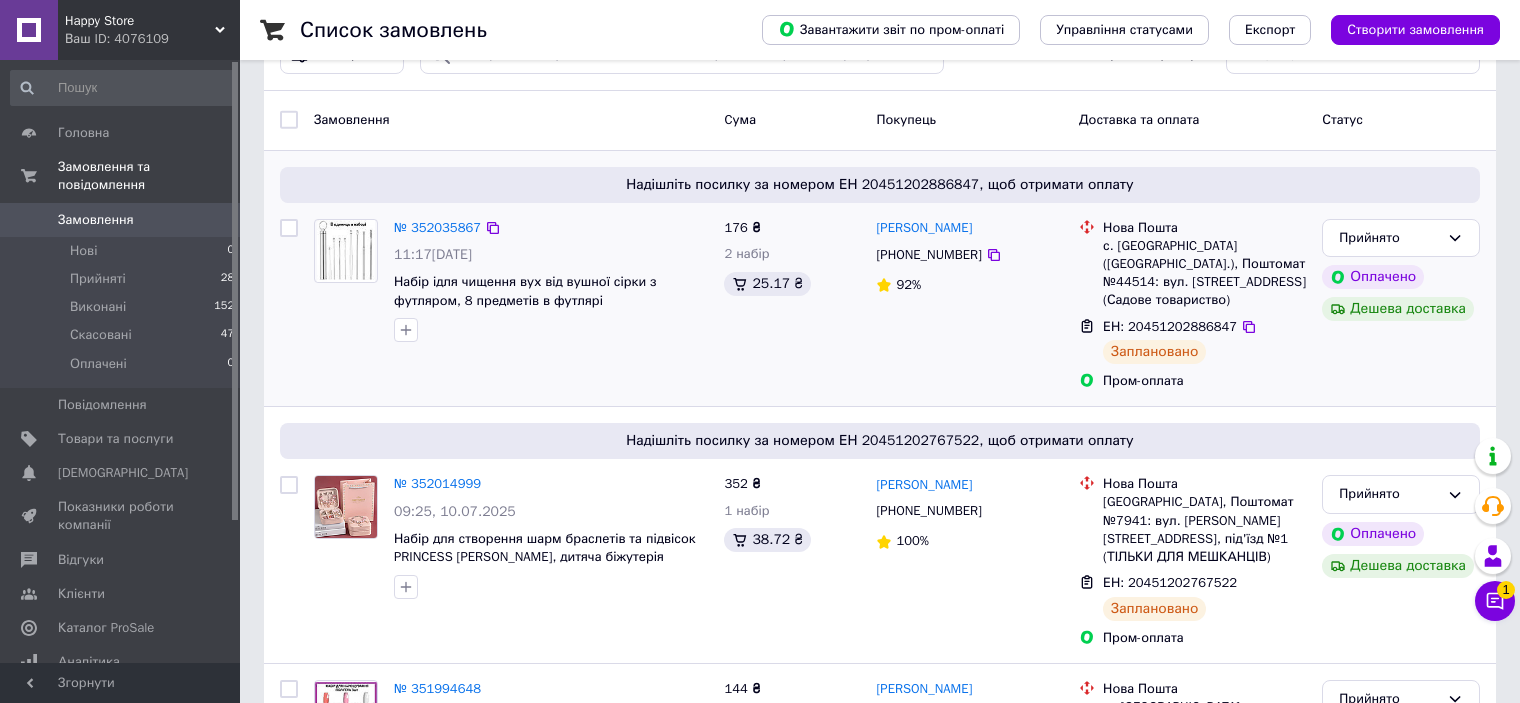 scroll, scrollTop: 100, scrollLeft: 0, axis: vertical 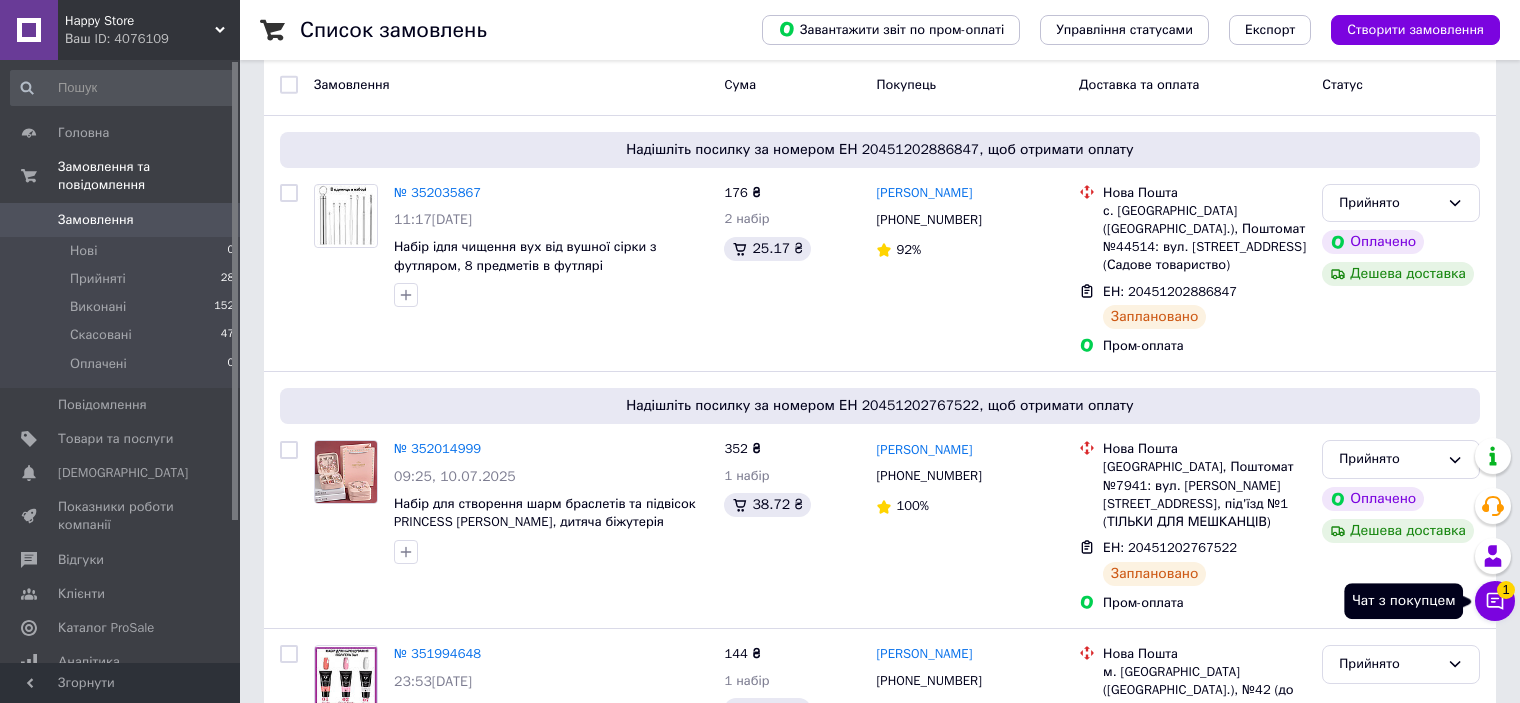 click on "Чат з покупцем 1" at bounding box center [1495, 601] 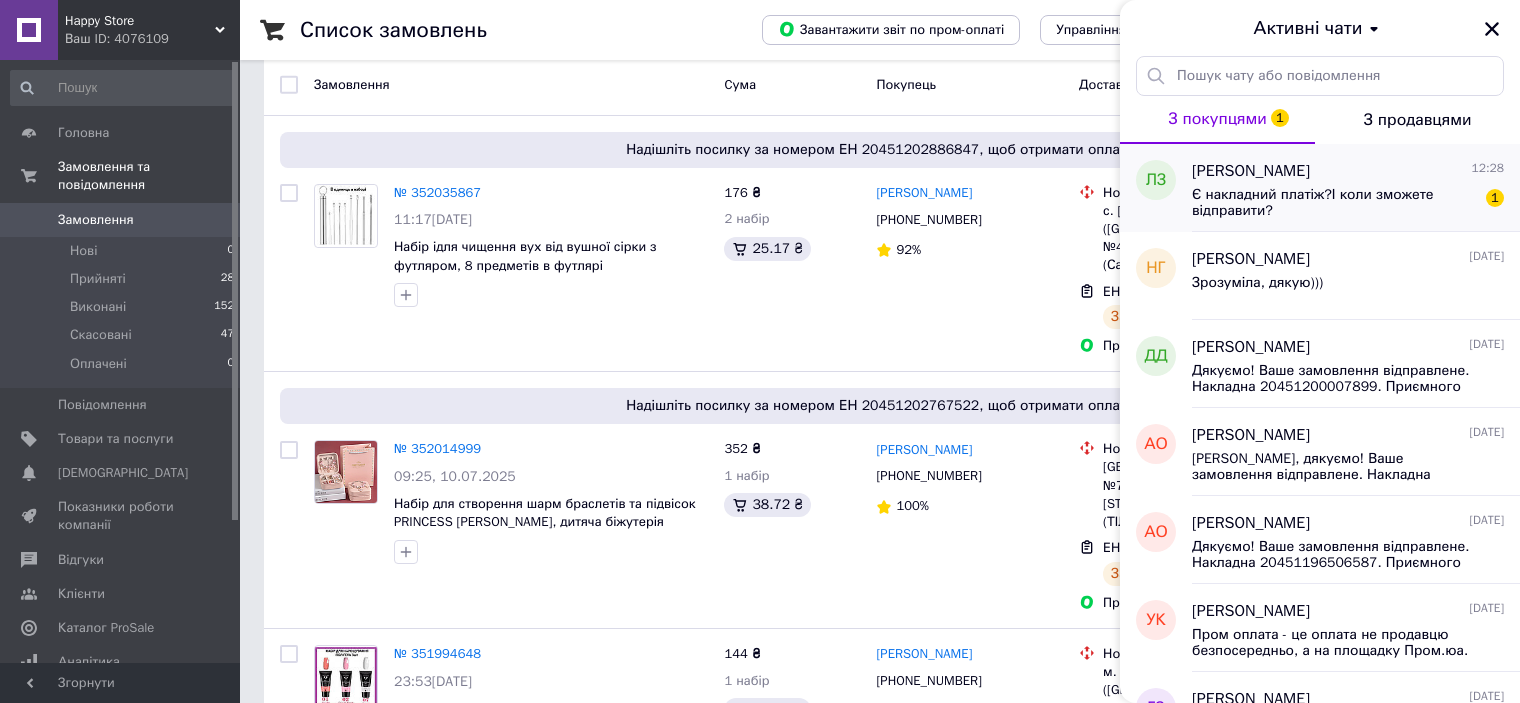 click on "Є накладний платіж?І коли зможете відправити?" at bounding box center (1334, 203) 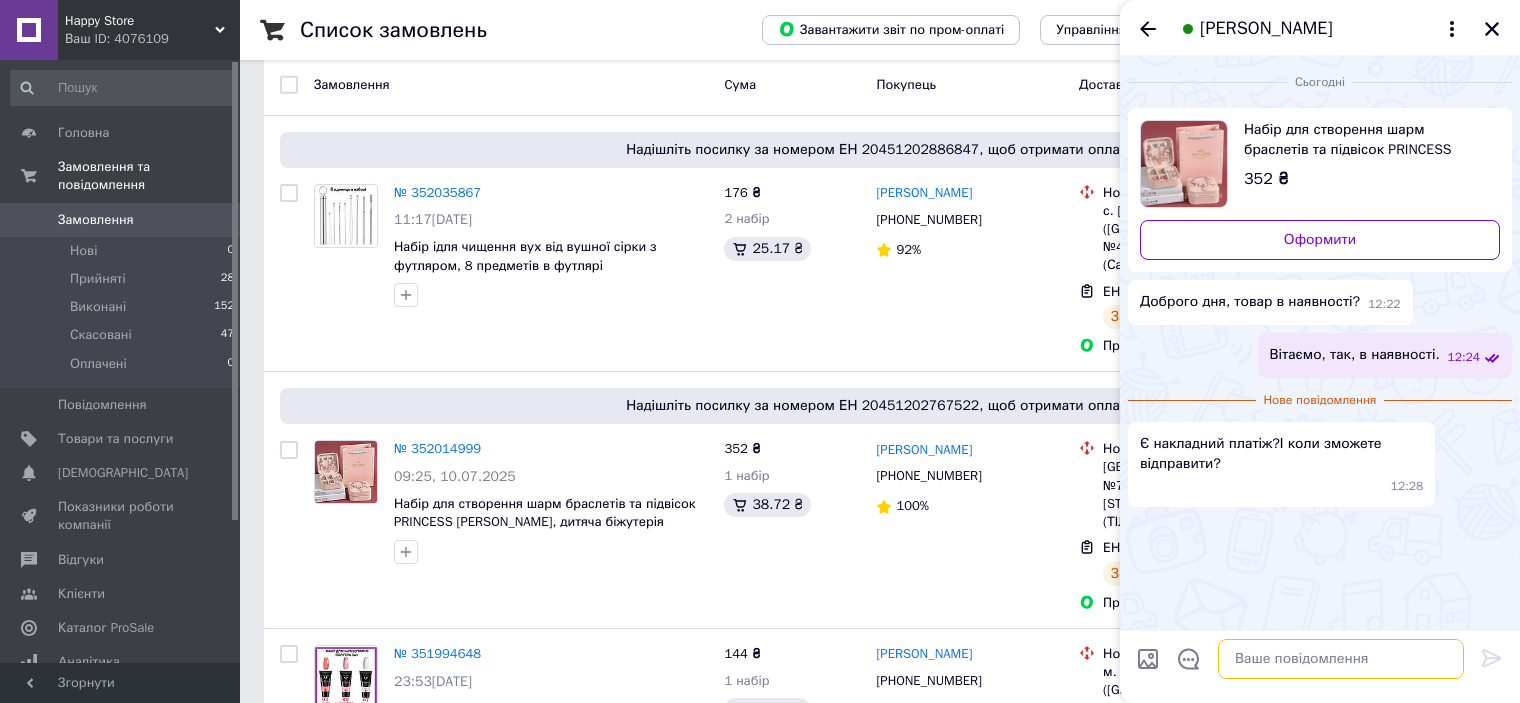 click at bounding box center (1341, 659) 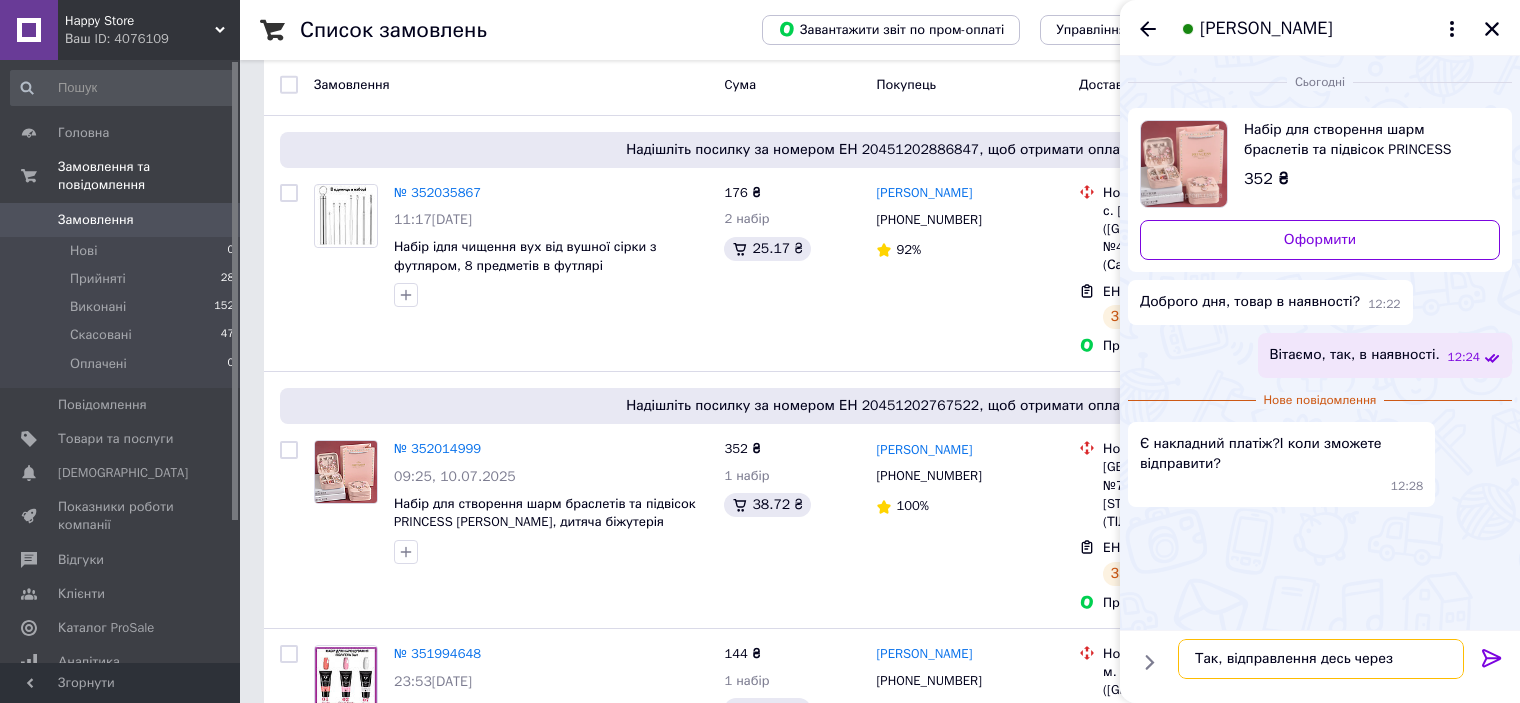 drag, startPoint x: 1399, startPoint y: 652, endPoint x: 1222, endPoint y: 672, distance: 178.12636 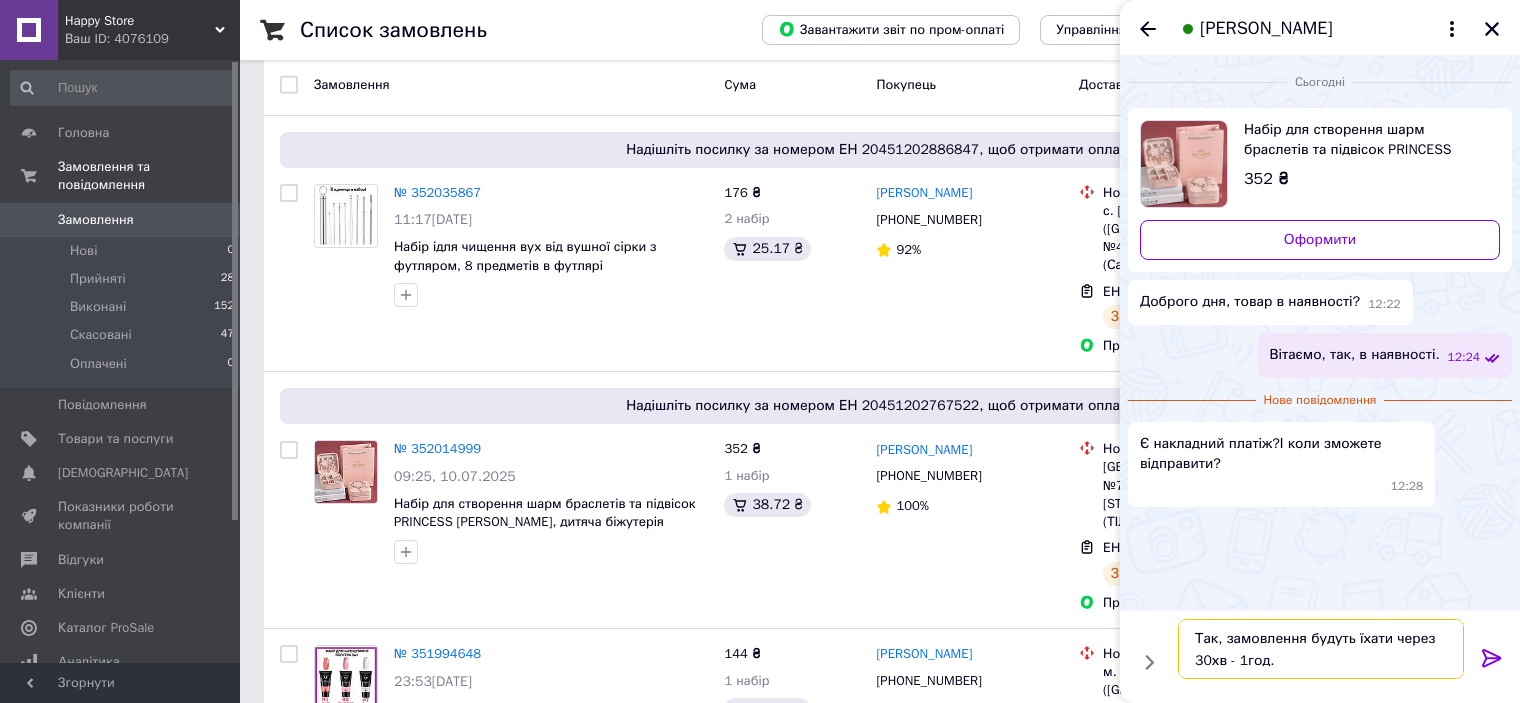 click on "Так, замовлення будуть їхати через 30хв - 1год." at bounding box center [1321, 649] 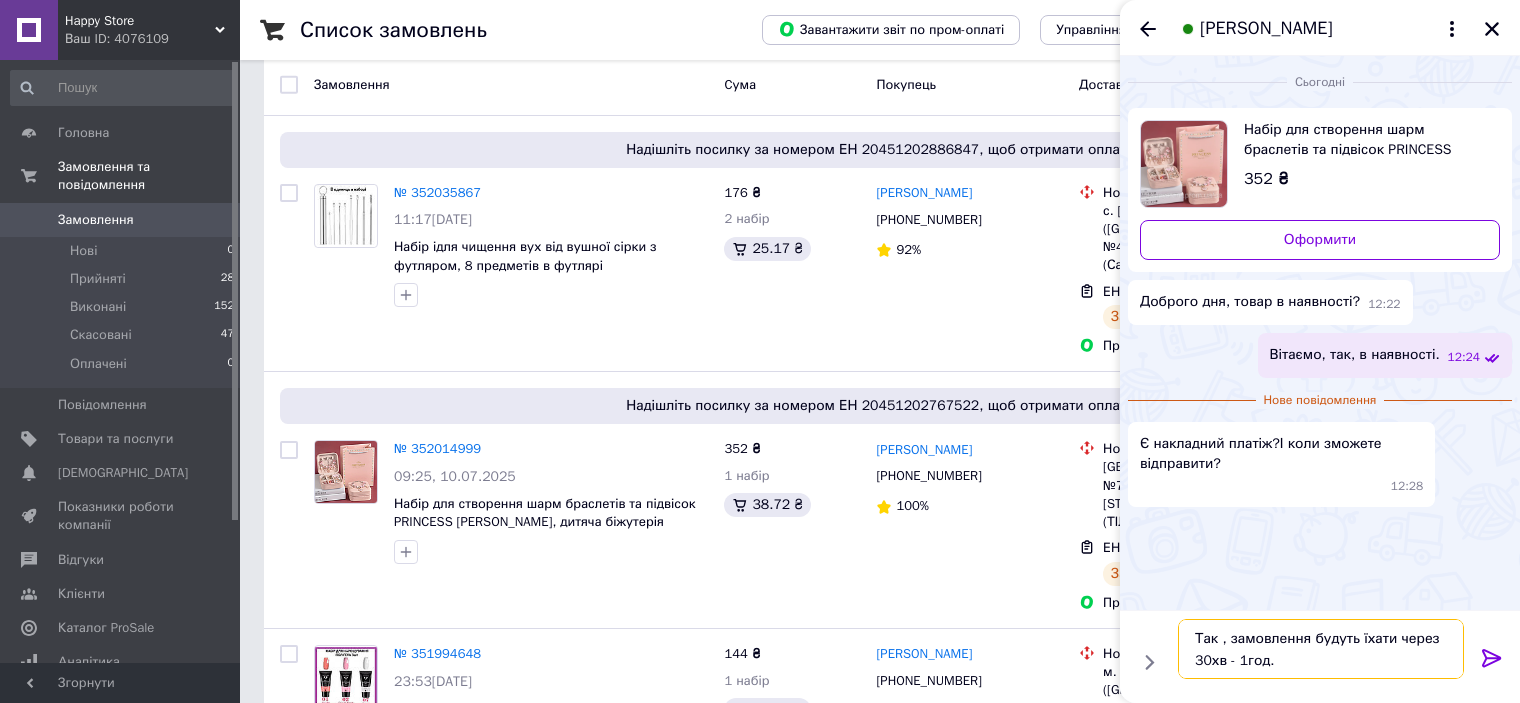 type on "Так є, замовлення будуть їхати через 30хв - 1год." 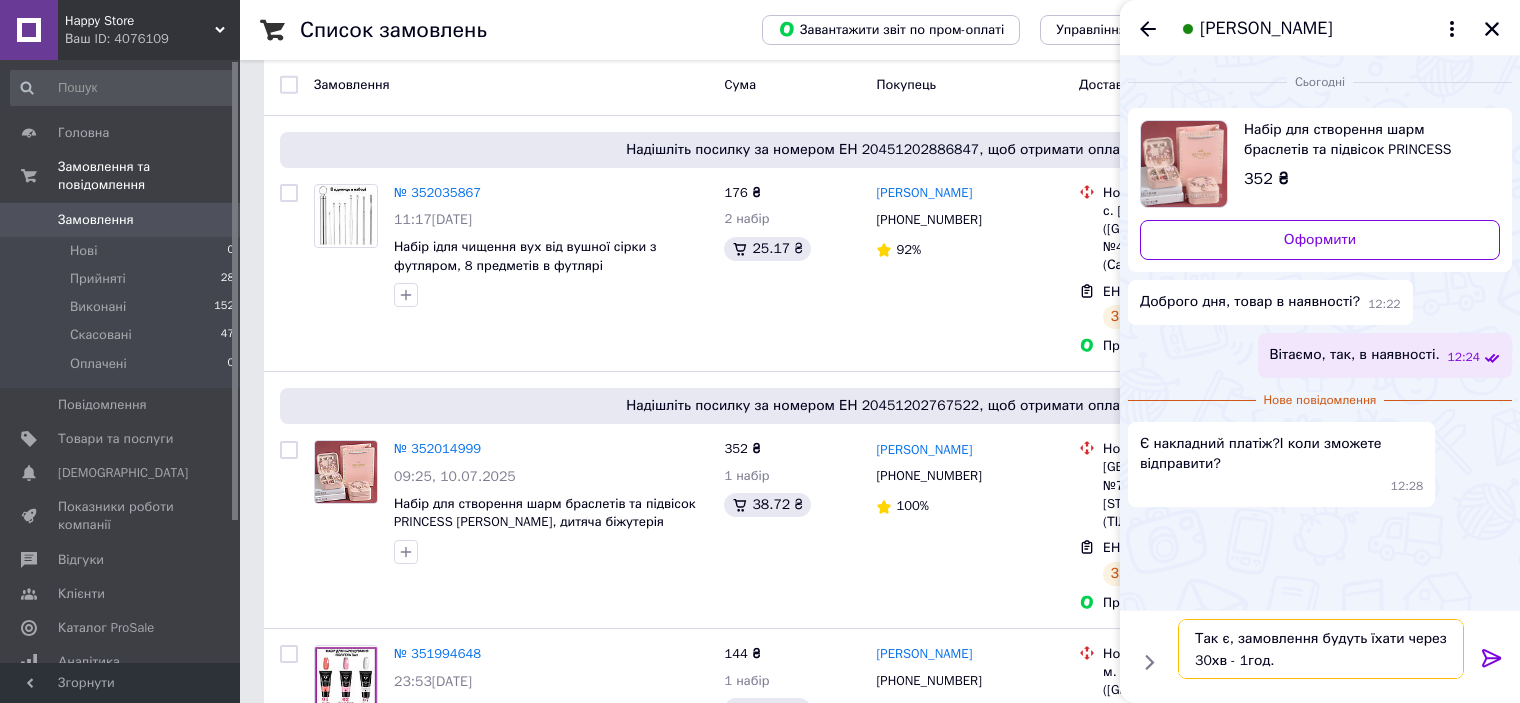 type 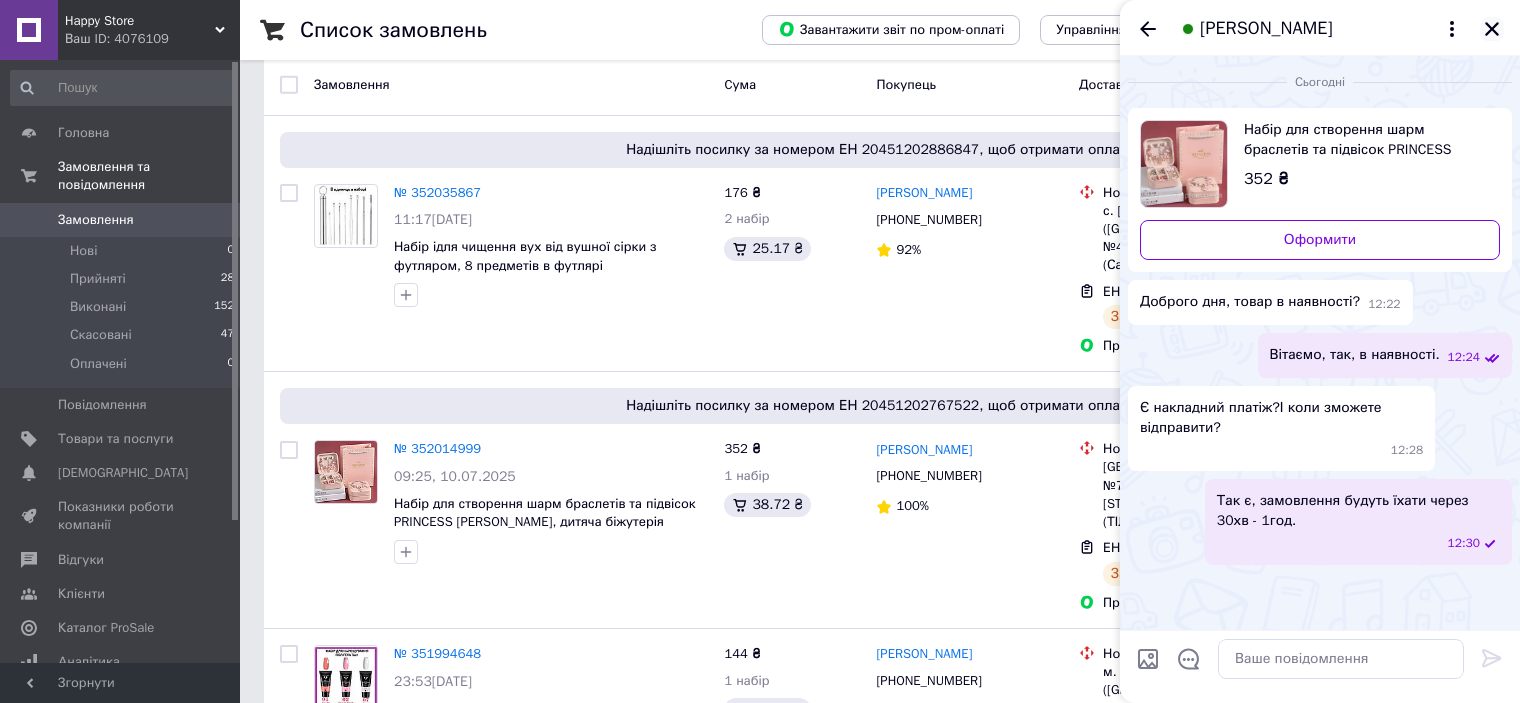 click 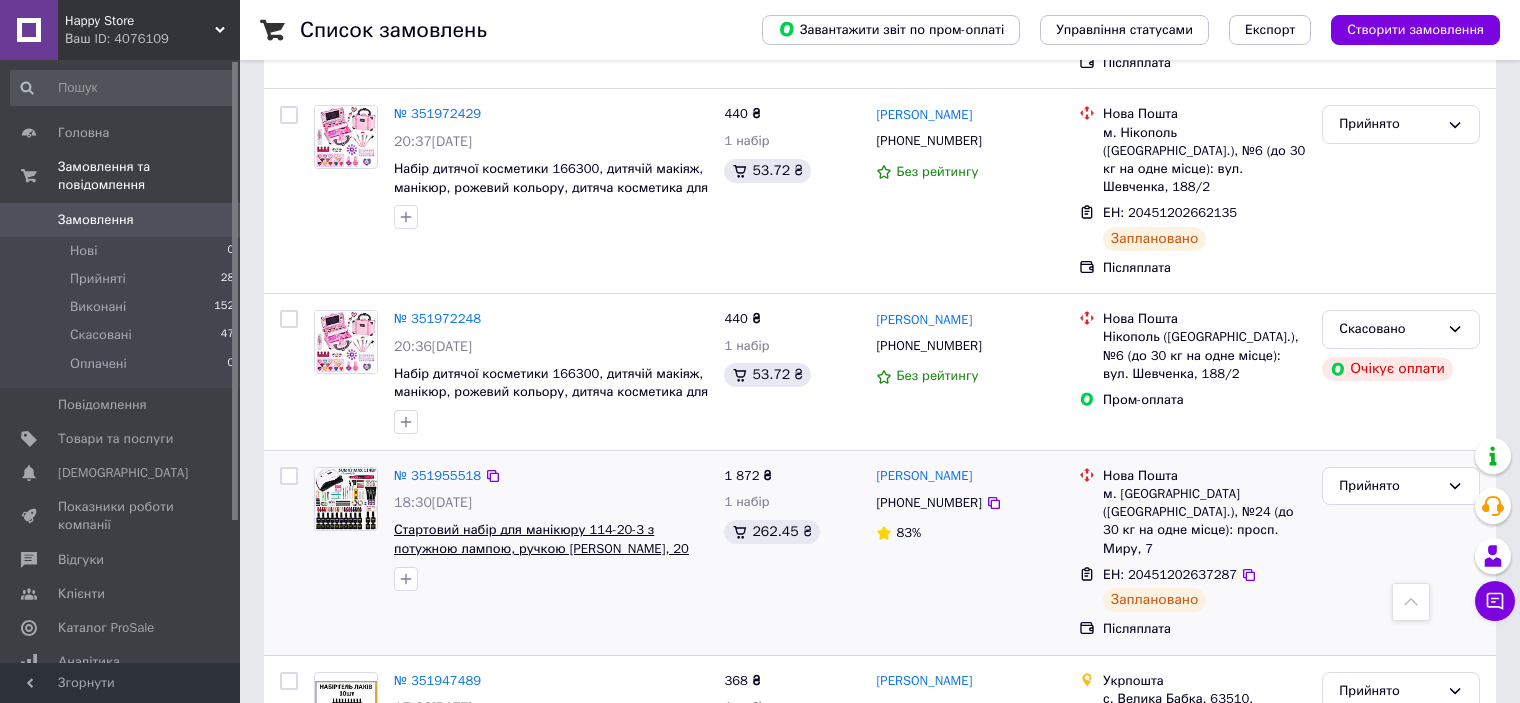 scroll, scrollTop: 1500, scrollLeft: 0, axis: vertical 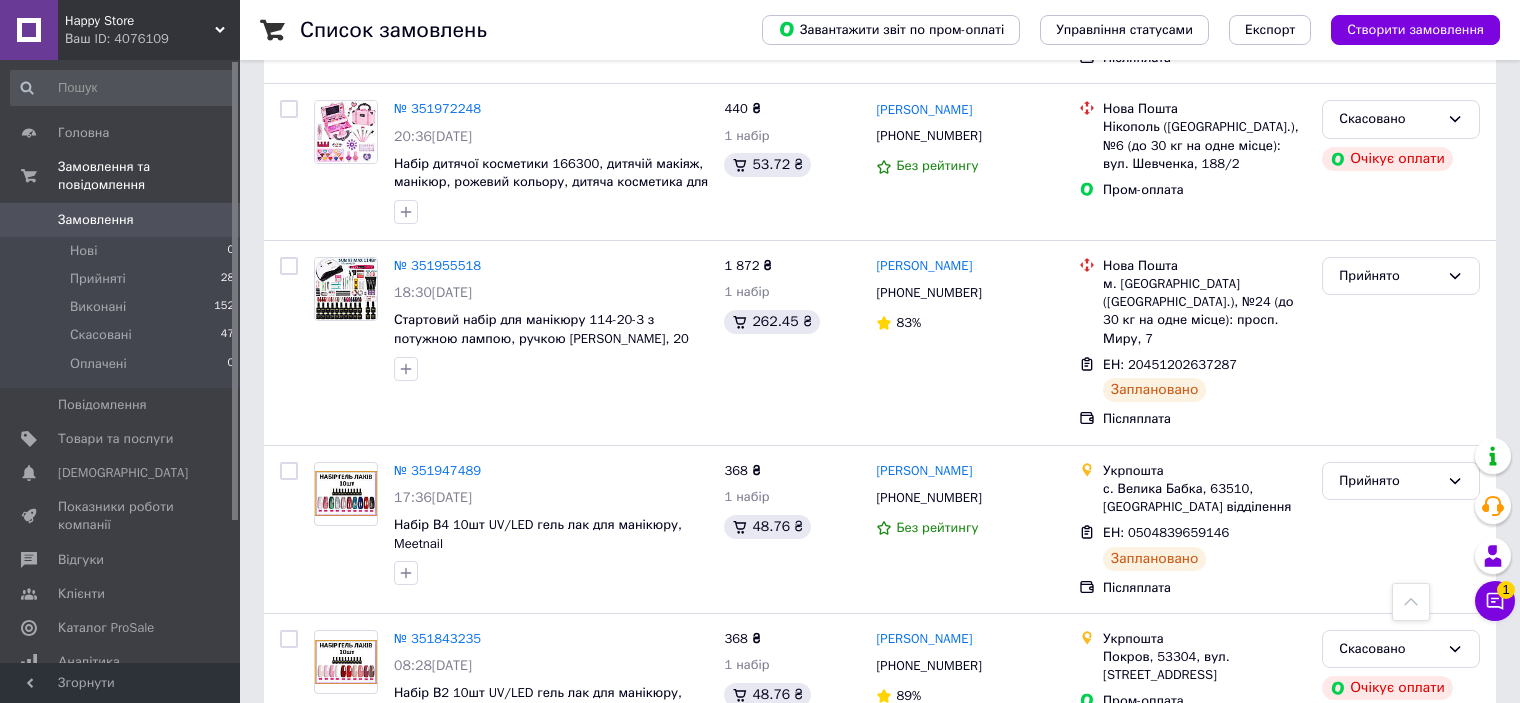 click on "Список замовлень   Завантажити звіт по пром-оплаті Управління статусами Експорт Створити замовлення Фільтри Збережені фільтри: Усі (227) Замовлення Cума Покупець Доставка та оплата Статус Надішліть посилку за номером ЕН 20451202886847, щоб отримати оплату № 352035867 11:17[DATE] Набір ідля чищення вух від вушної сірки з футляром, 8 предметів в футлярі 176 ₴ 2 набір 25.17 ₴ [PERSON_NAME] [PHONE_NUMBER] 92% Нова Пошта с. [GEOGRAPHIC_DATA] ([GEOGRAPHIC_DATA].), Поштомат №44514: вул. [STREET_ADDRESS] (Садове товариство) ЕН: 20451202886847 Заплановано Пром-оплата Прийнято Оплачено Дешева доставка № 352014999 09:25[DATE] 352 ₴ 1" at bounding box center [880, 639] 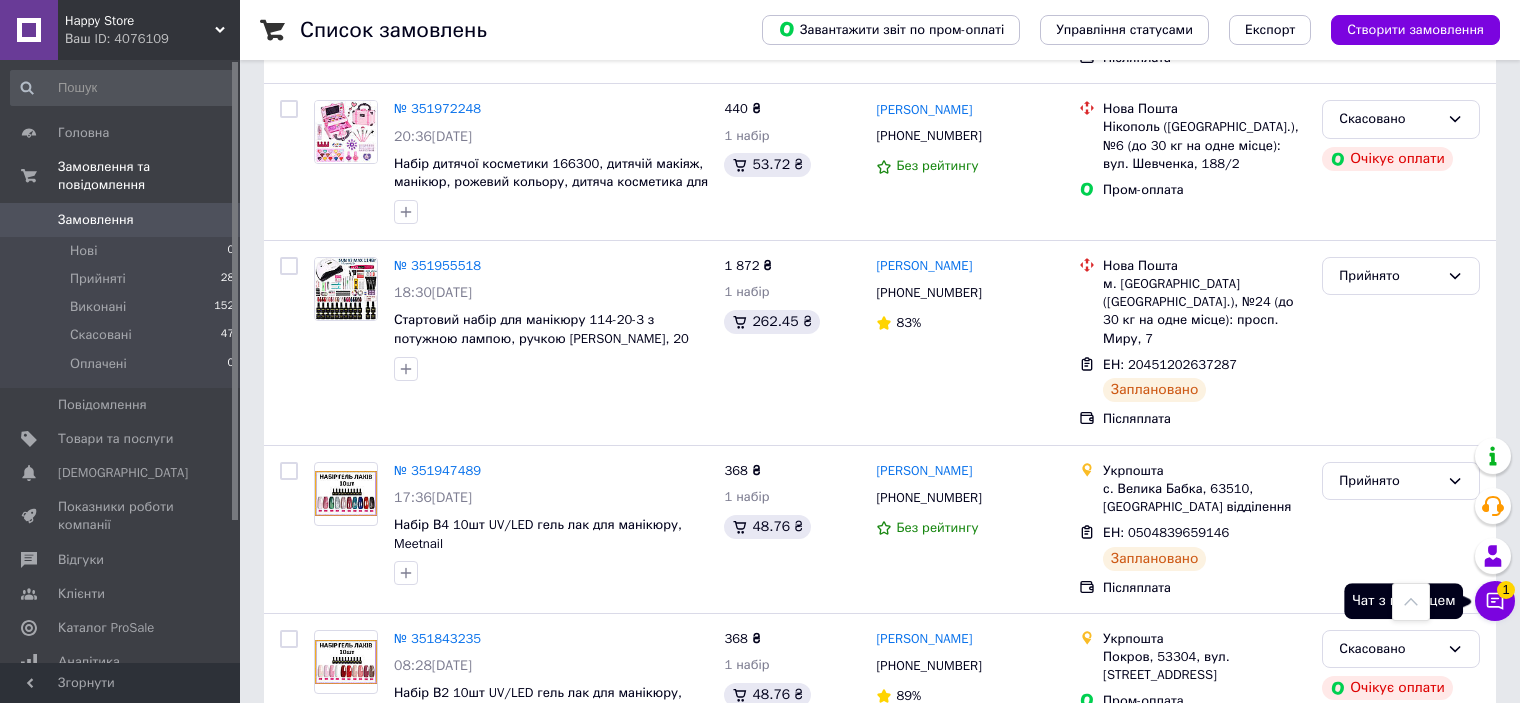 click on "1" at bounding box center [1506, 590] 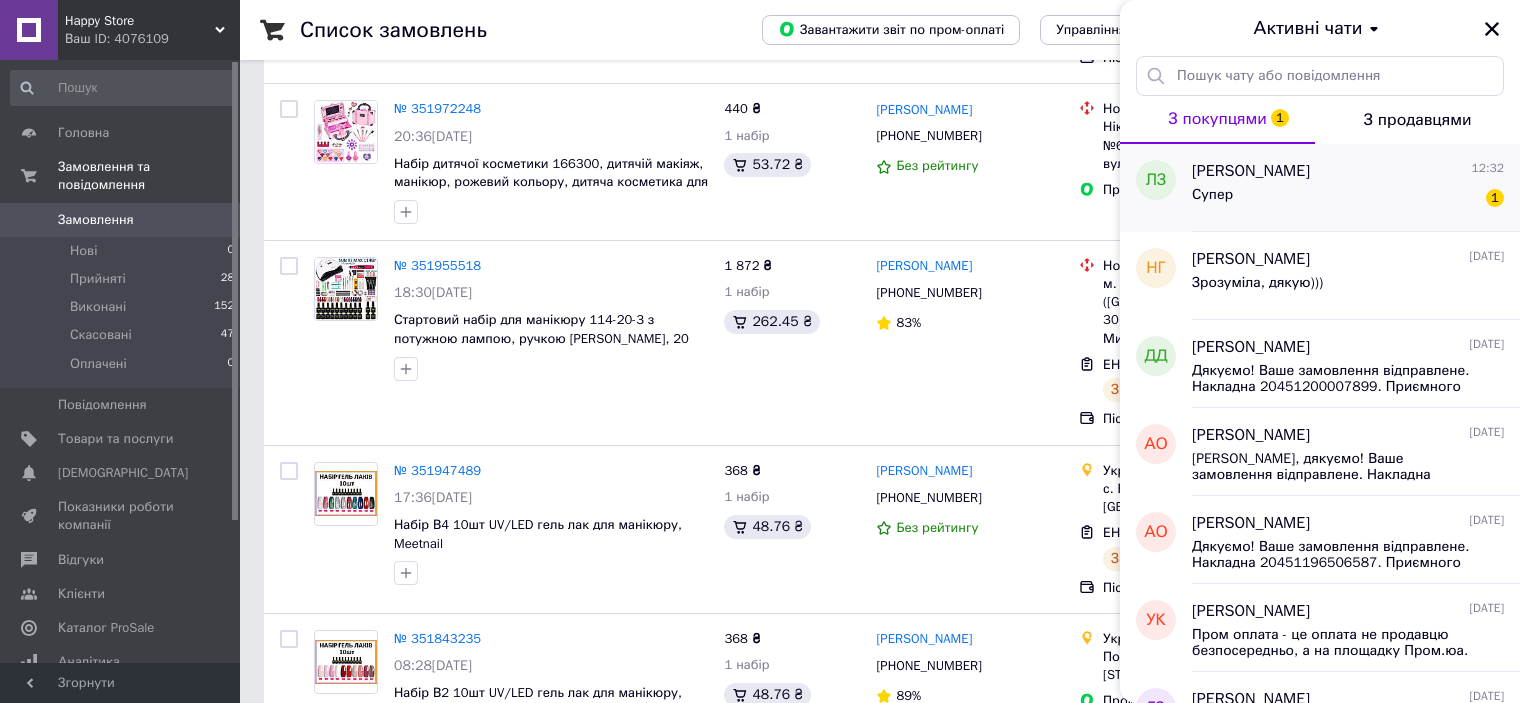 click on "Супер 1" at bounding box center (1348, 199) 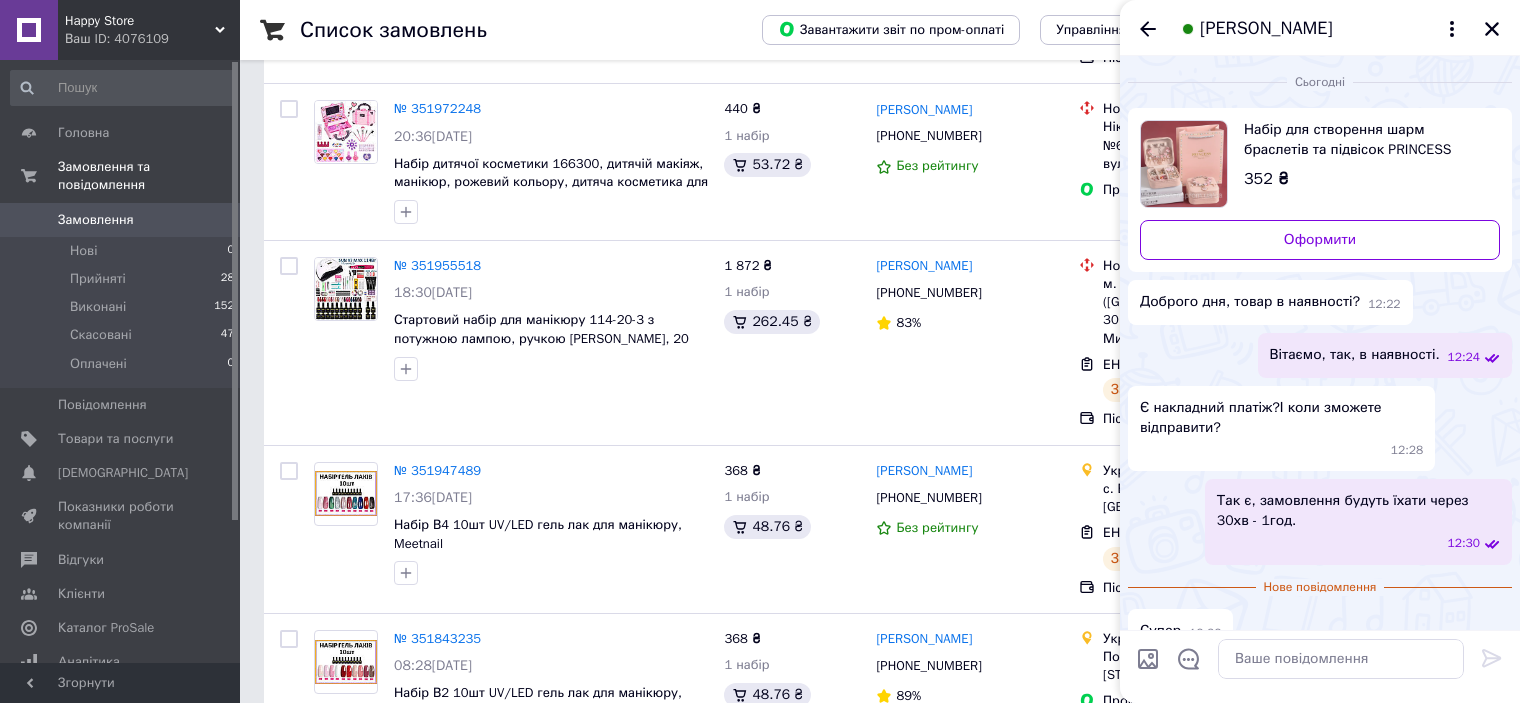 scroll, scrollTop: 32, scrollLeft: 0, axis: vertical 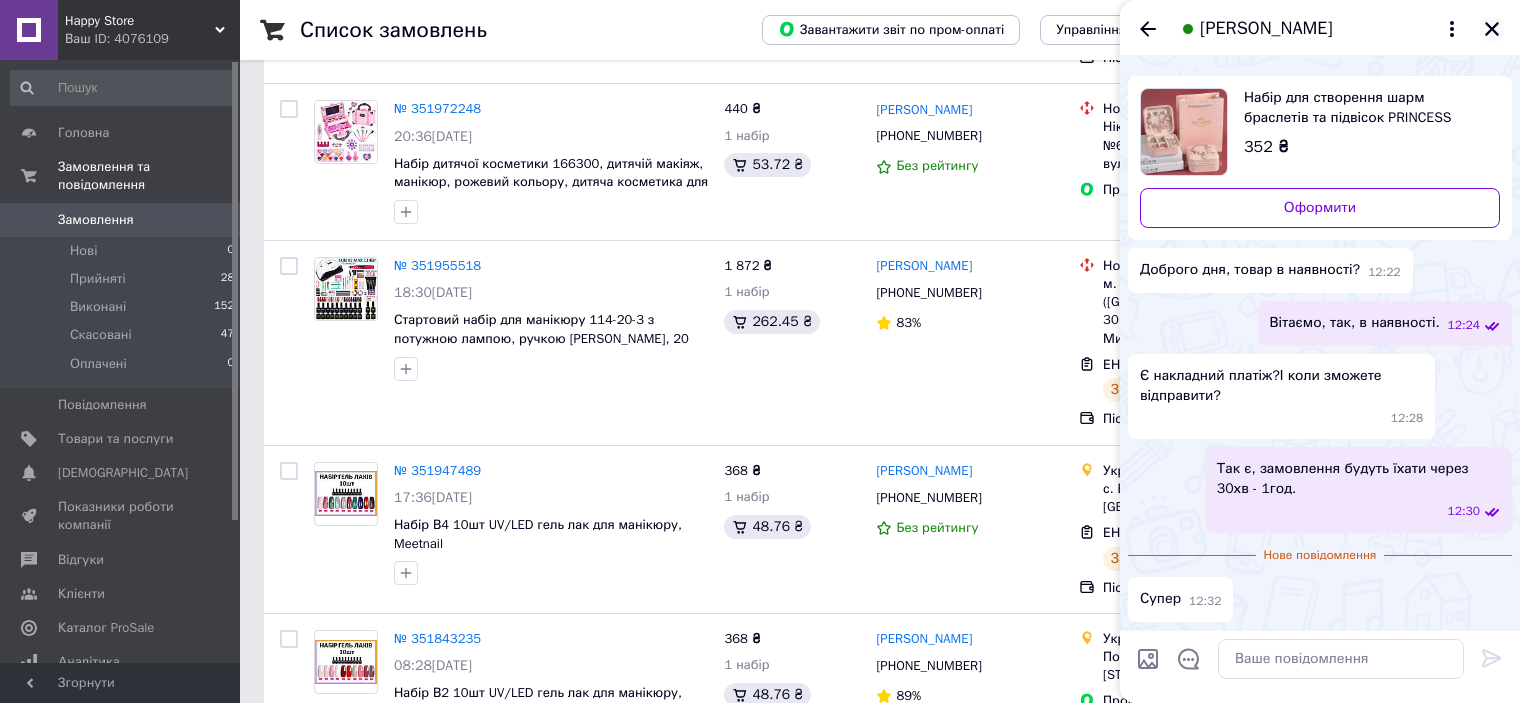 click 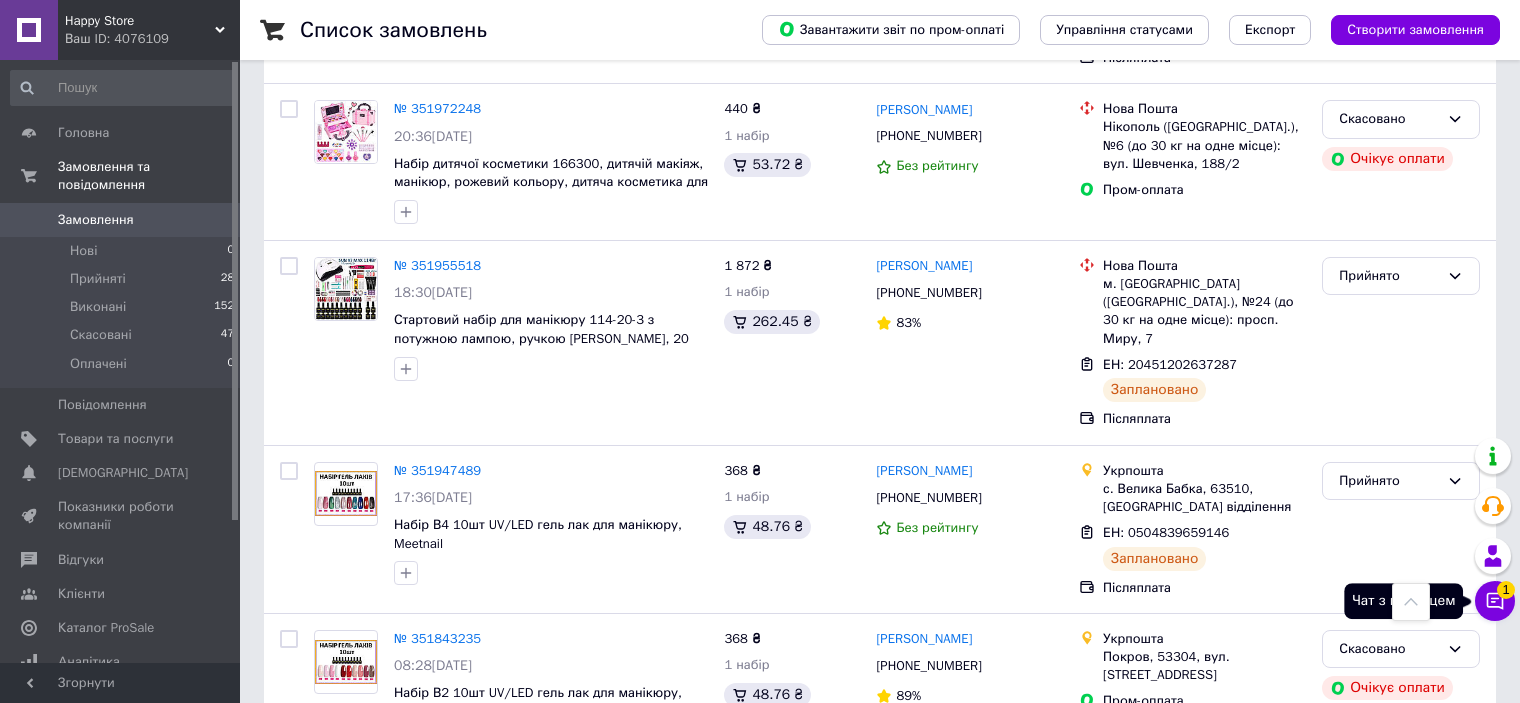 click on "1" at bounding box center (1506, 586) 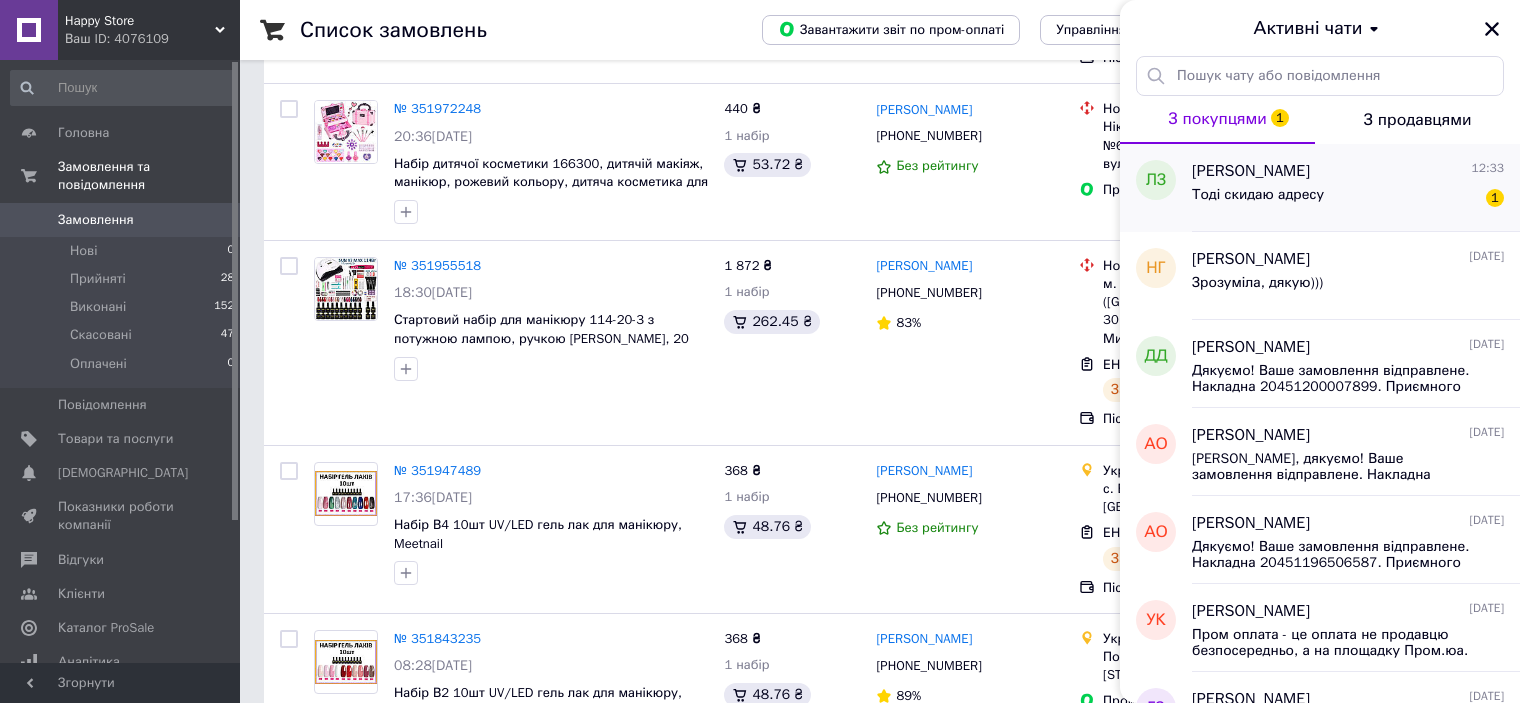 click on "[PERSON_NAME]" at bounding box center (1251, 171) 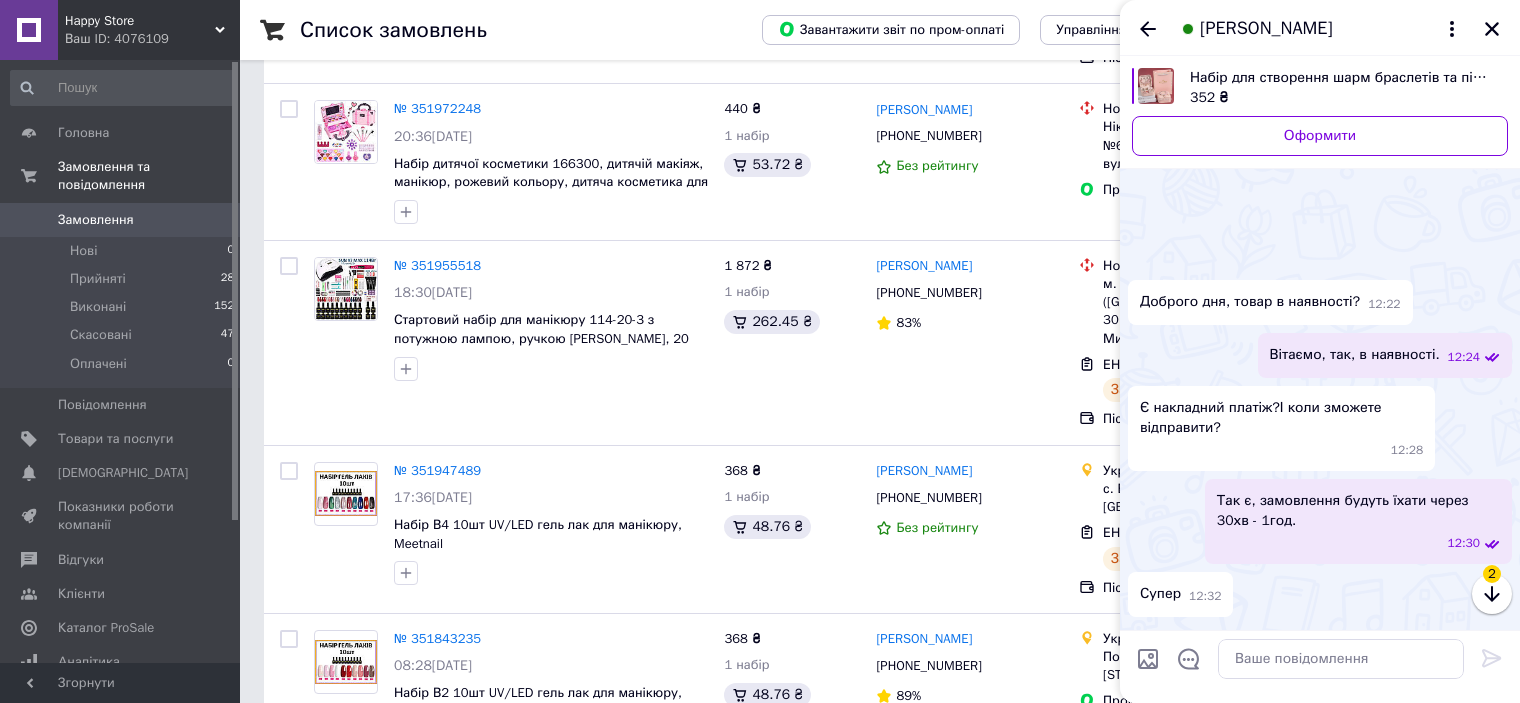 scroll, scrollTop: 84, scrollLeft: 0, axis: vertical 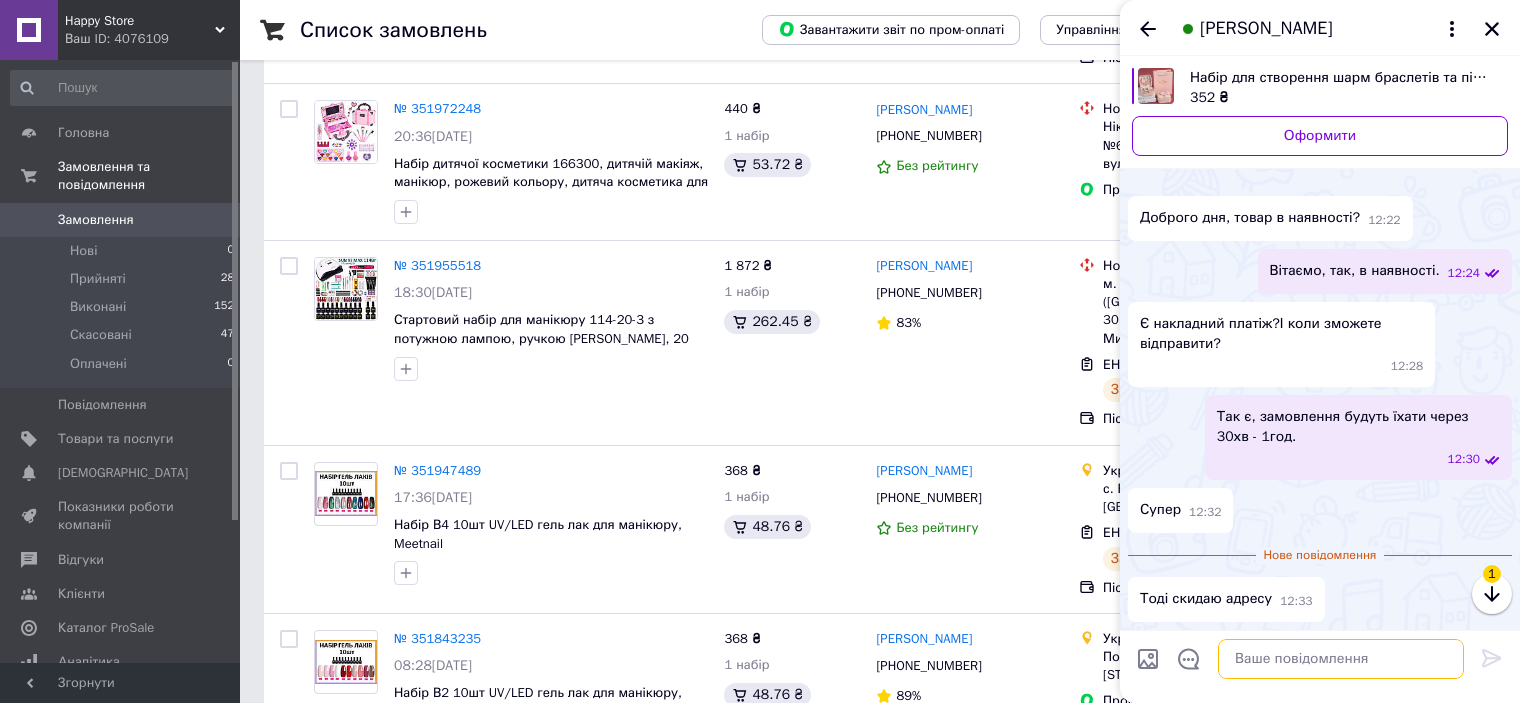 click at bounding box center (1341, 659) 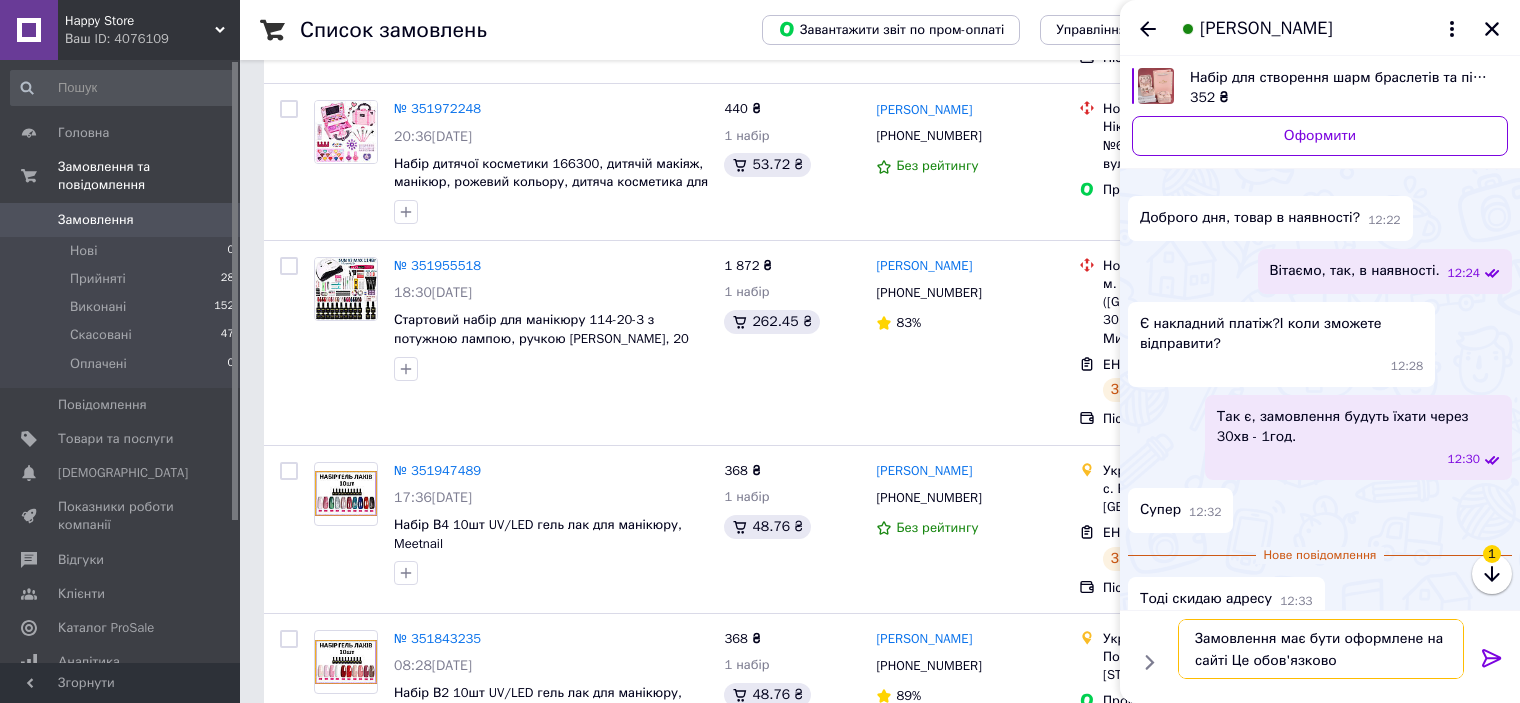 type on "Замовлення має бути оформлене на сайті Це обов'язково." 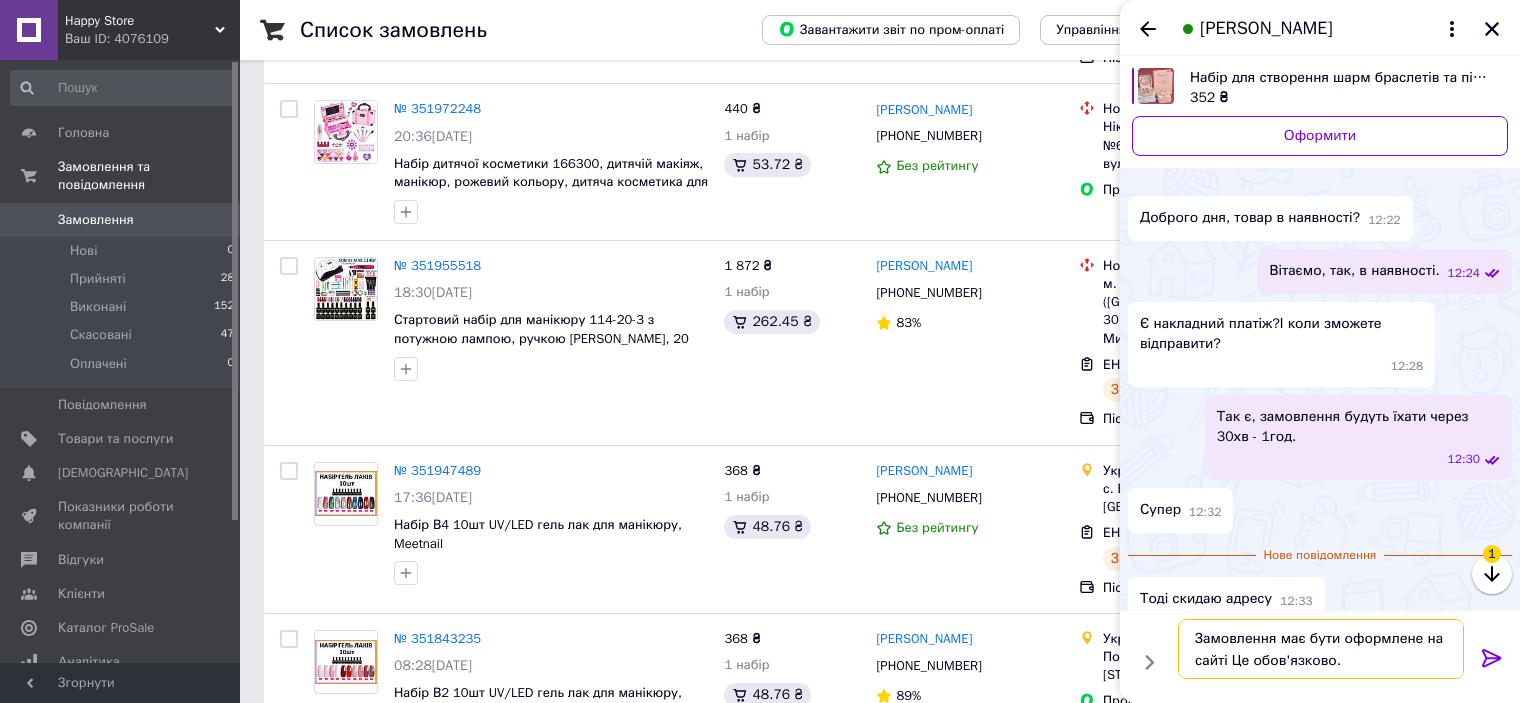 type 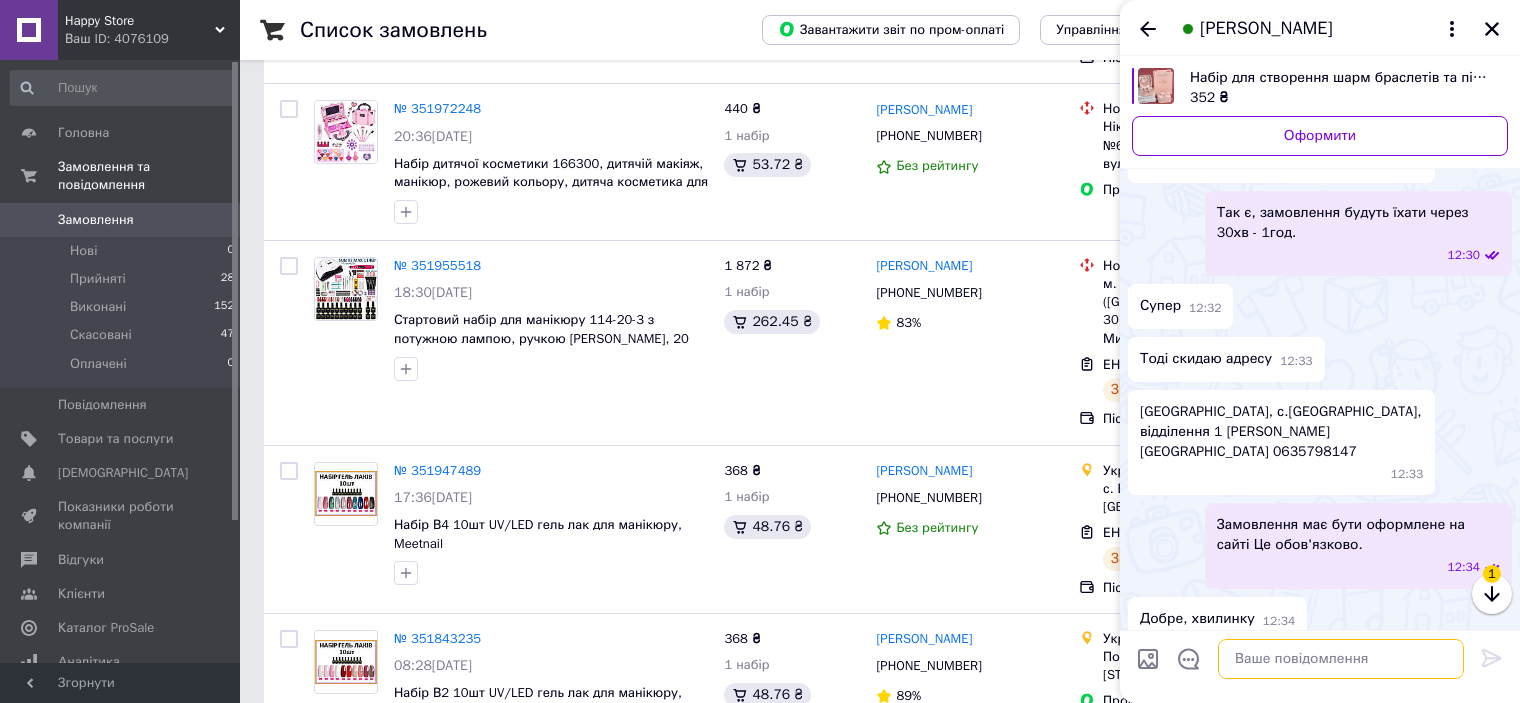 scroll, scrollTop: 256, scrollLeft: 0, axis: vertical 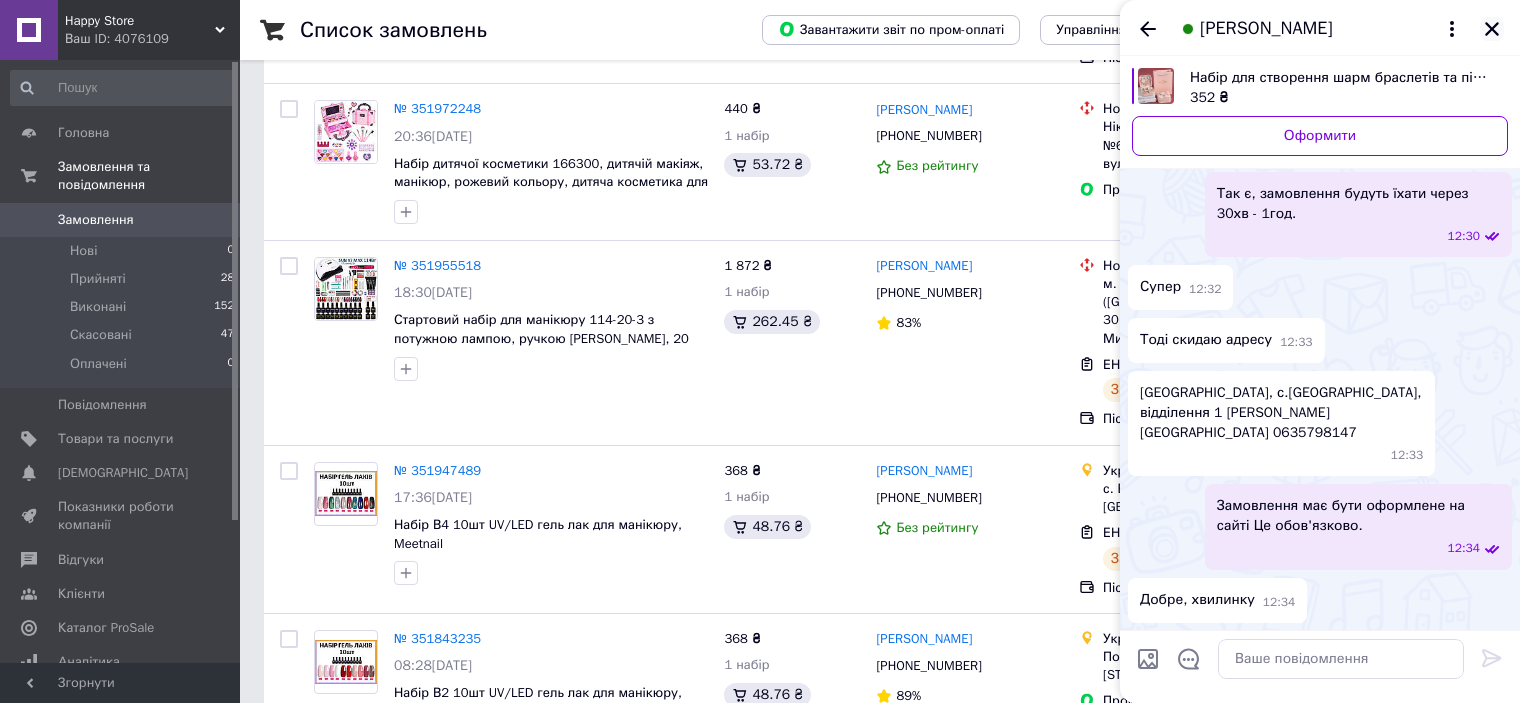 click at bounding box center (1492, 29) 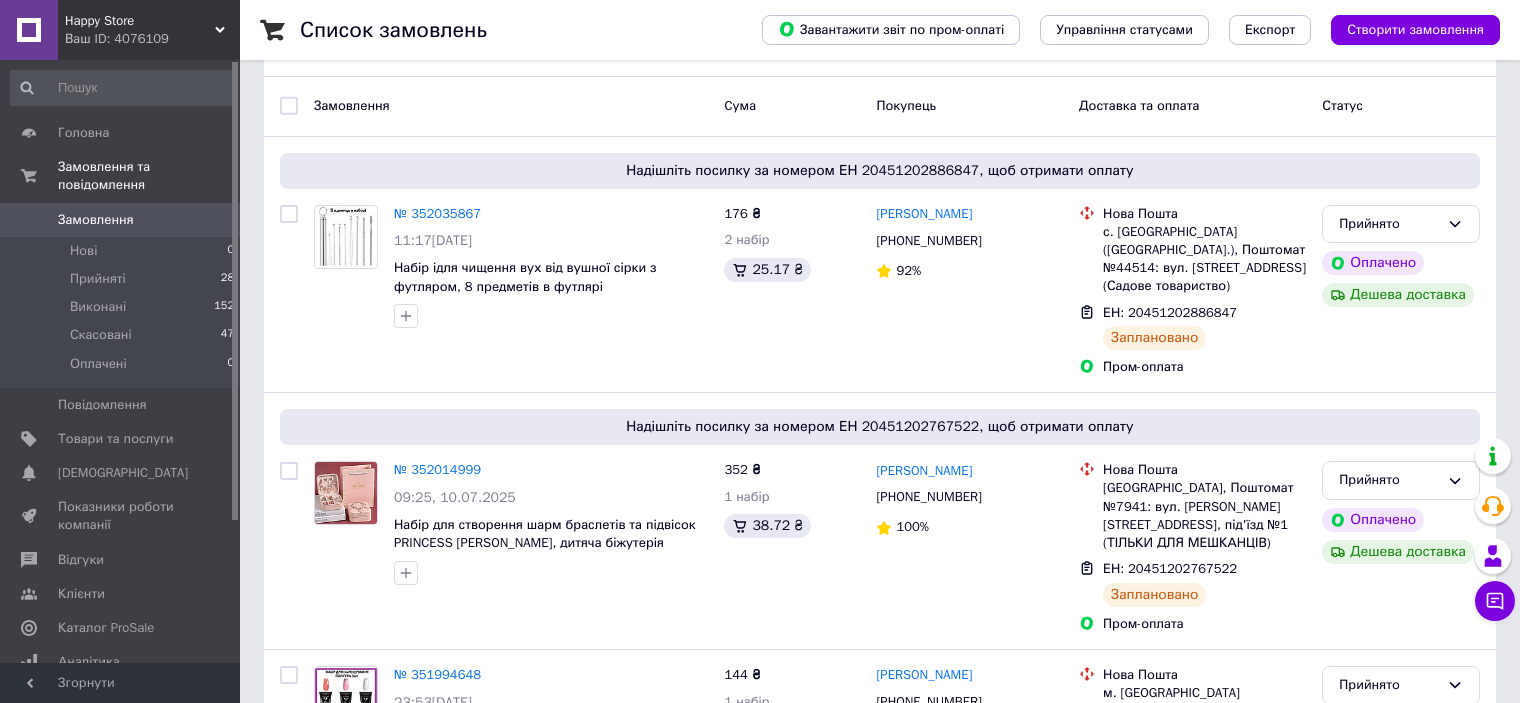 scroll, scrollTop: 0, scrollLeft: 0, axis: both 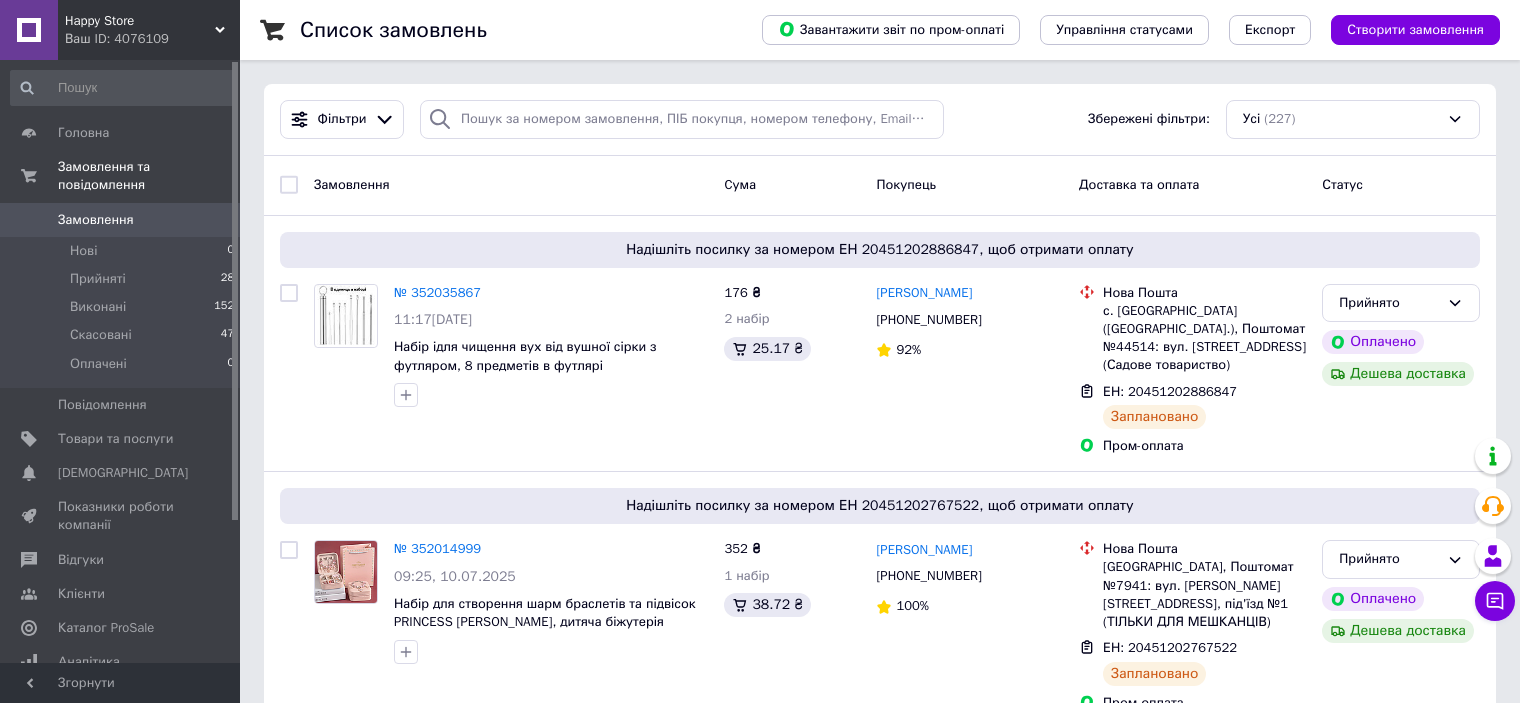 click on "Замовлення" at bounding box center (96, 220) 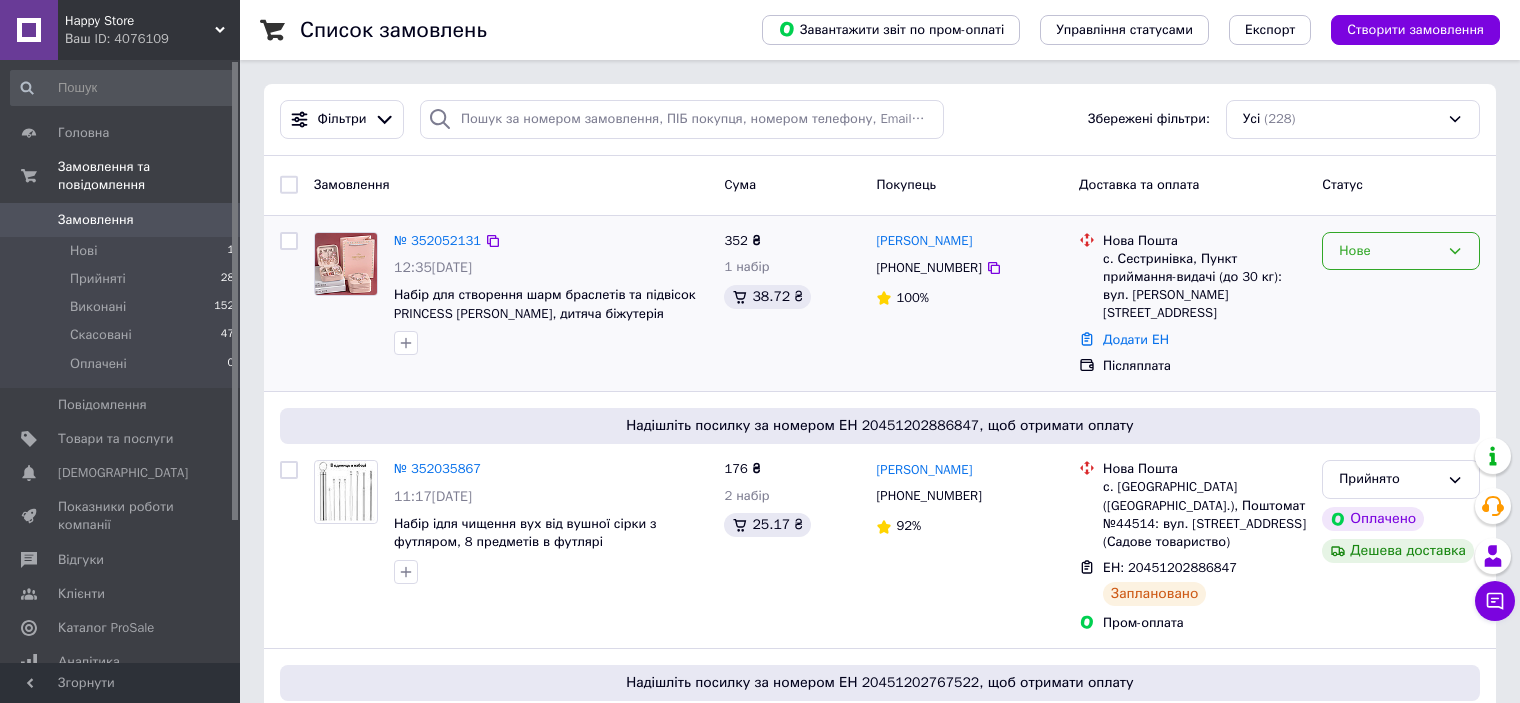 click 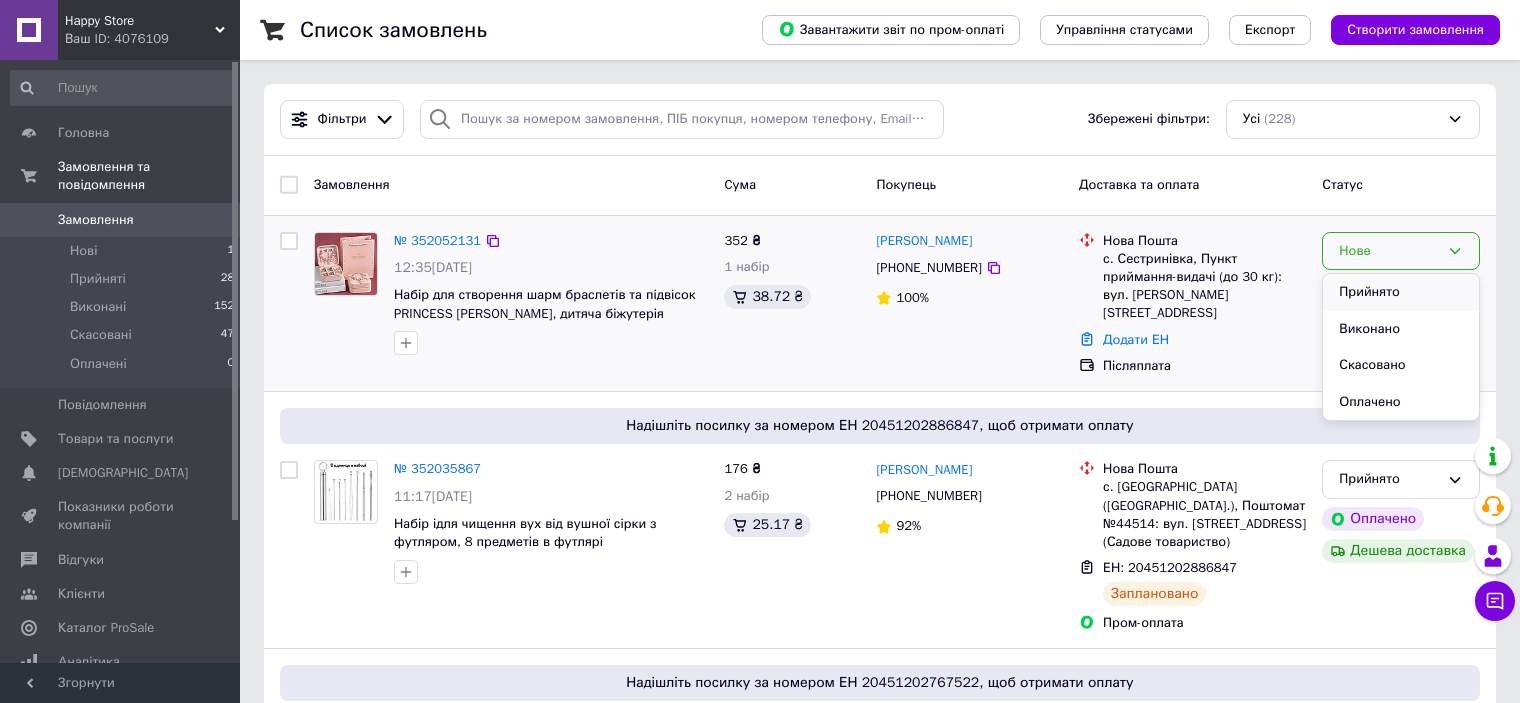 click on "Прийнято" at bounding box center (1401, 292) 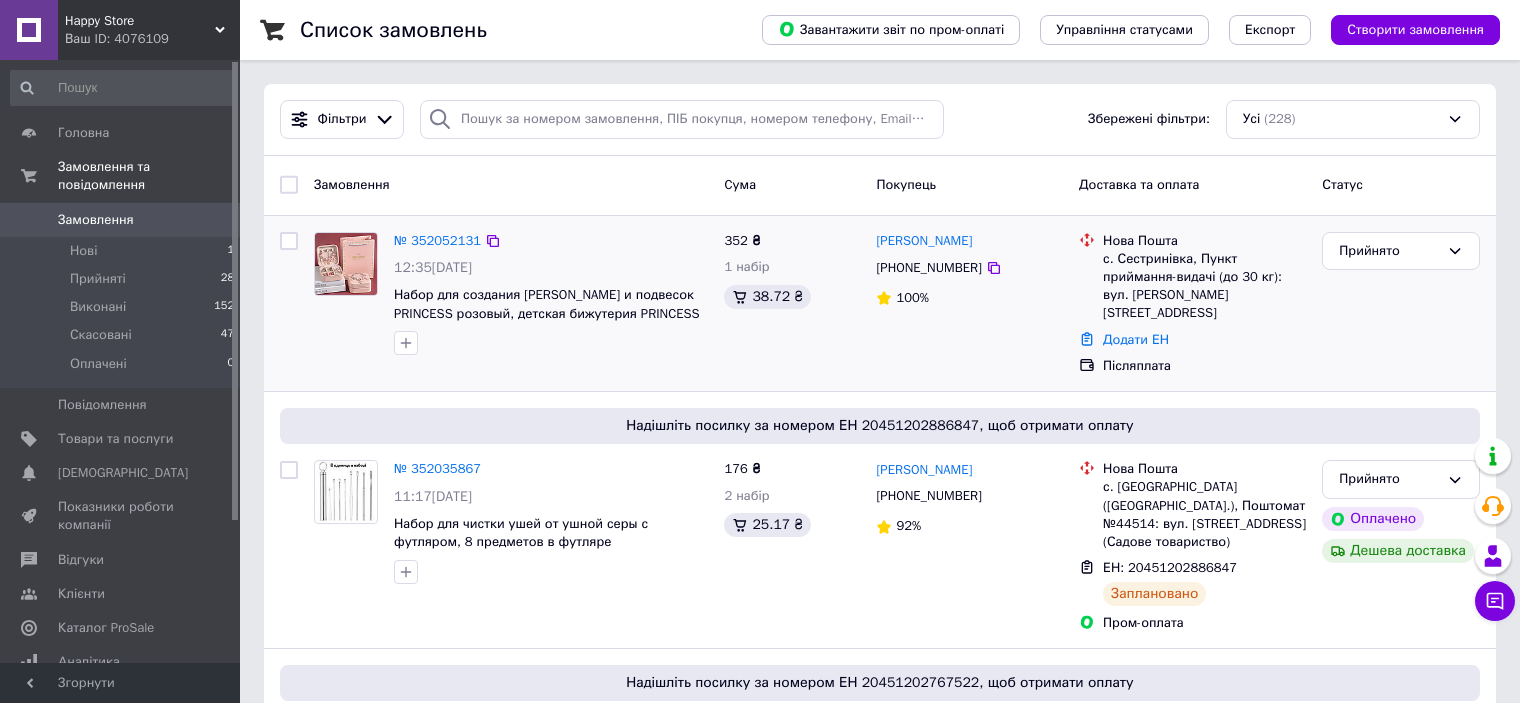 click on "№ 352052131" at bounding box center [437, 241] 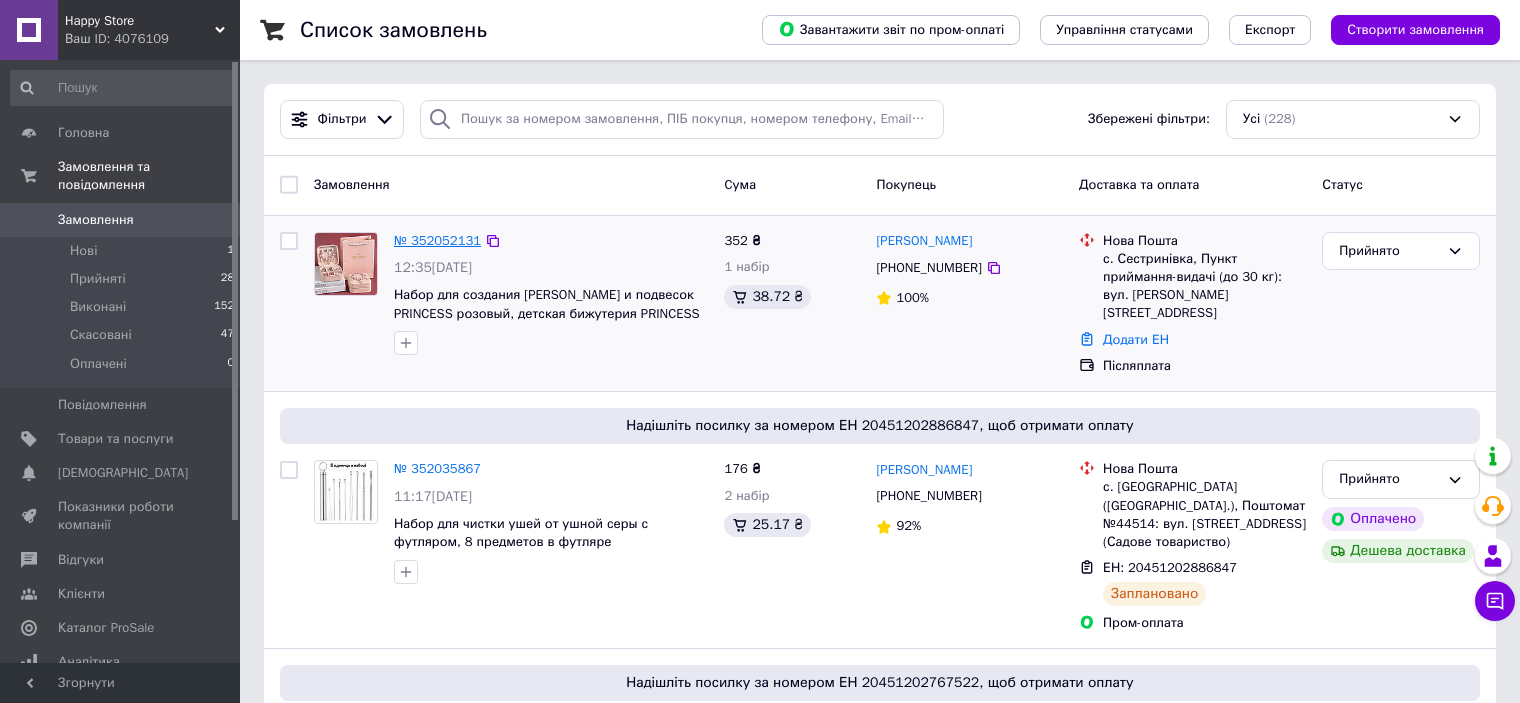click on "№ 352052131" at bounding box center [437, 240] 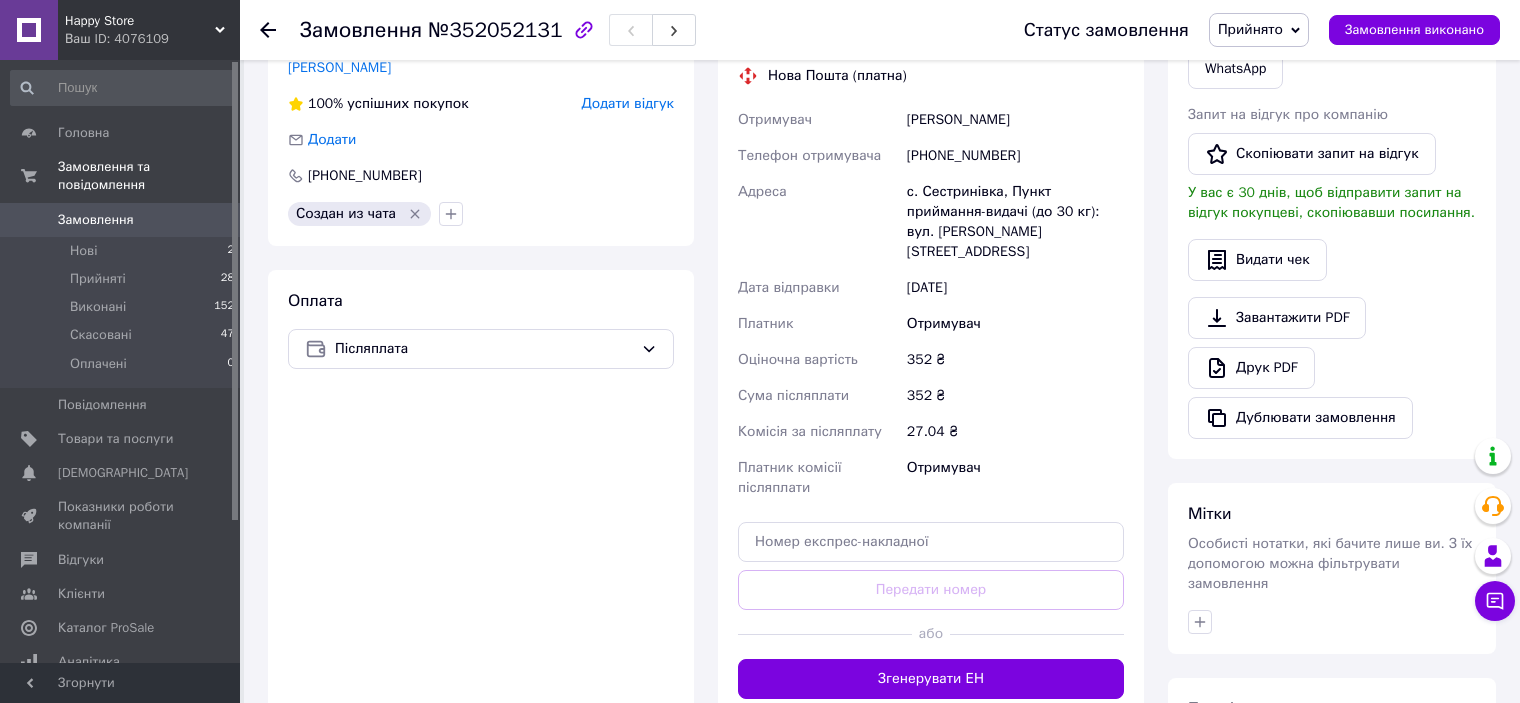 scroll, scrollTop: 500, scrollLeft: 0, axis: vertical 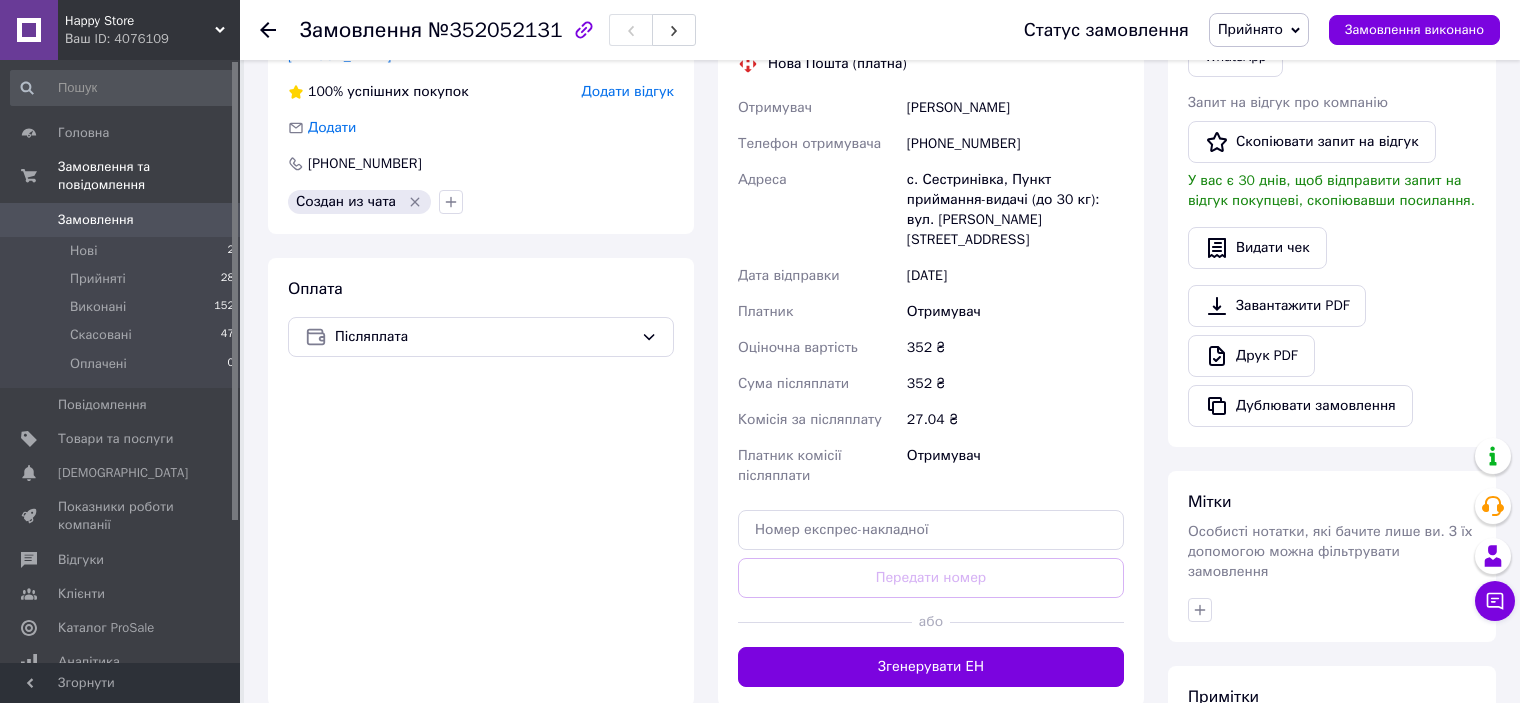 click on "Згенерувати ЕН" at bounding box center (931, 667) 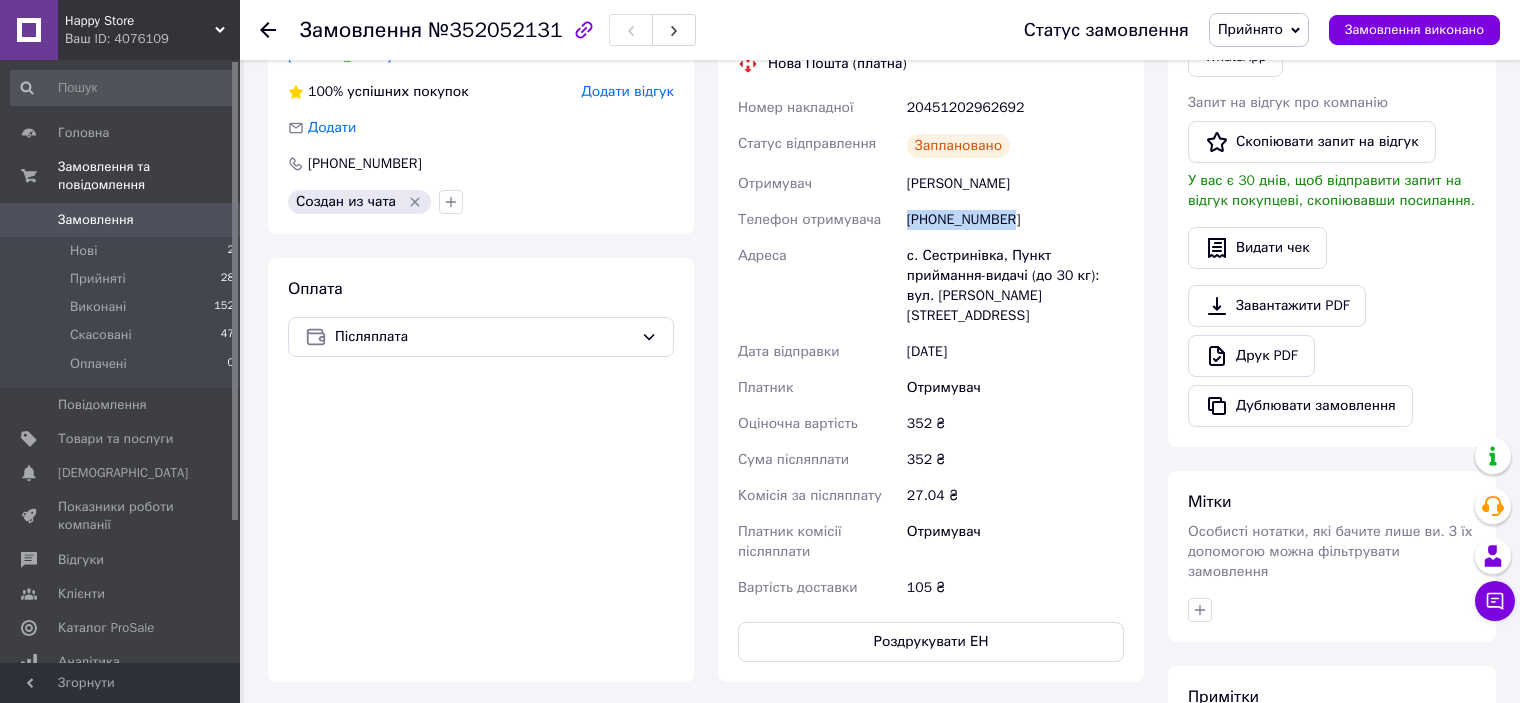 drag, startPoint x: 1011, startPoint y: 221, endPoint x: 905, endPoint y: 226, distance: 106.11786 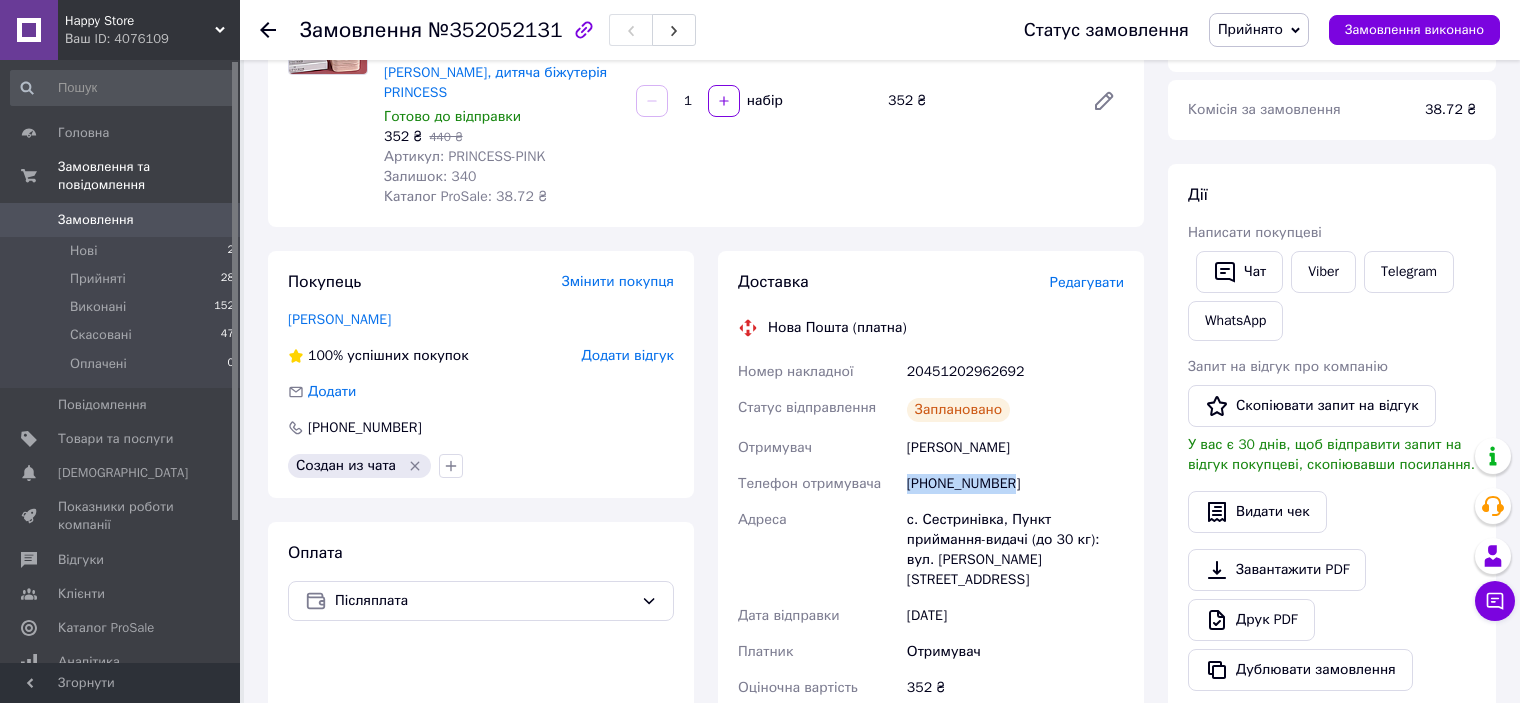 scroll, scrollTop: 100, scrollLeft: 0, axis: vertical 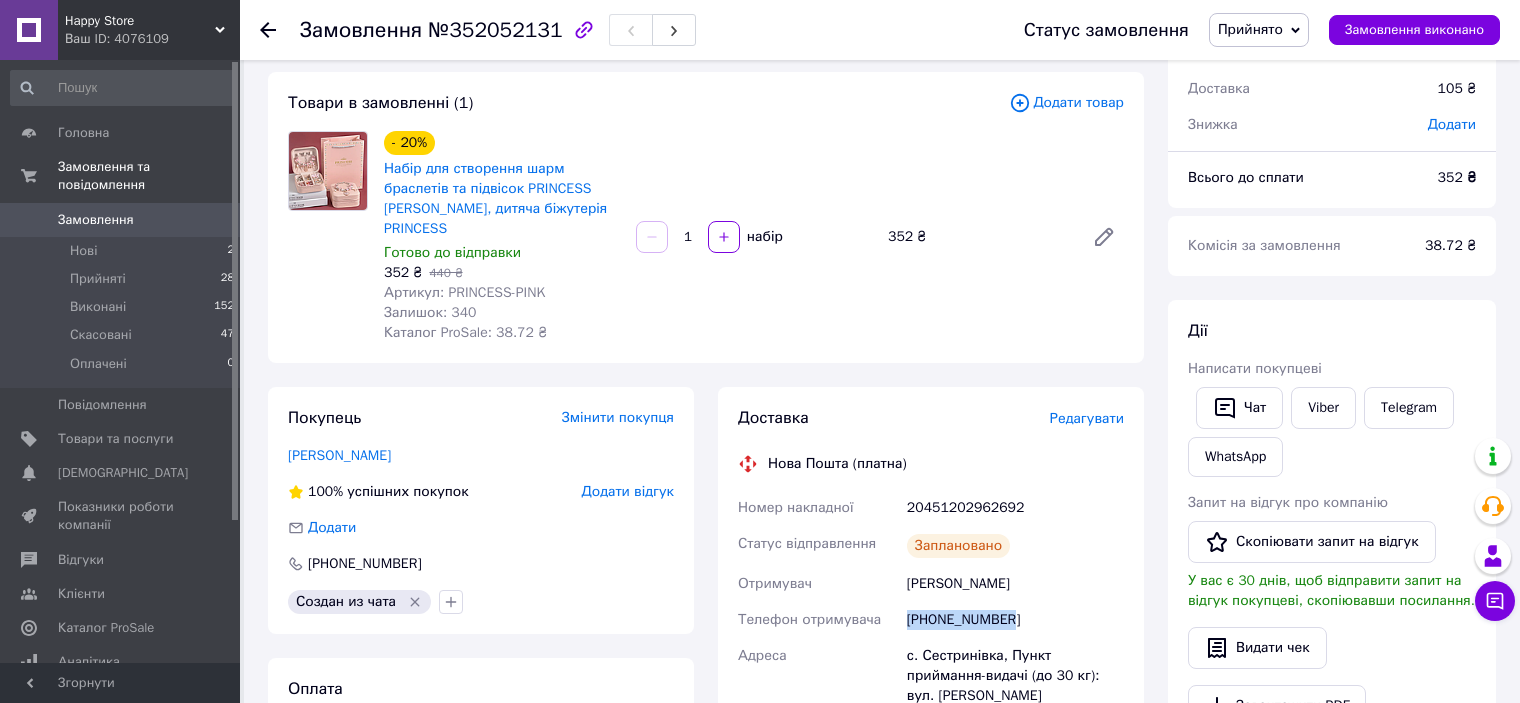click on "Замовлення" at bounding box center [96, 220] 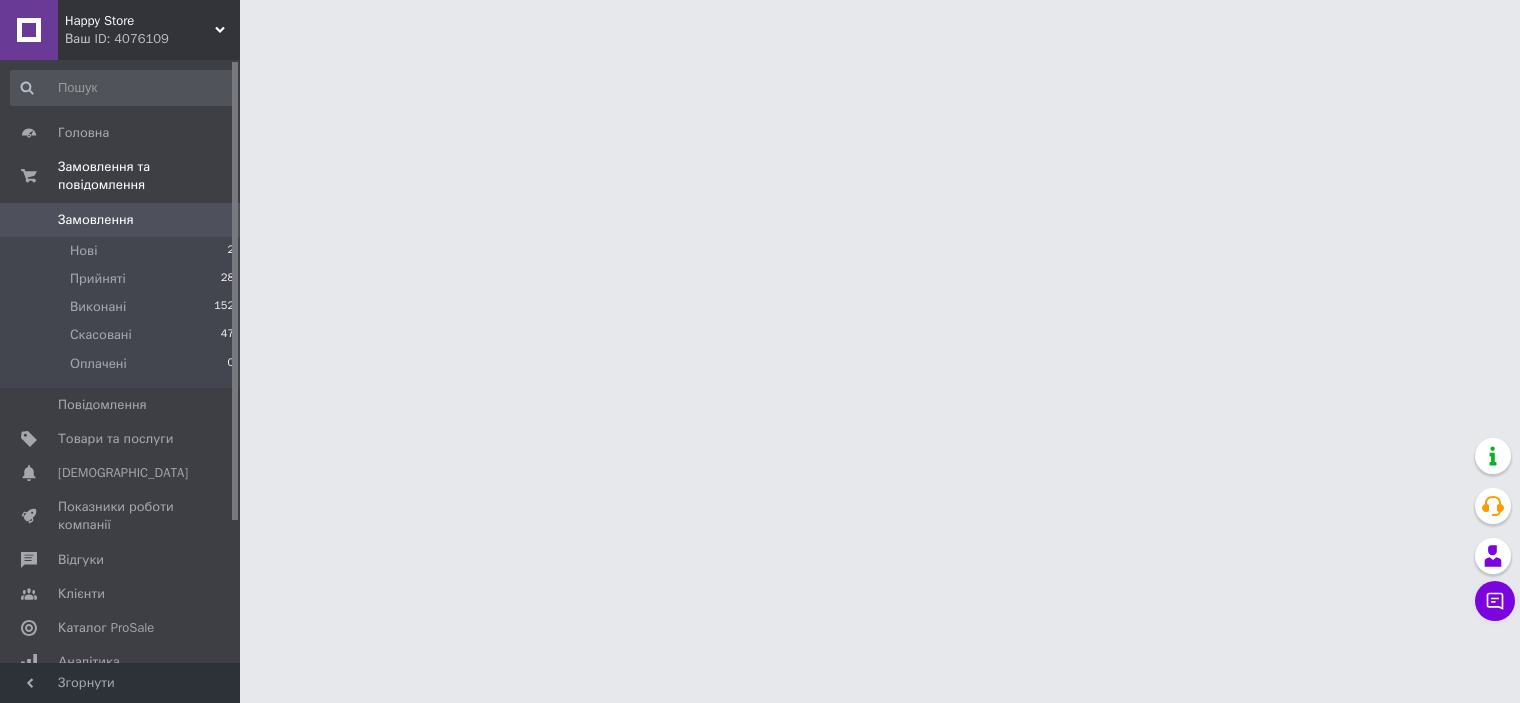 scroll, scrollTop: 0, scrollLeft: 0, axis: both 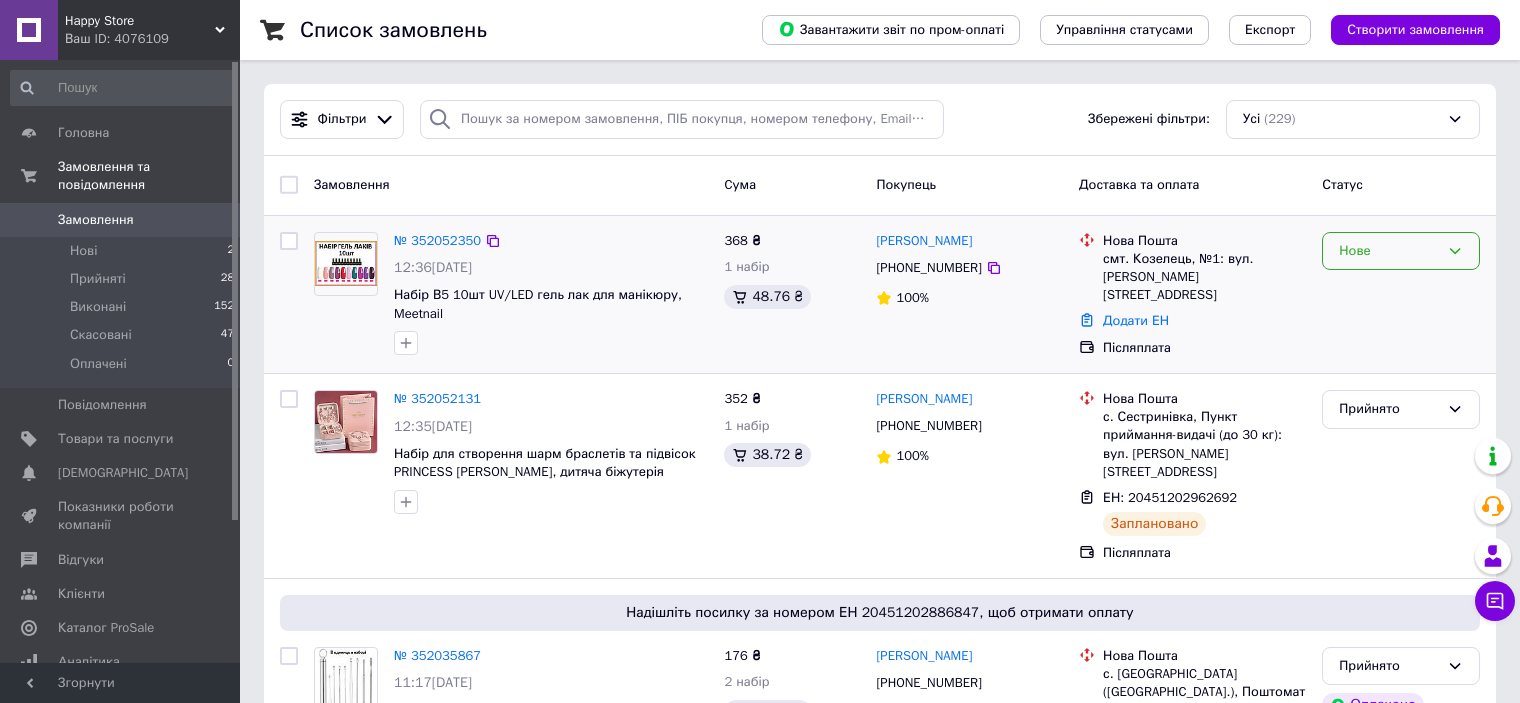 click on "Нове" at bounding box center (1401, 251) 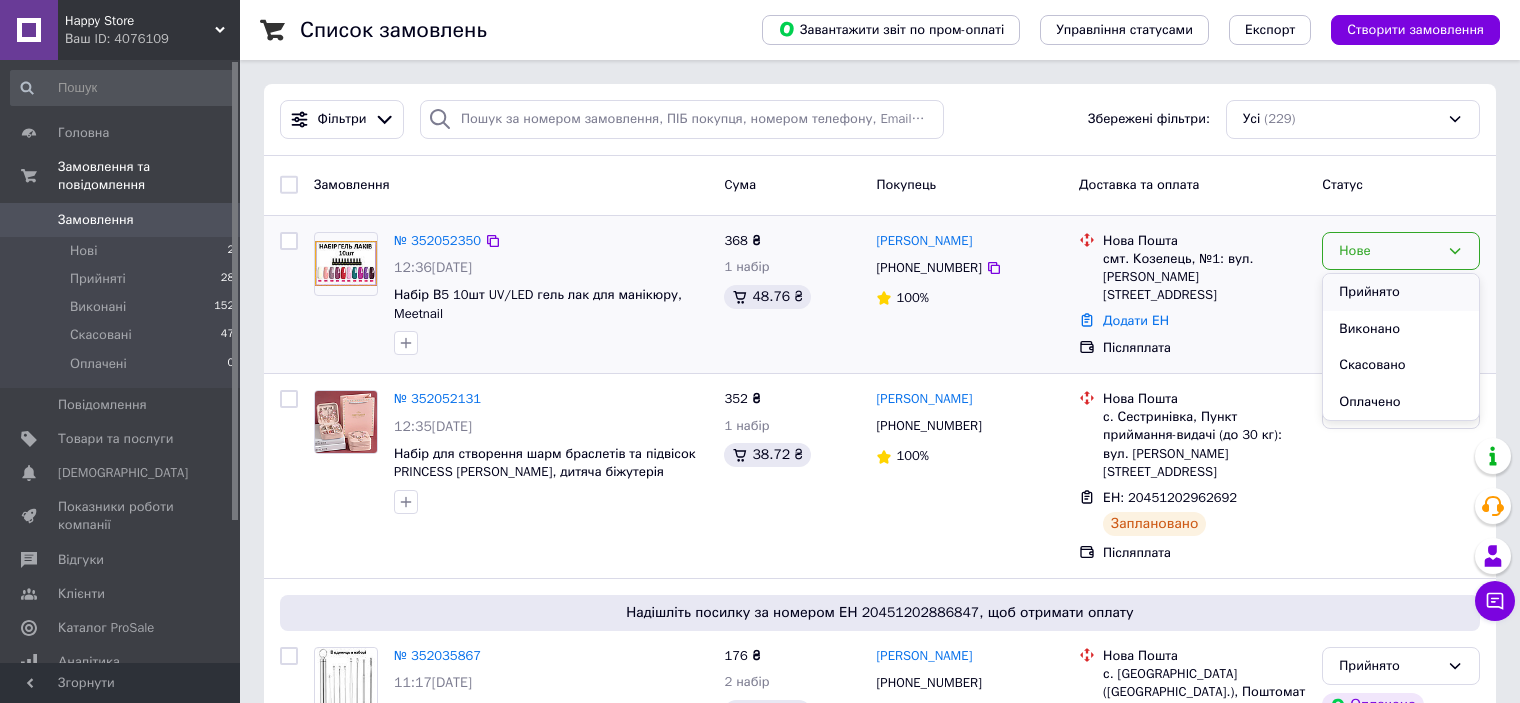 click on "Прийнято" at bounding box center [1401, 292] 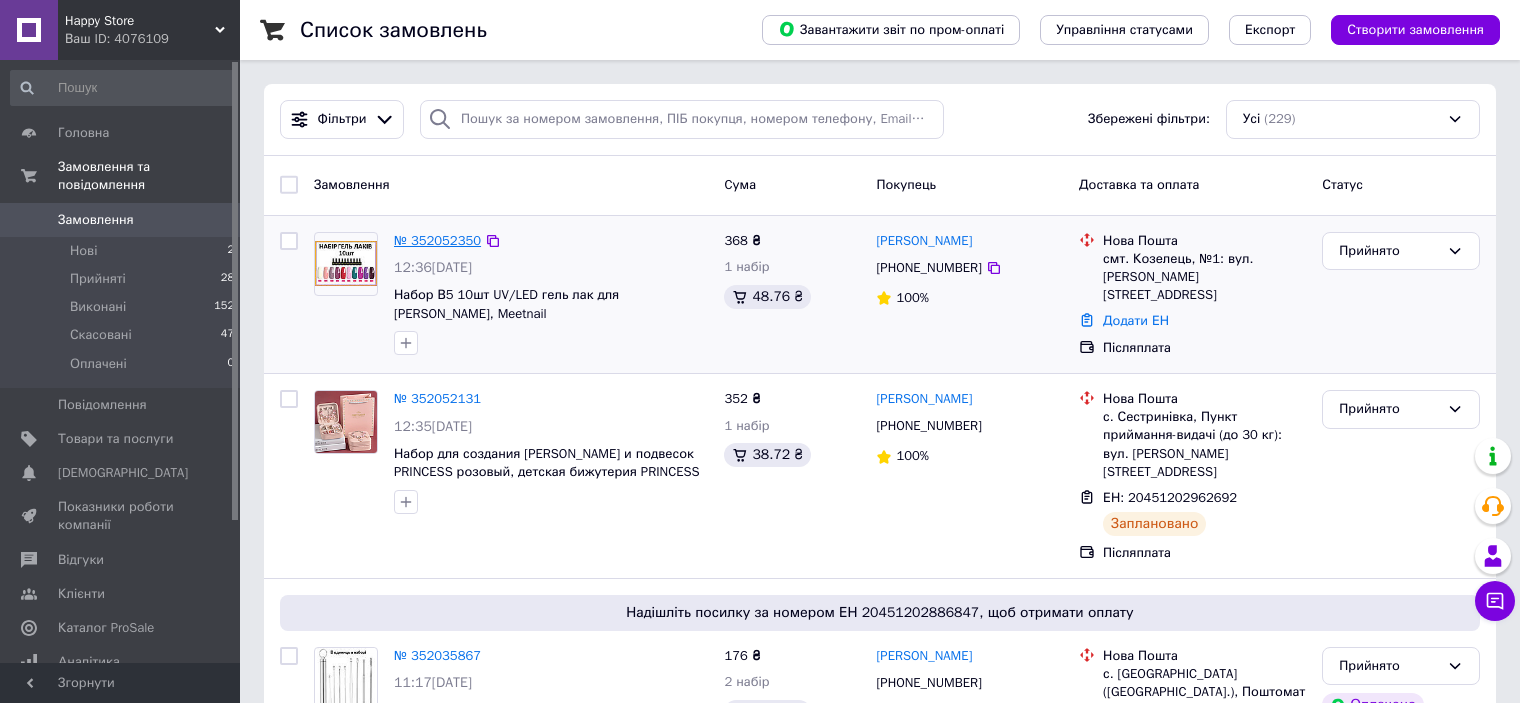 click on "№ 352052350" at bounding box center [437, 240] 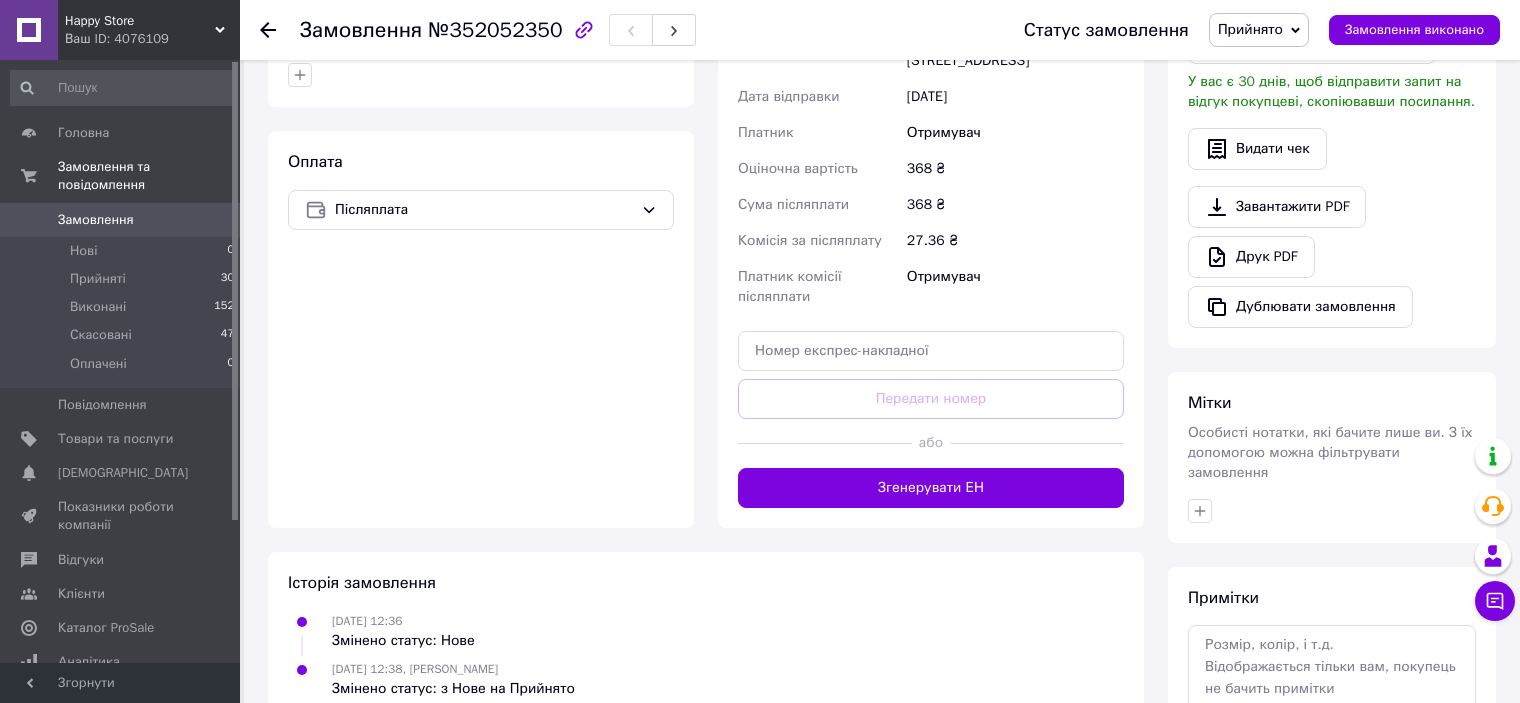 scroll, scrollTop: 600, scrollLeft: 0, axis: vertical 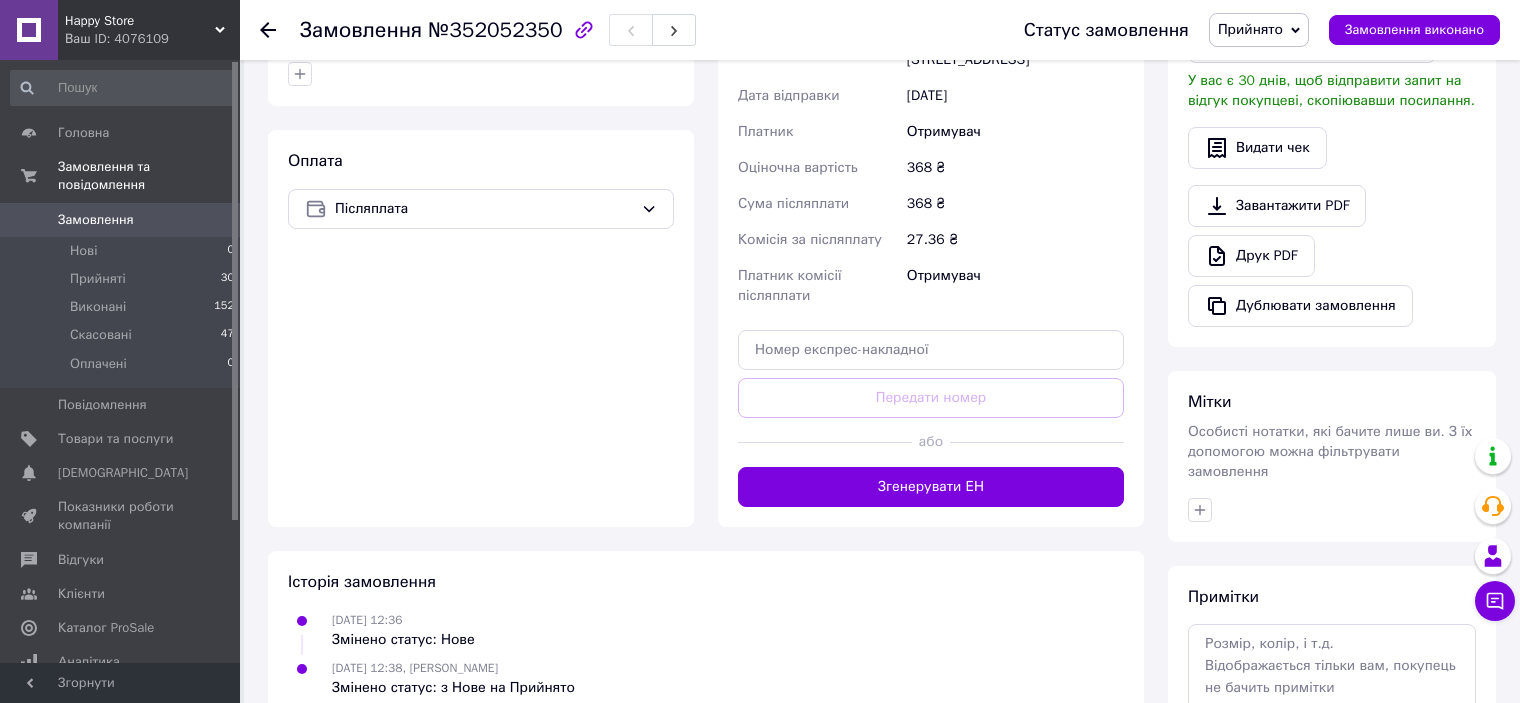 click on "Згенерувати ЕН" at bounding box center (931, 487) 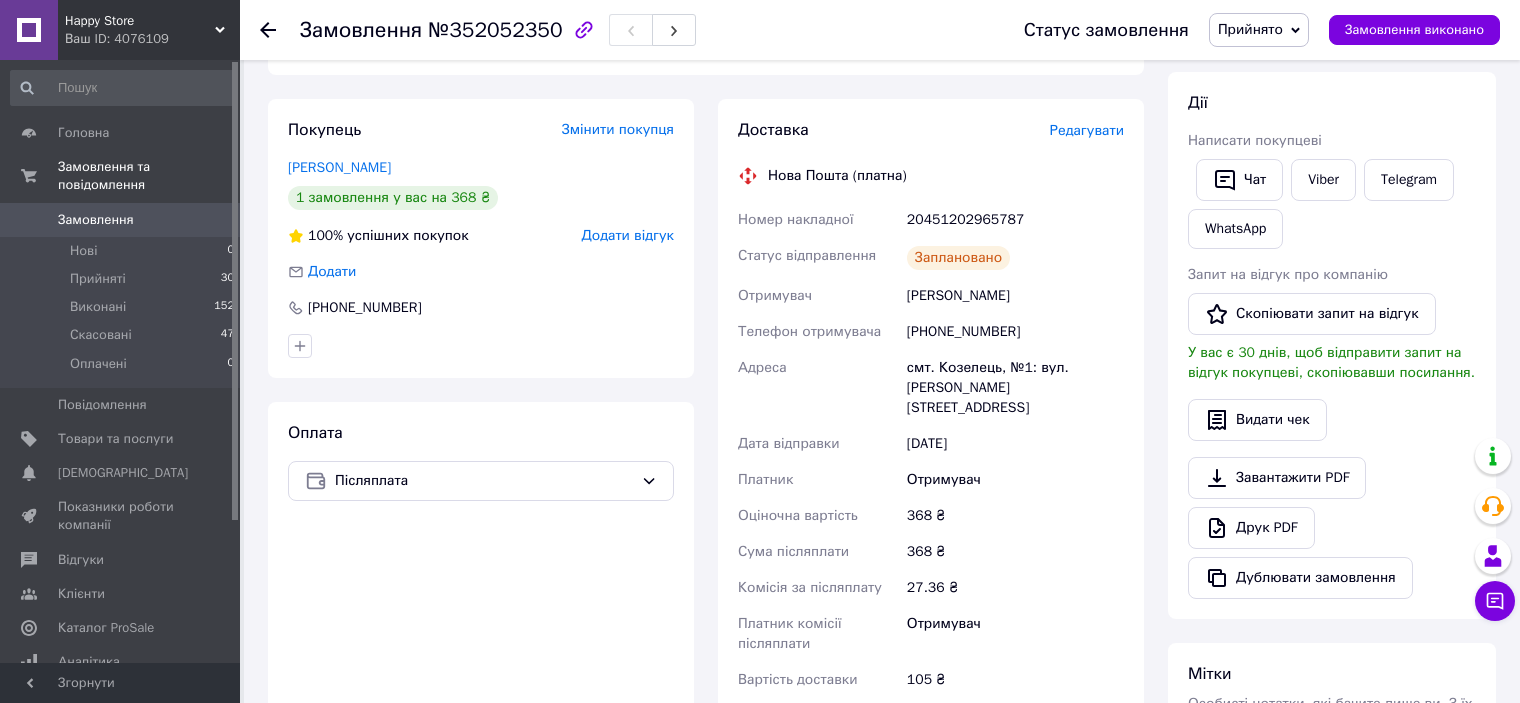 scroll, scrollTop: 400, scrollLeft: 0, axis: vertical 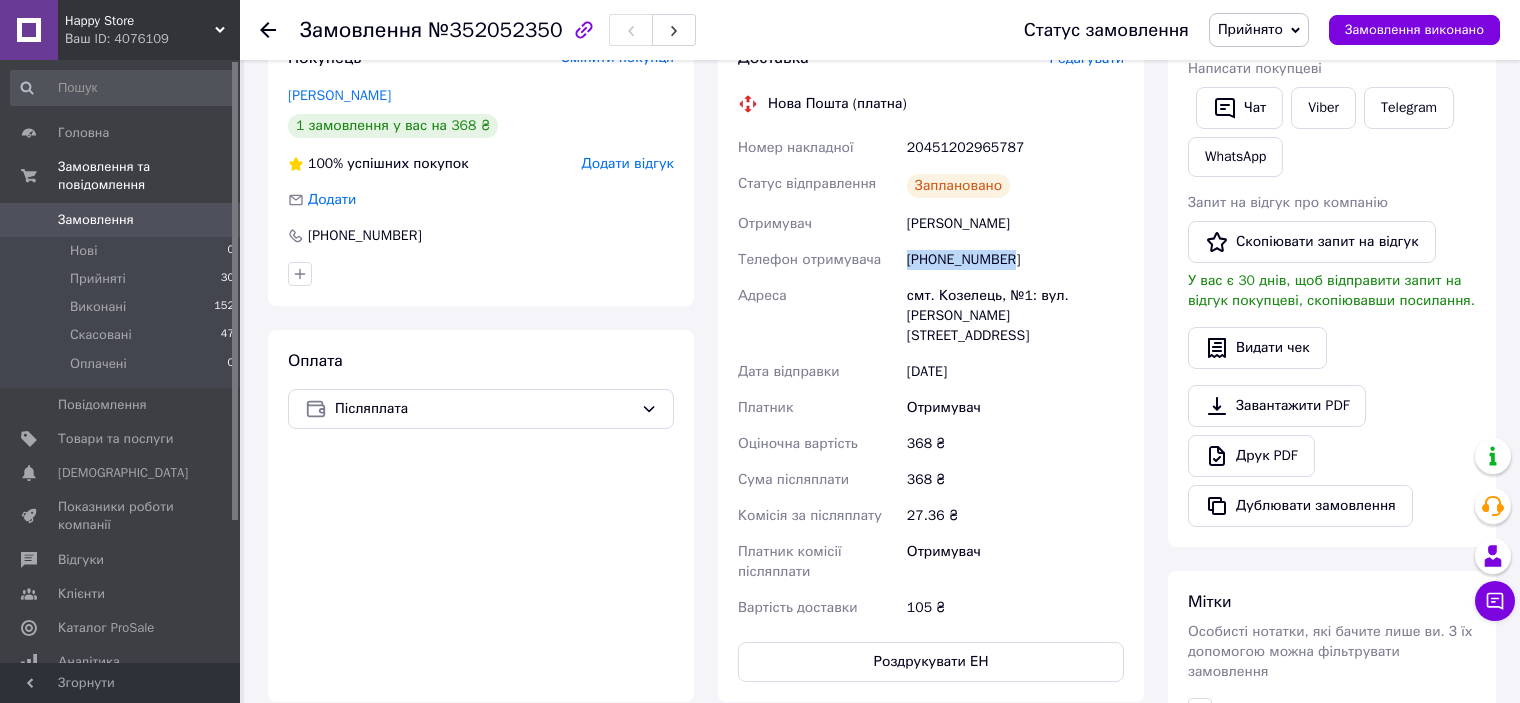 drag, startPoint x: 1013, startPoint y: 264, endPoint x: 906, endPoint y: 252, distance: 107.67079 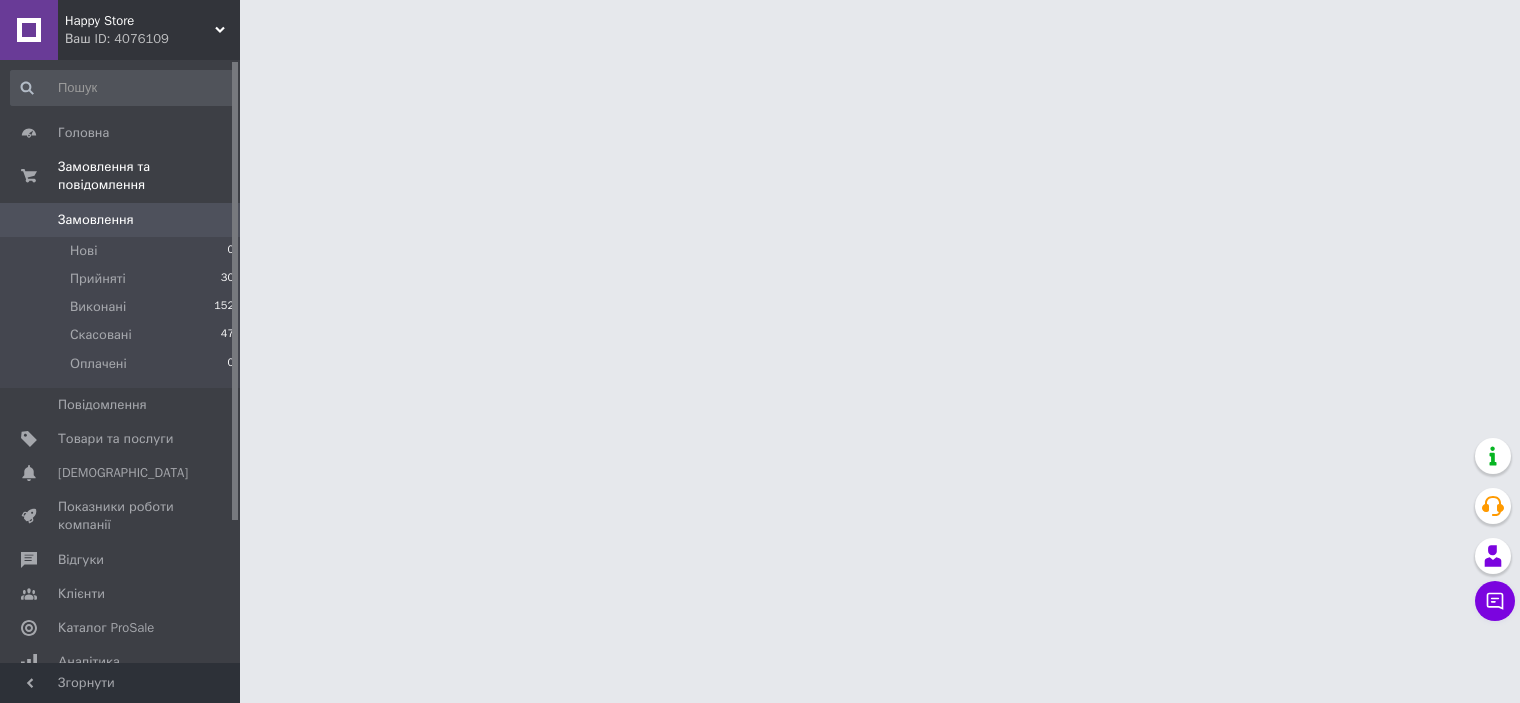 scroll, scrollTop: 0, scrollLeft: 0, axis: both 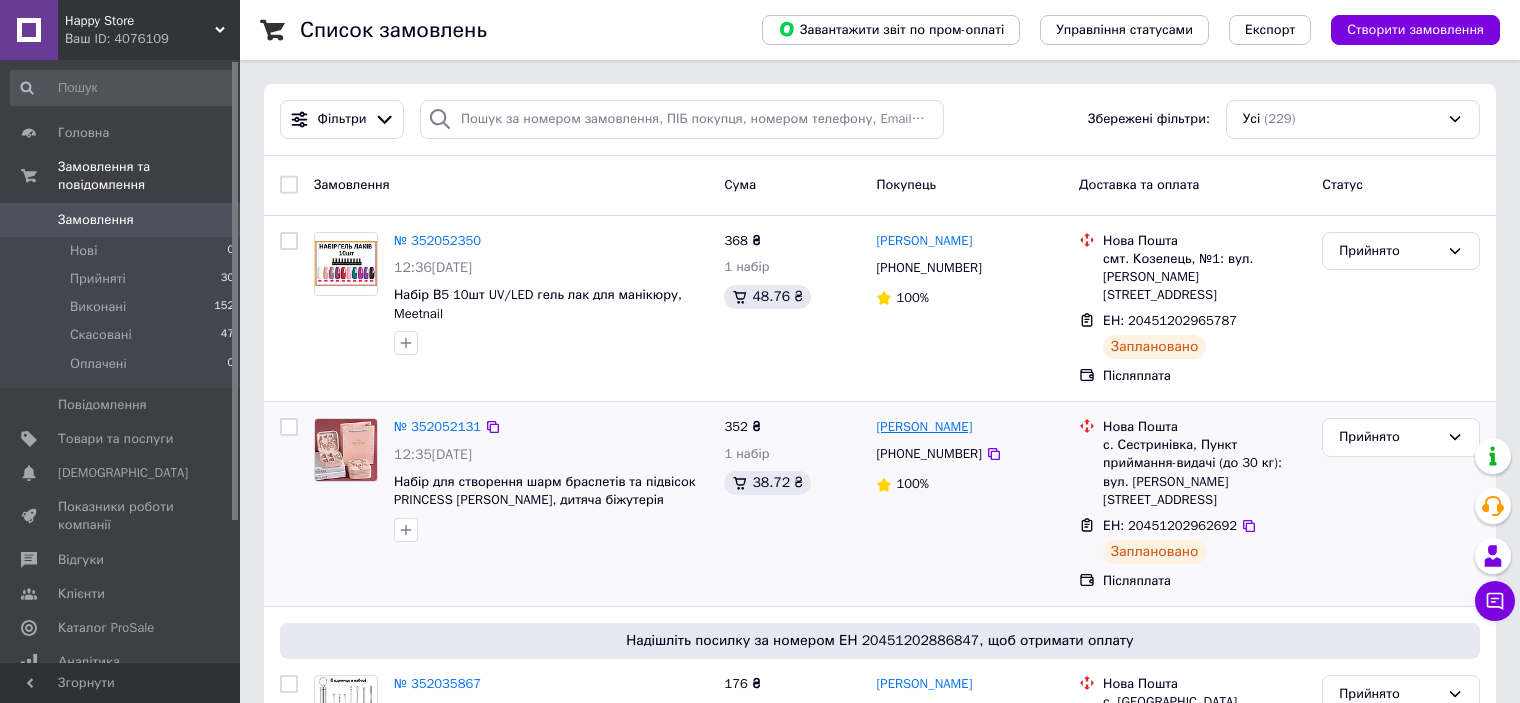 drag, startPoint x: 989, startPoint y: 406, endPoint x: 876, endPoint y: 414, distance: 113.28283 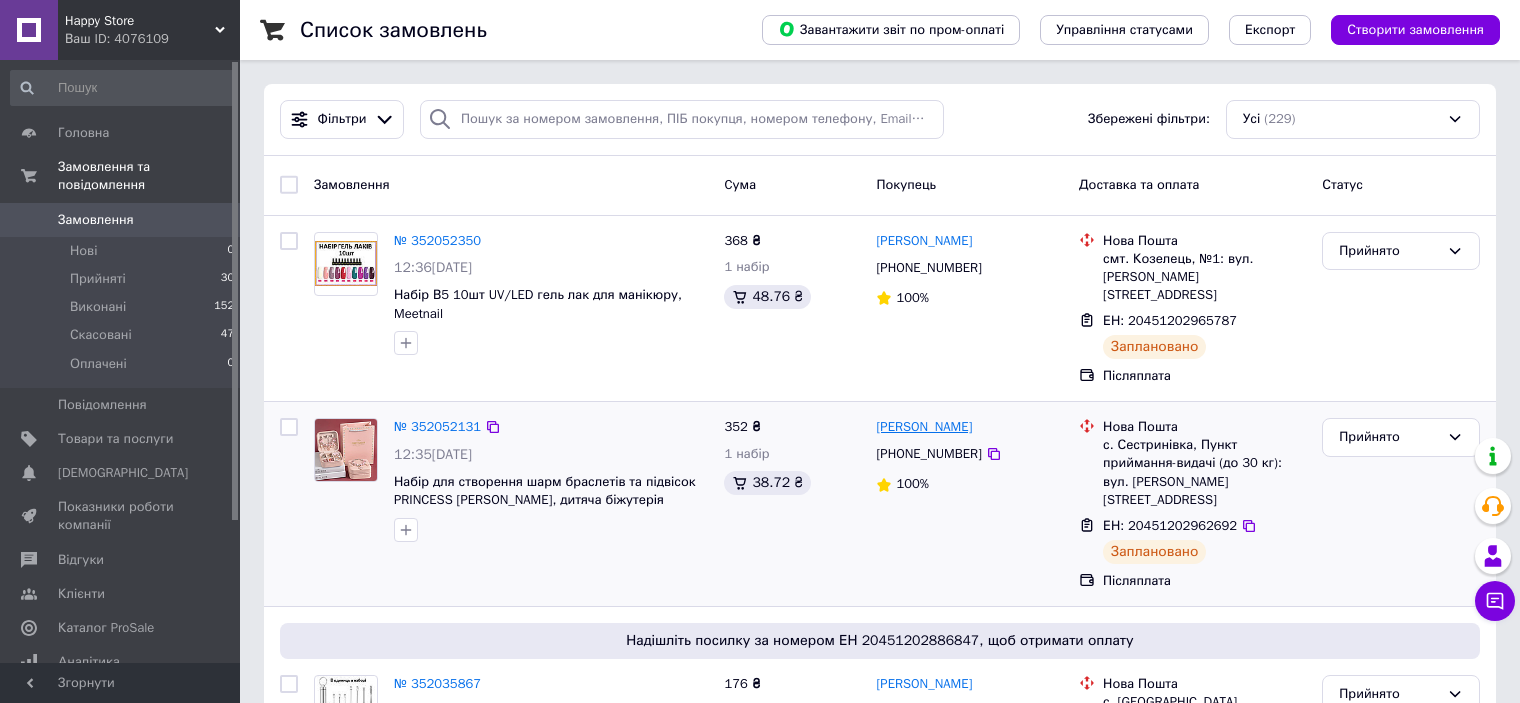 copy on "[PERSON_NAME]" 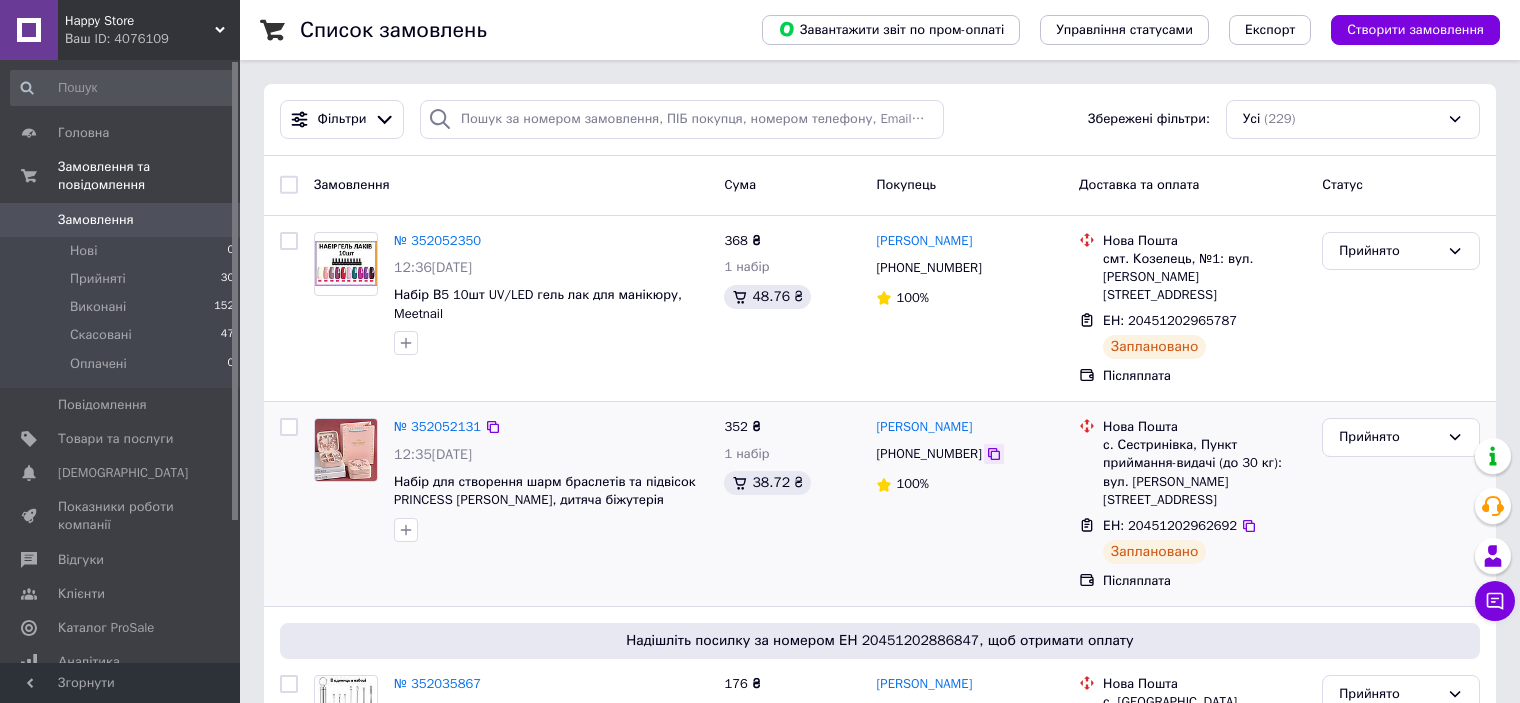 click 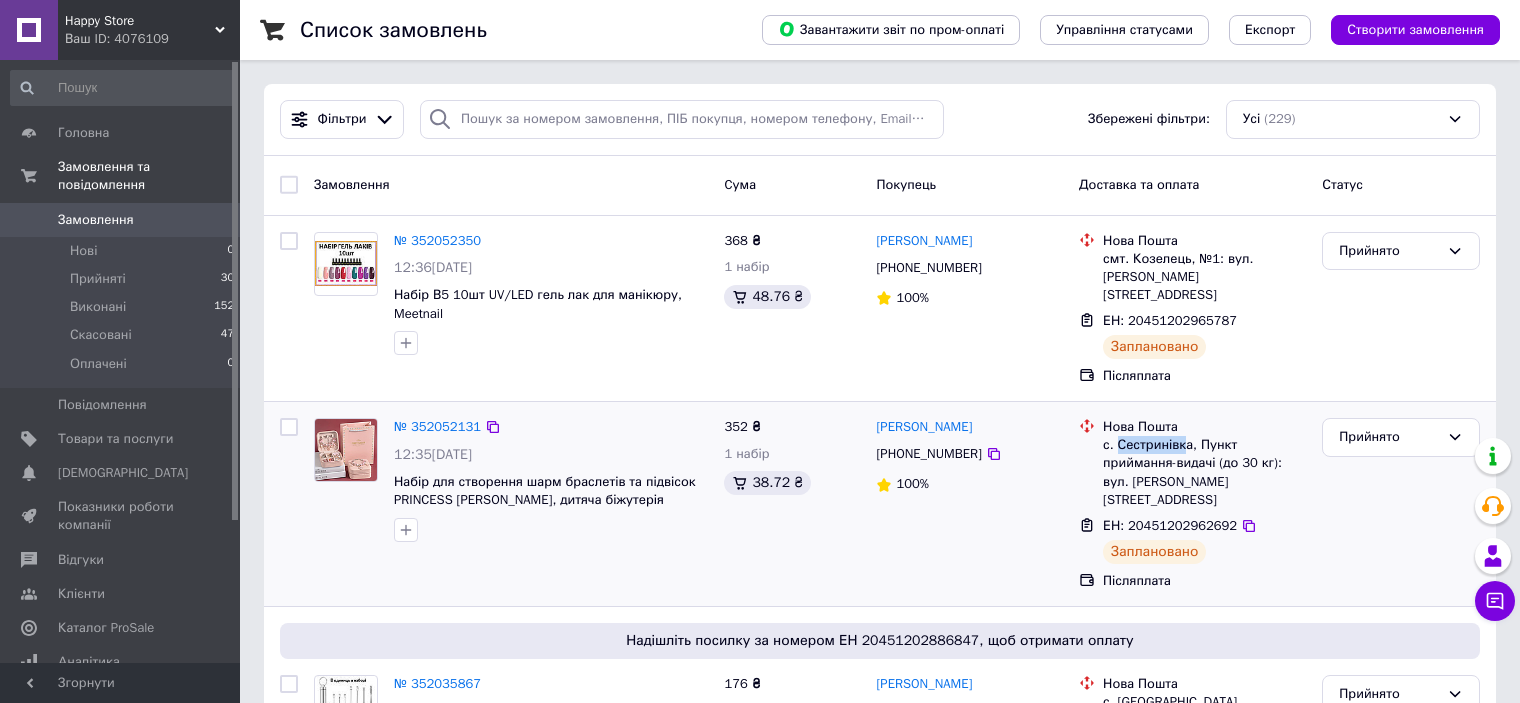 drag, startPoint x: 1184, startPoint y: 430, endPoint x: 1118, endPoint y: 425, distance: 66.189125 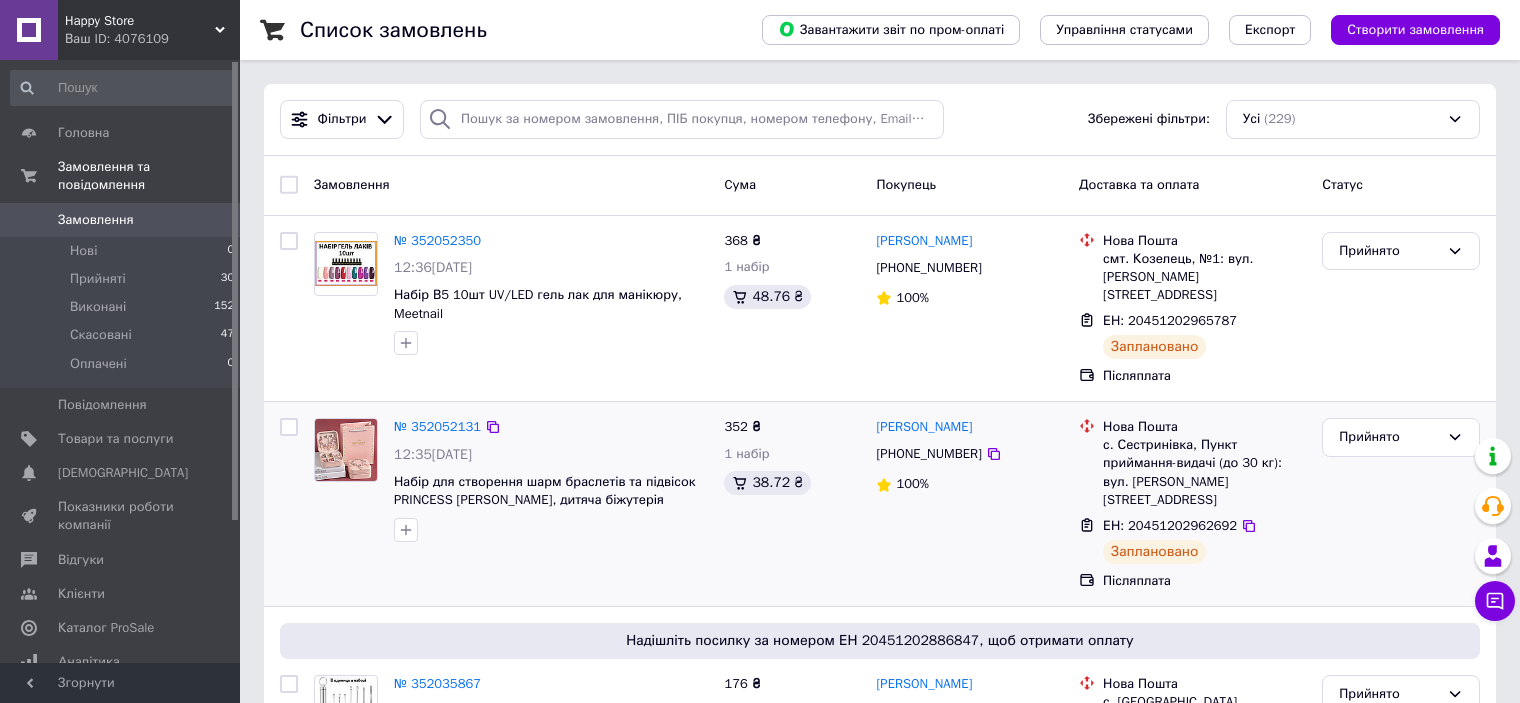 click on "Нова Пошта" at bounding box center (1204, 427) 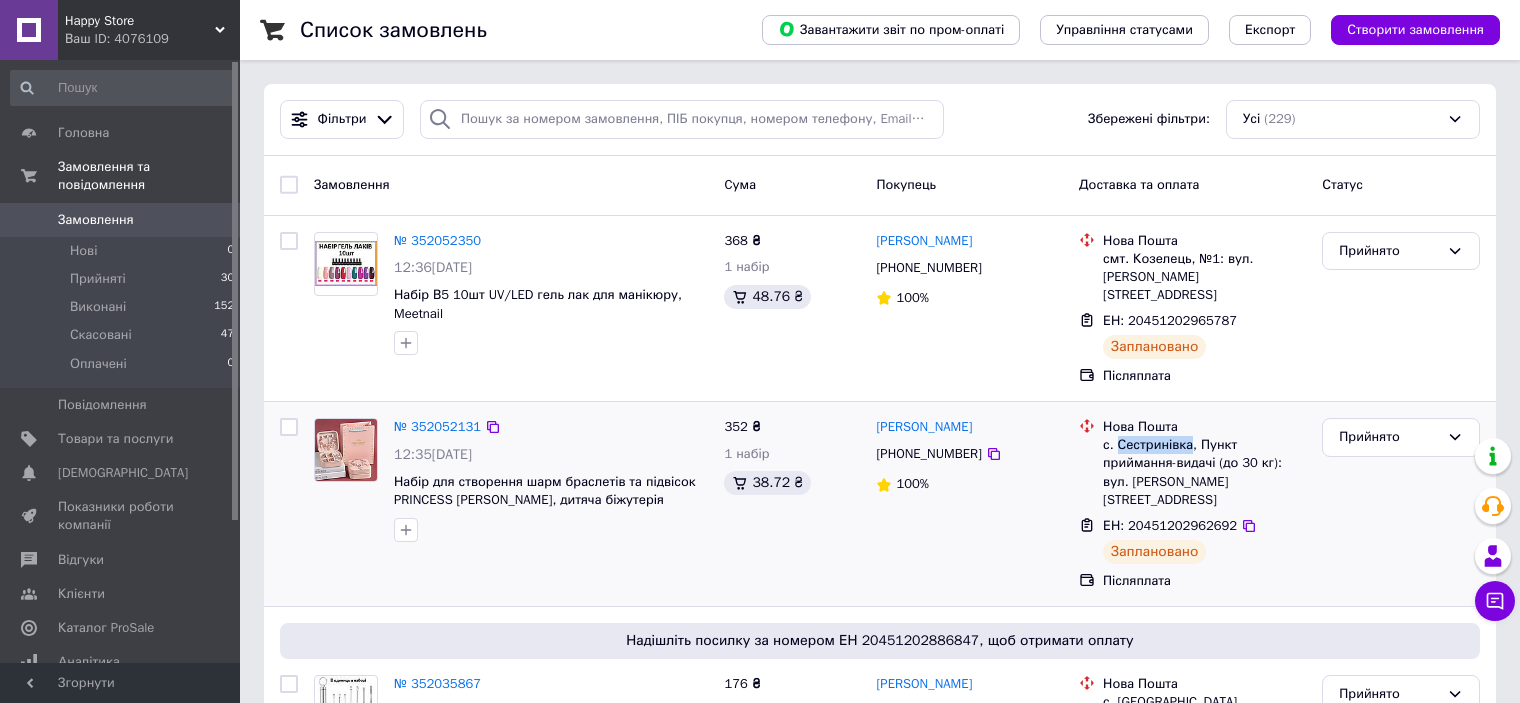 drag, startPoint x: 1186, startPoint y: 430, endPoint x: 1118, endPoint y: 430, distance: 68 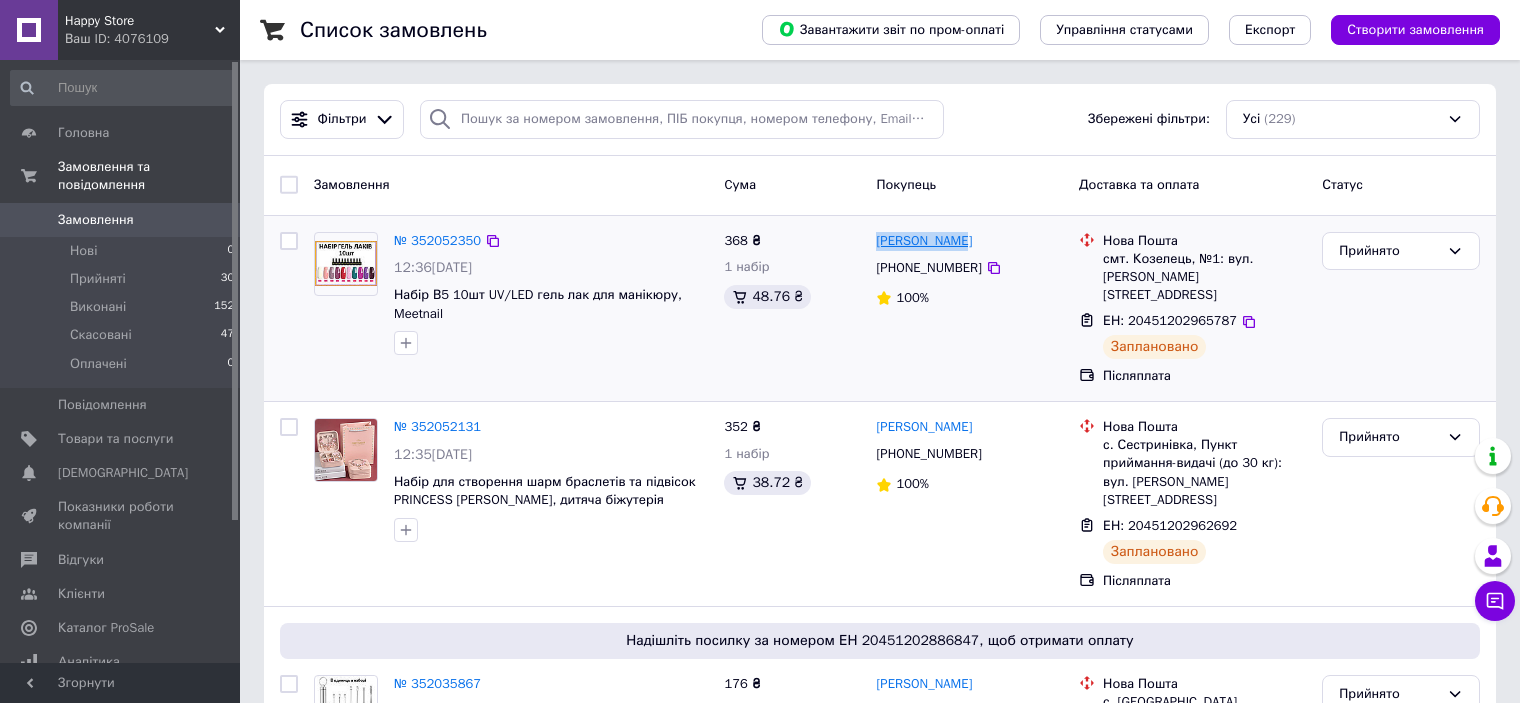drag, startPoint x: 977, startPoint y: 241, endPoint x: 881, endPoint y: 238, distance: 96.04687 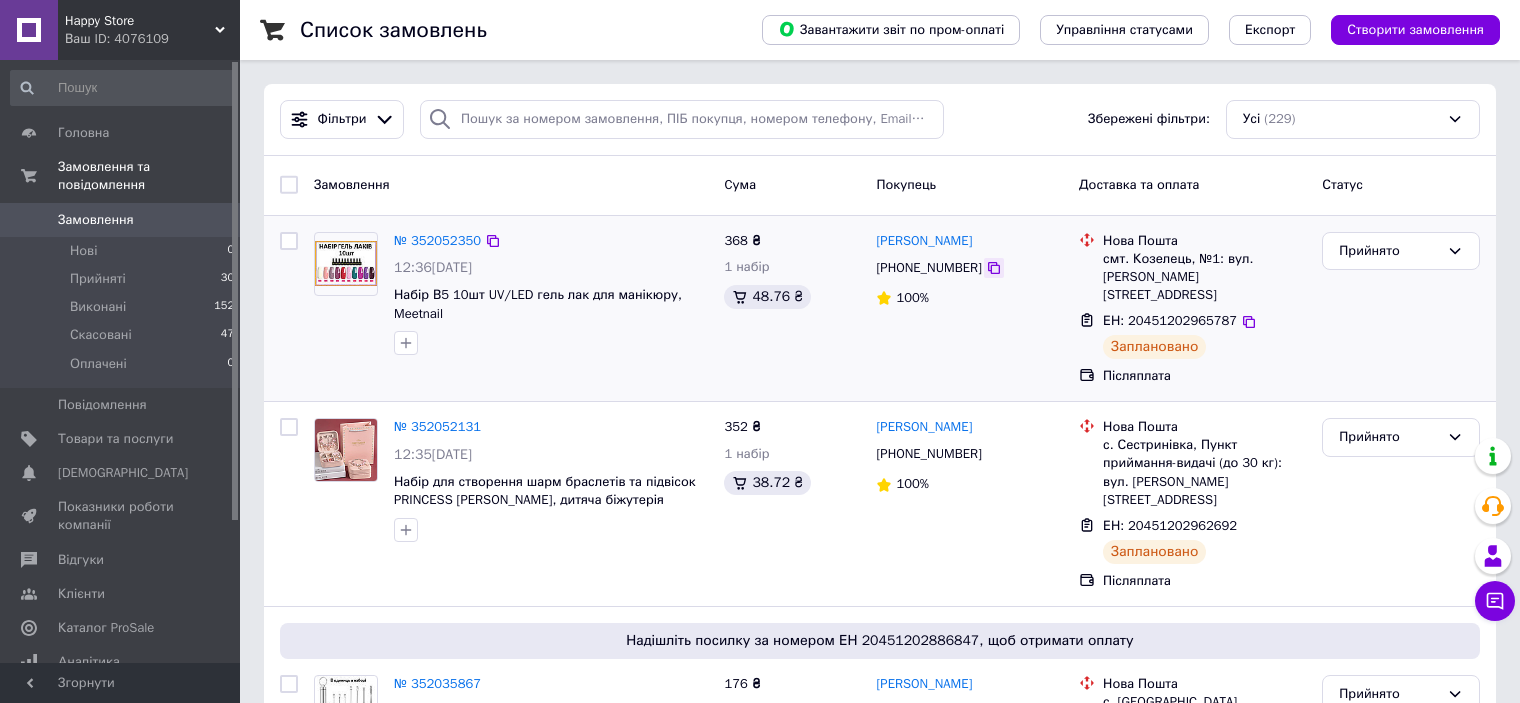 click 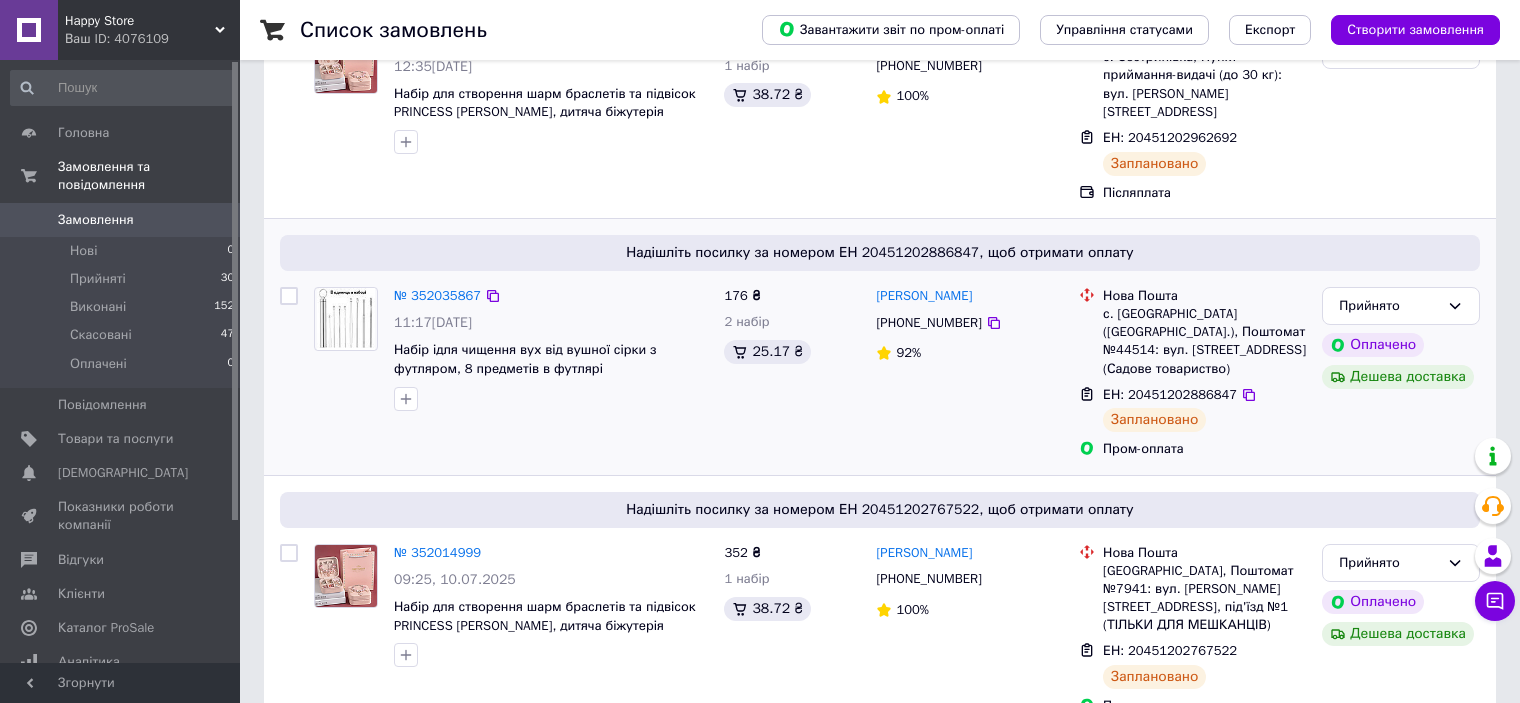 scroll, scrollTop: 400, scrollLeft: 0, axis: vertical 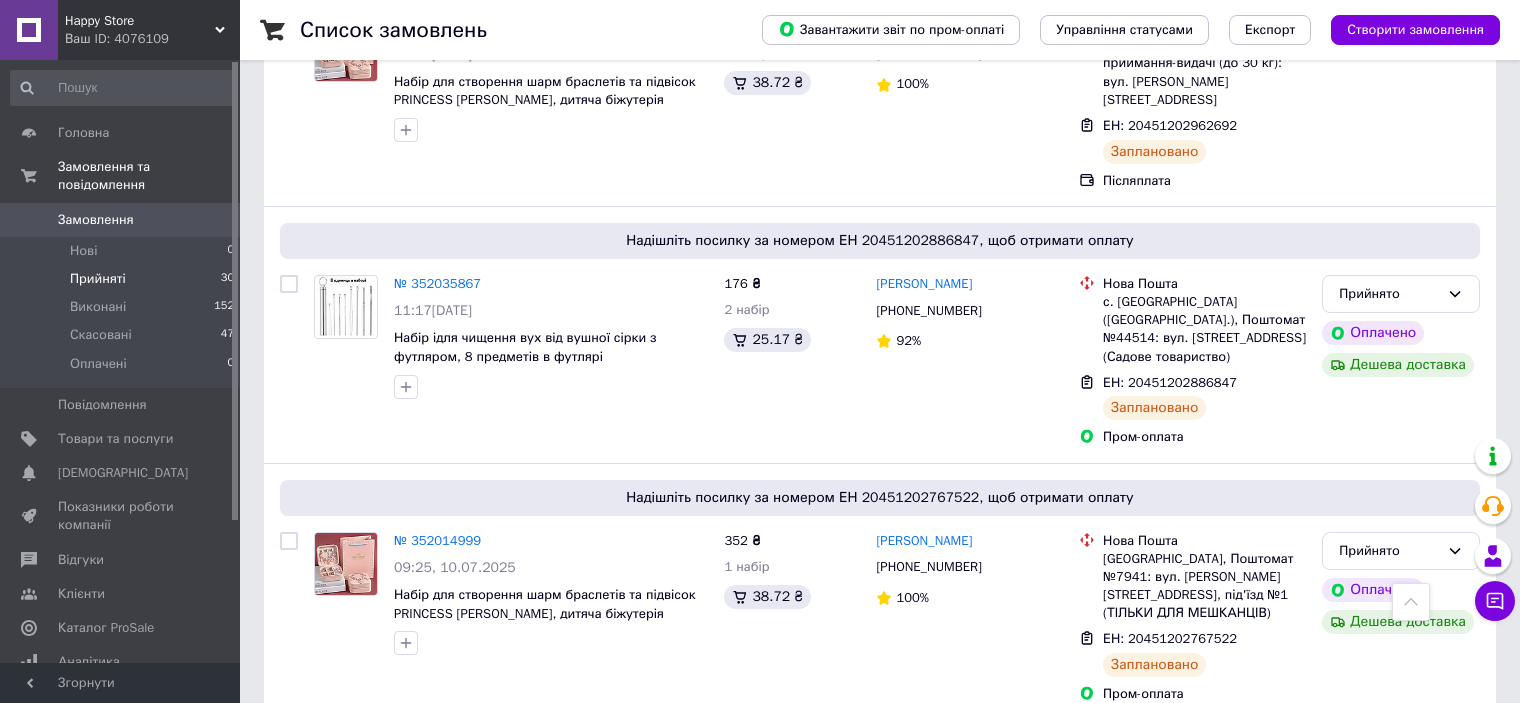 click on "Прийняті" at bounding box center (98, 279) 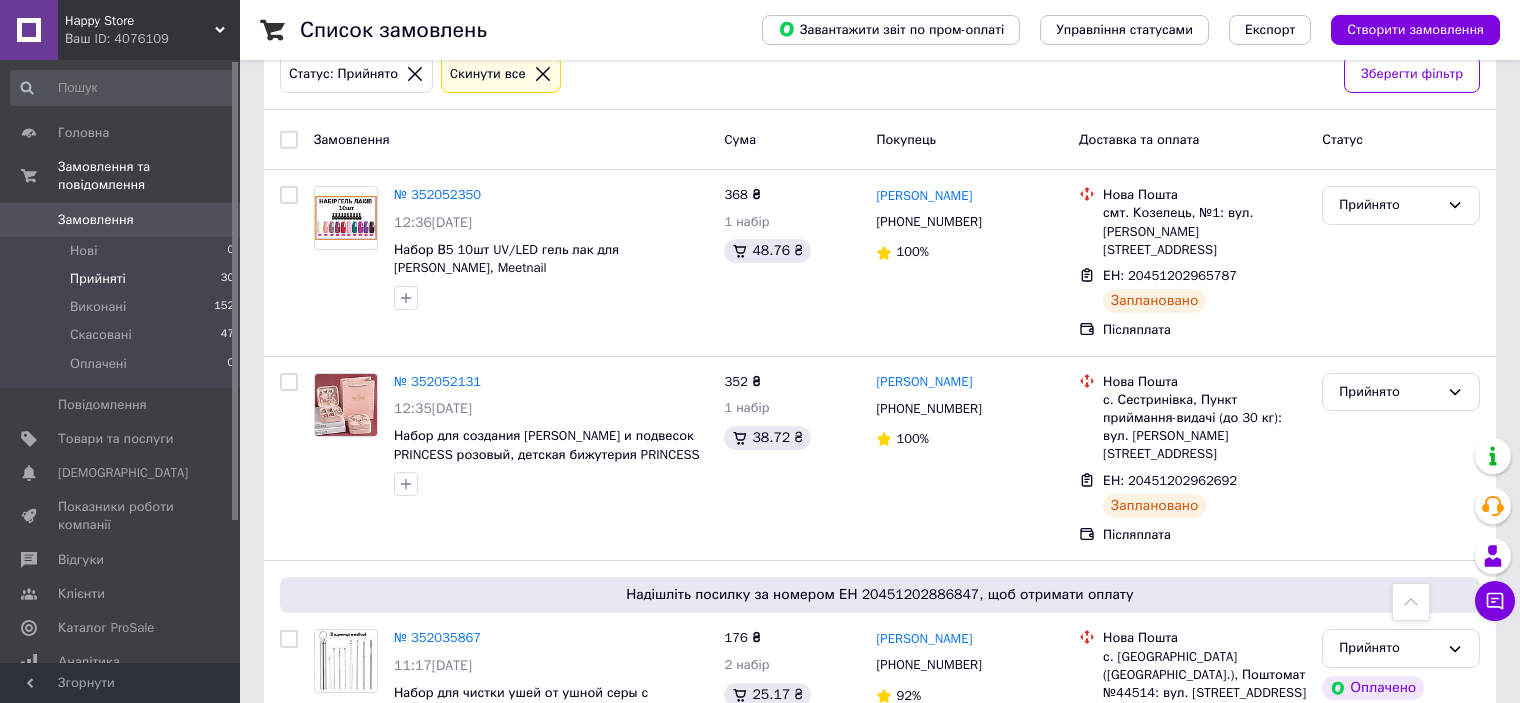 scroll, scrollTop: 0, scrollLeft: 0, axis: both 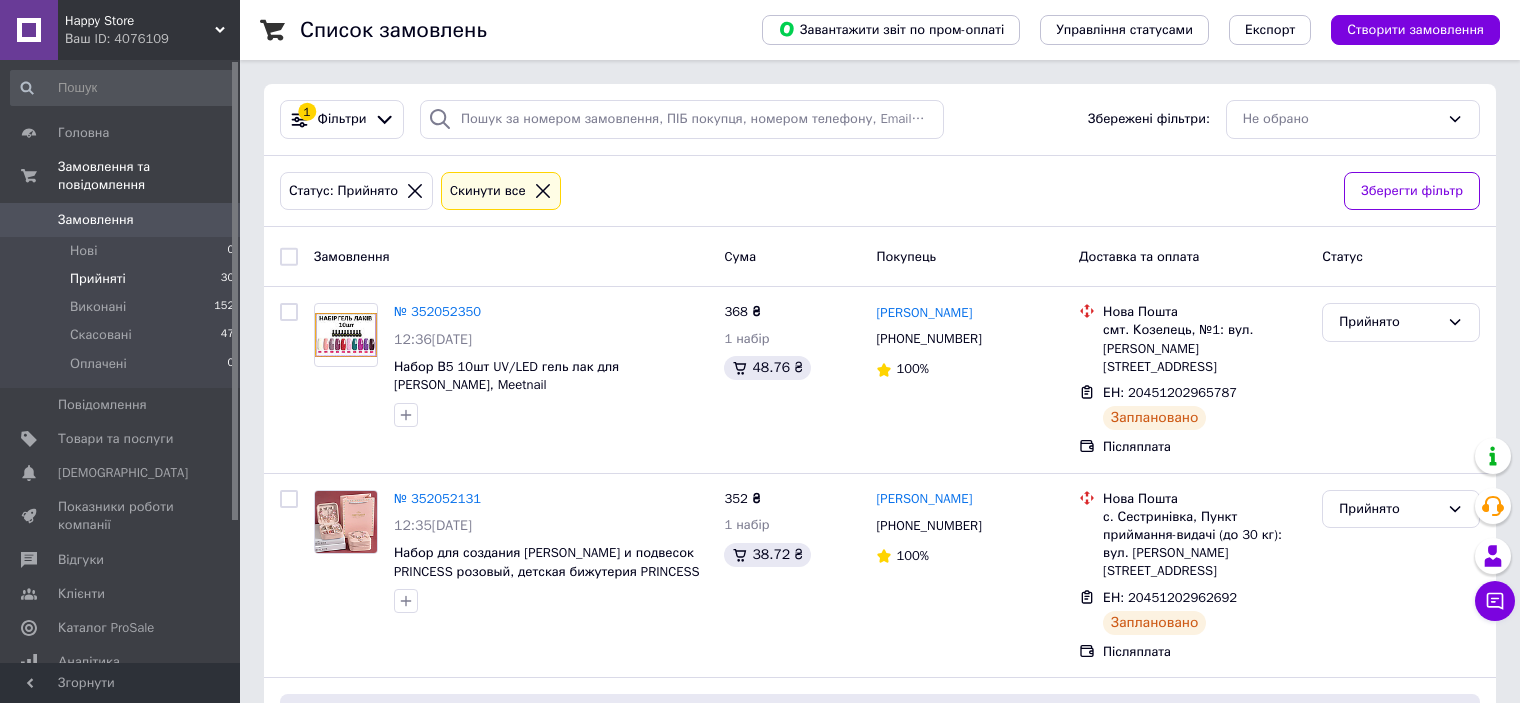 click on "Замовлення" at bounding box center (121, 220) 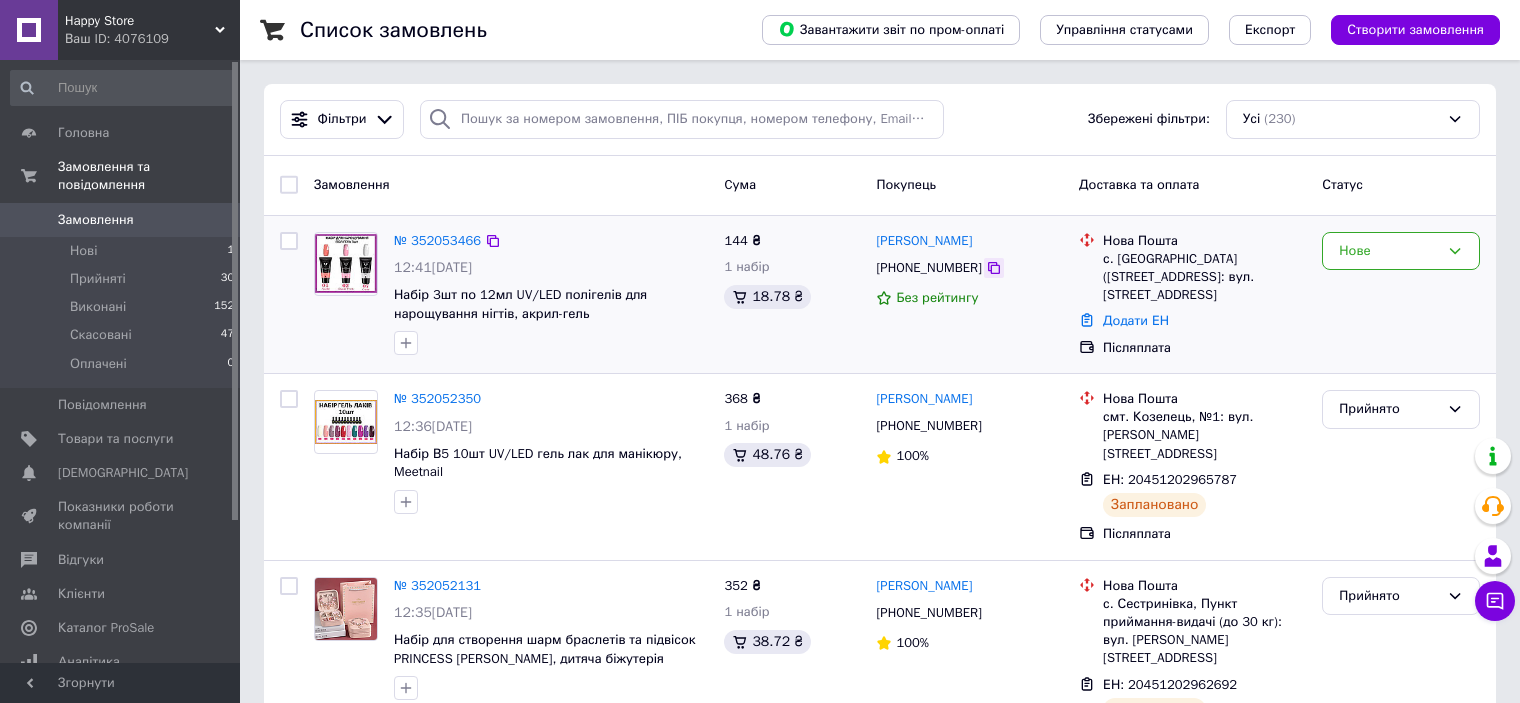 click 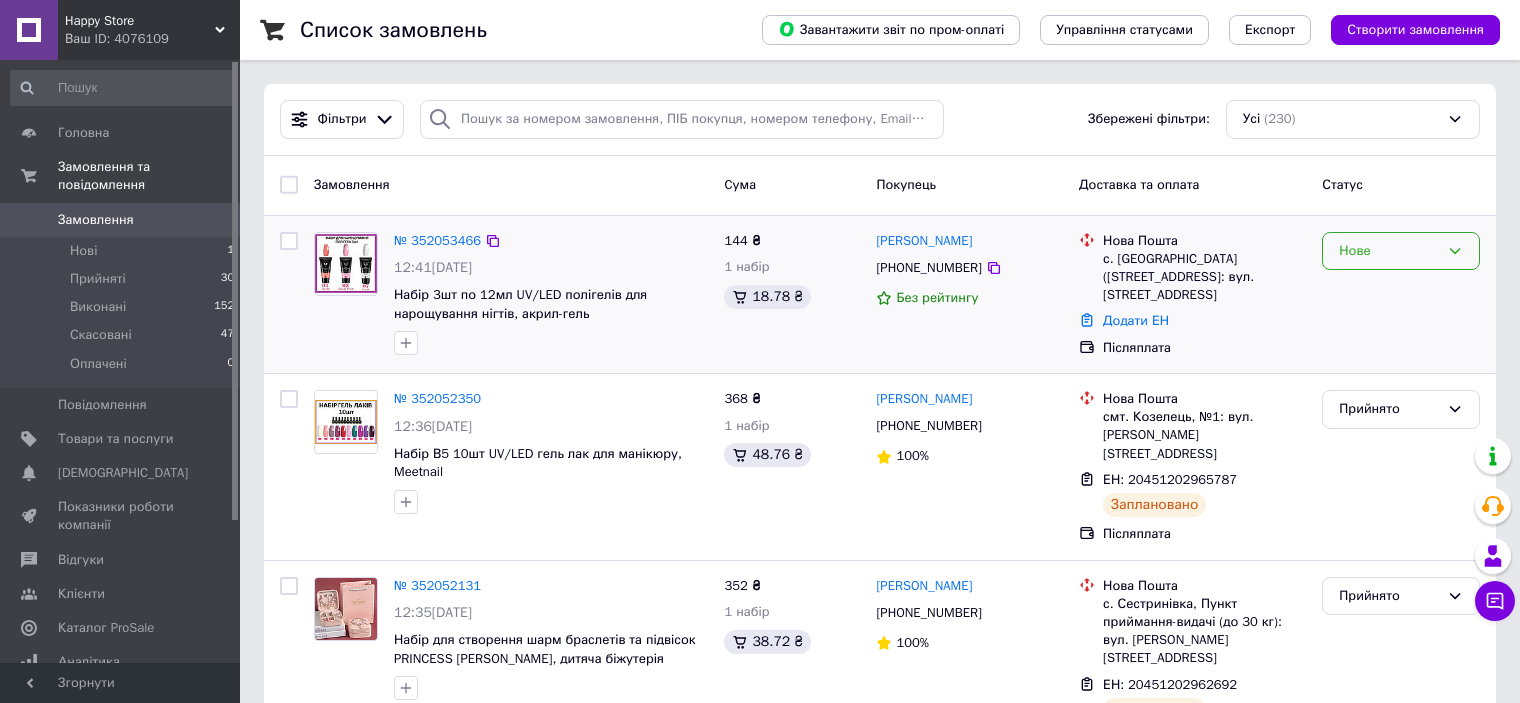 click on "Нове" at bounding box center [1389, 251] 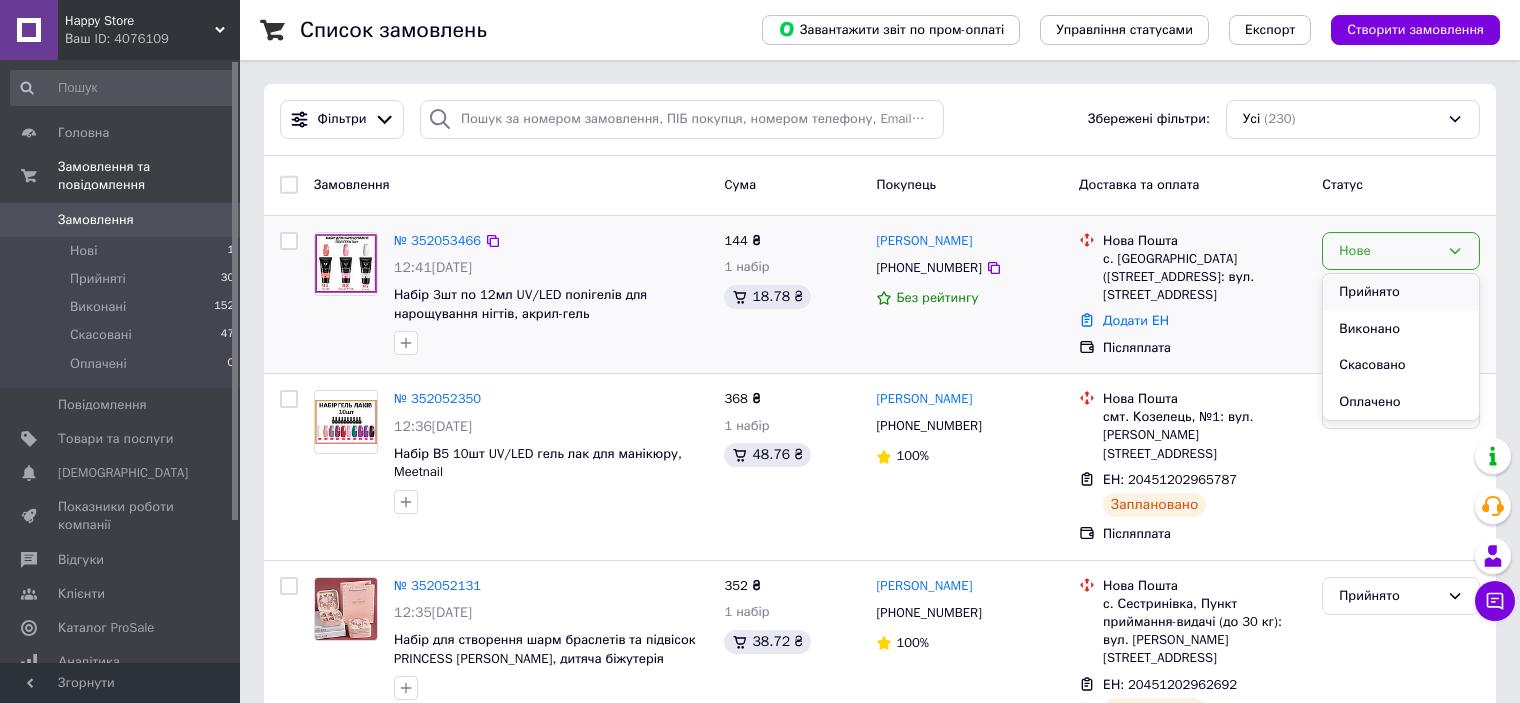 click on "Прийнято" at bounding box center [1401, 292] 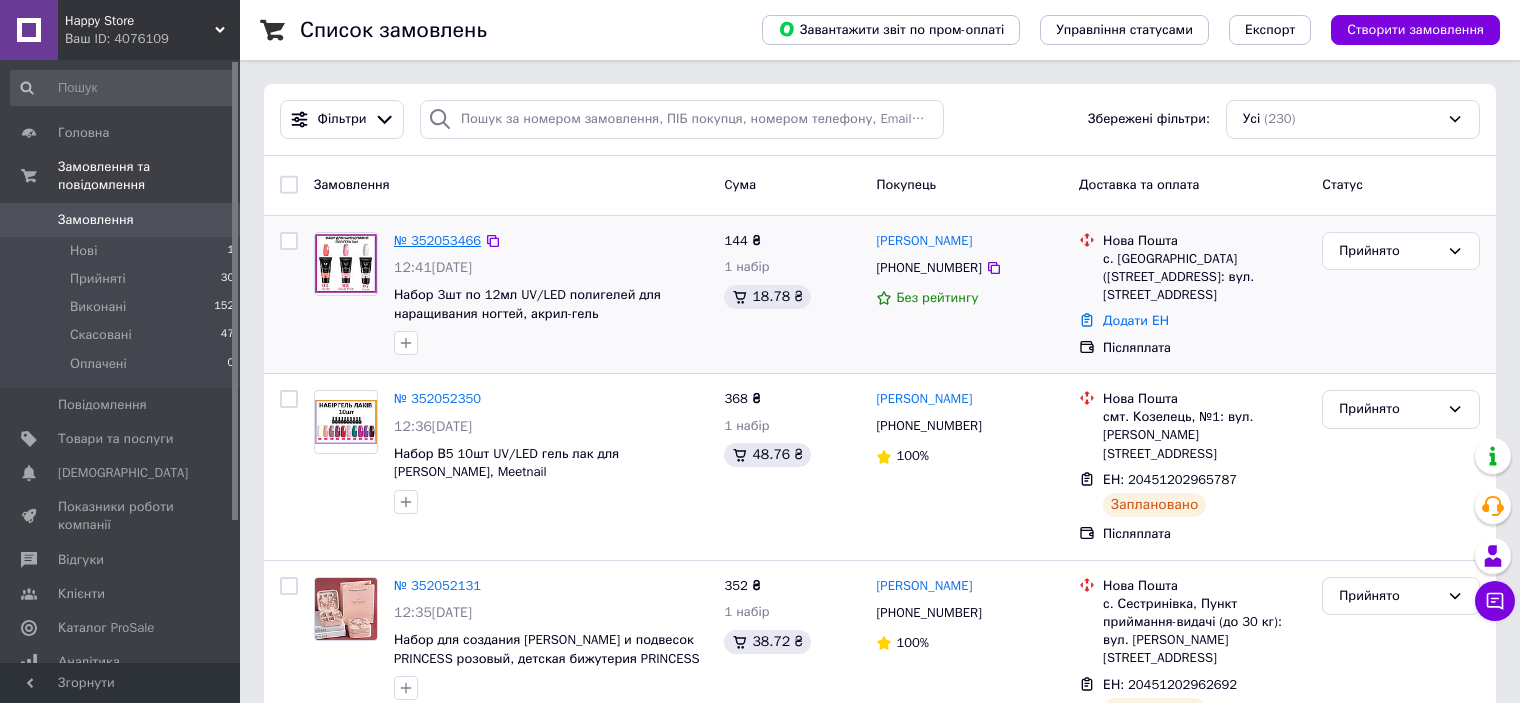 click on "№ 352053466" at bounding box center [437, 240] 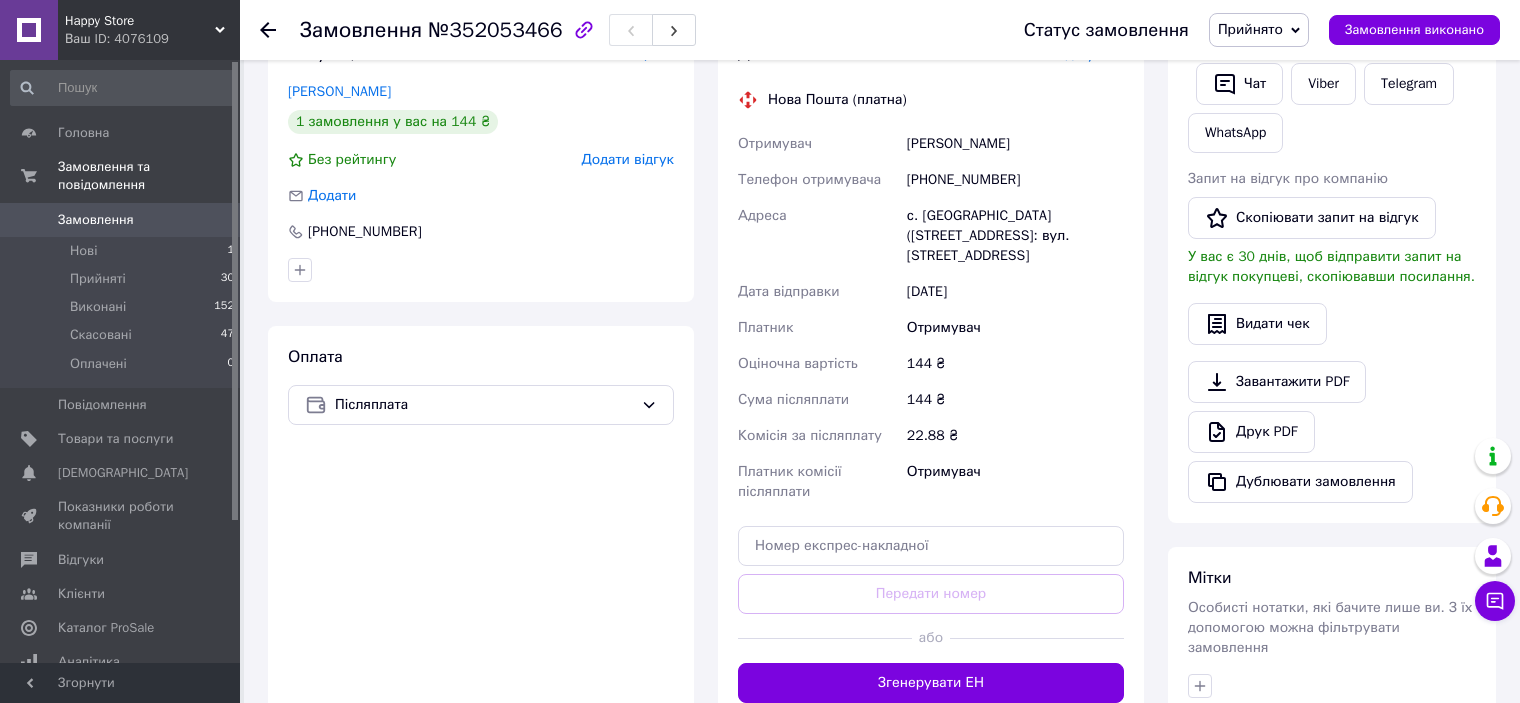 scroll, scrollTop: 499, scrollLeft: 0, axis: vertical 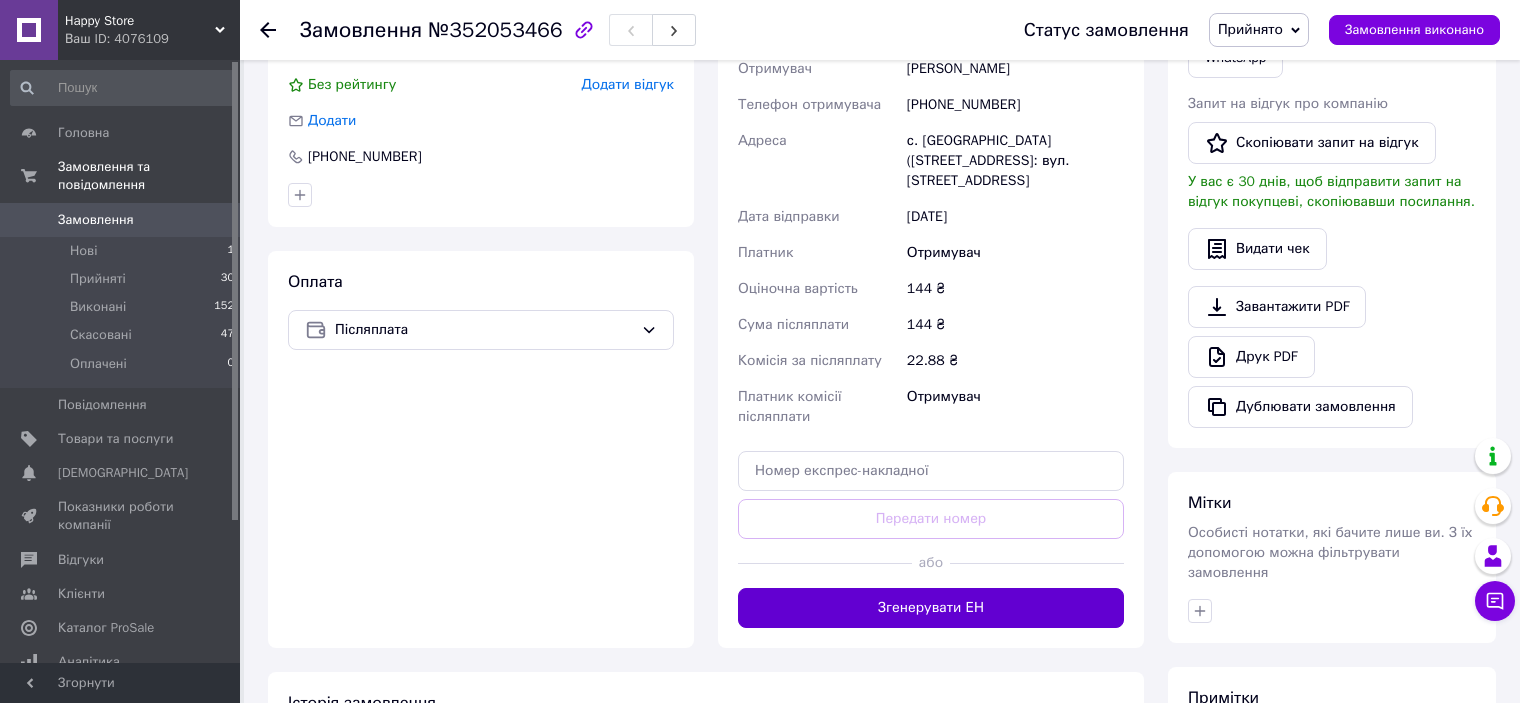 click on "Згенерувати ЕН" at bounding box center [931, 608] 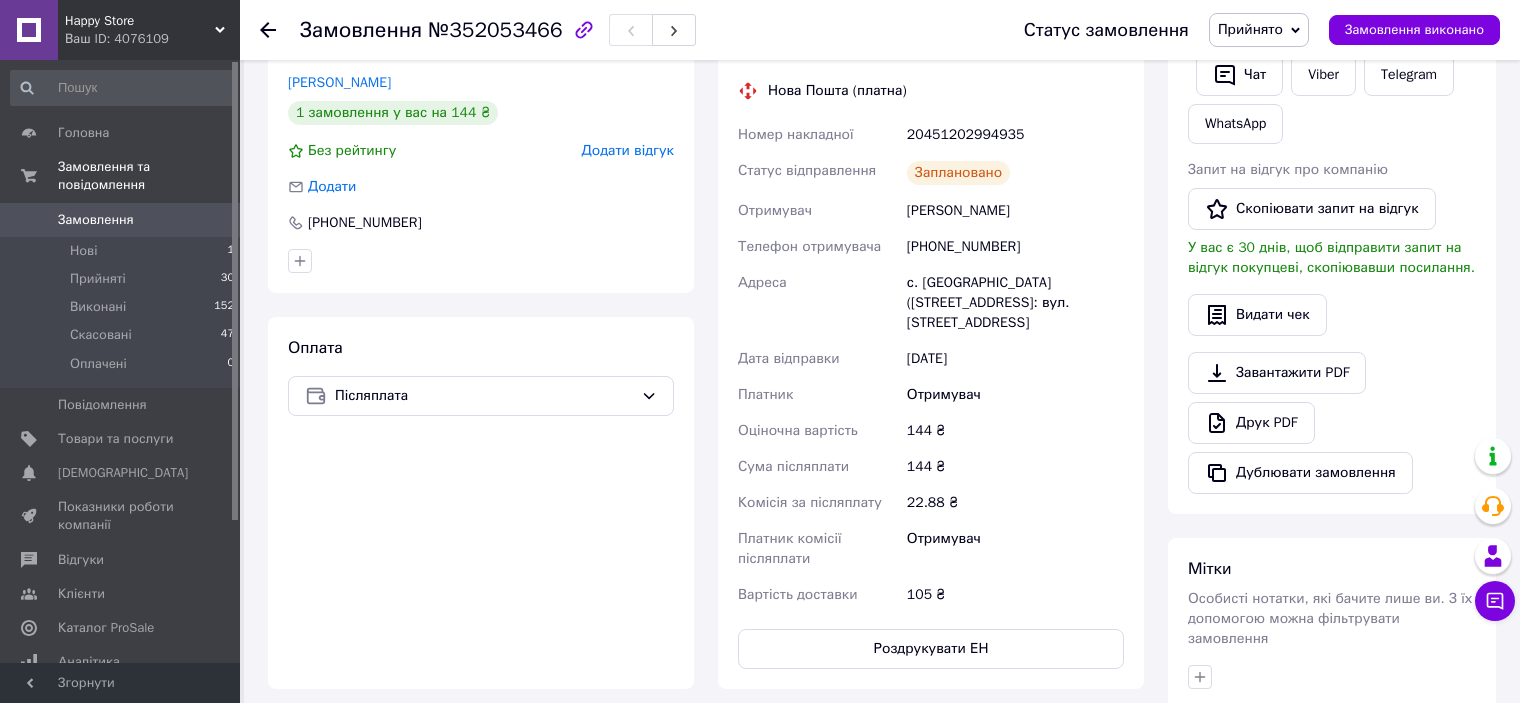 scroll, scrollTop: 399, scrollLeft: 0, axis: vertical 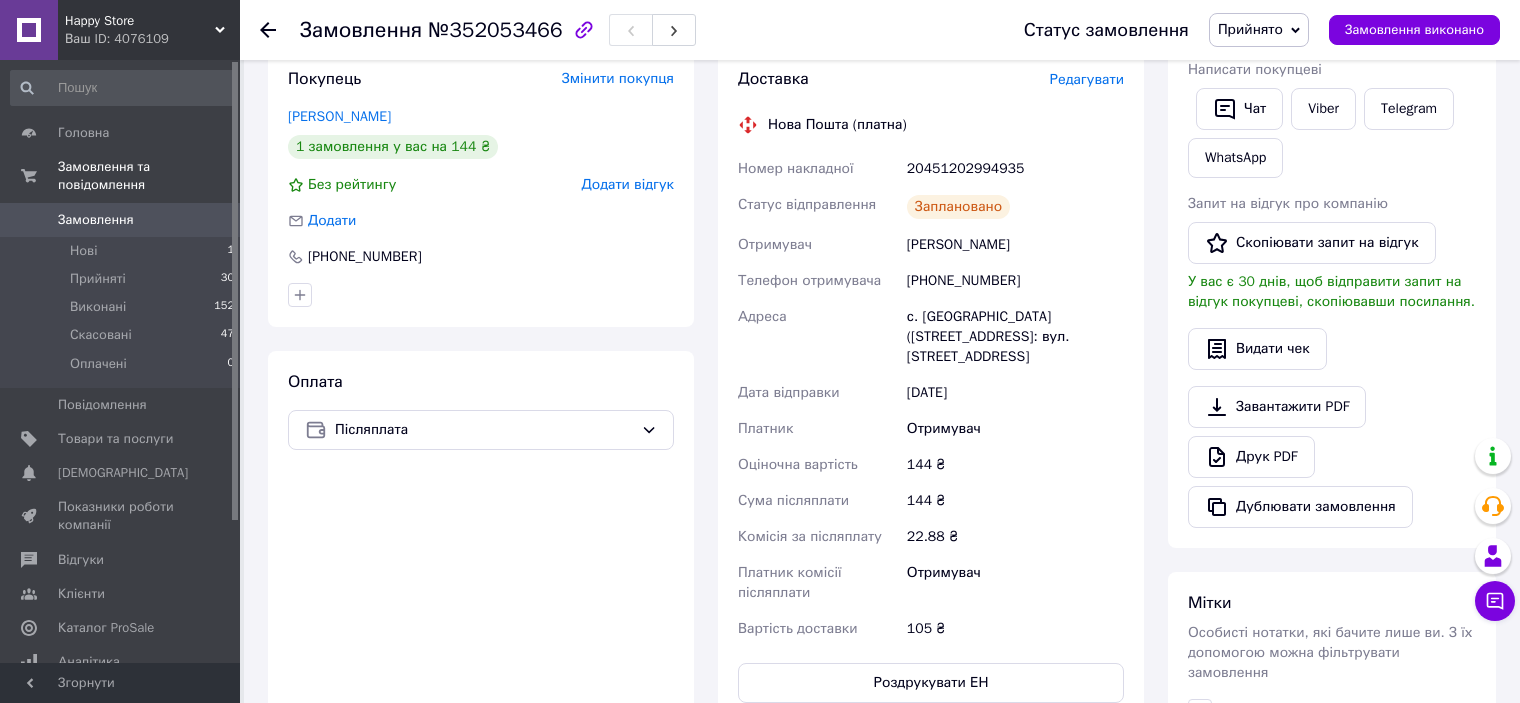 click on "[PERSON_NAME]" at bounding box center [1015, 245] 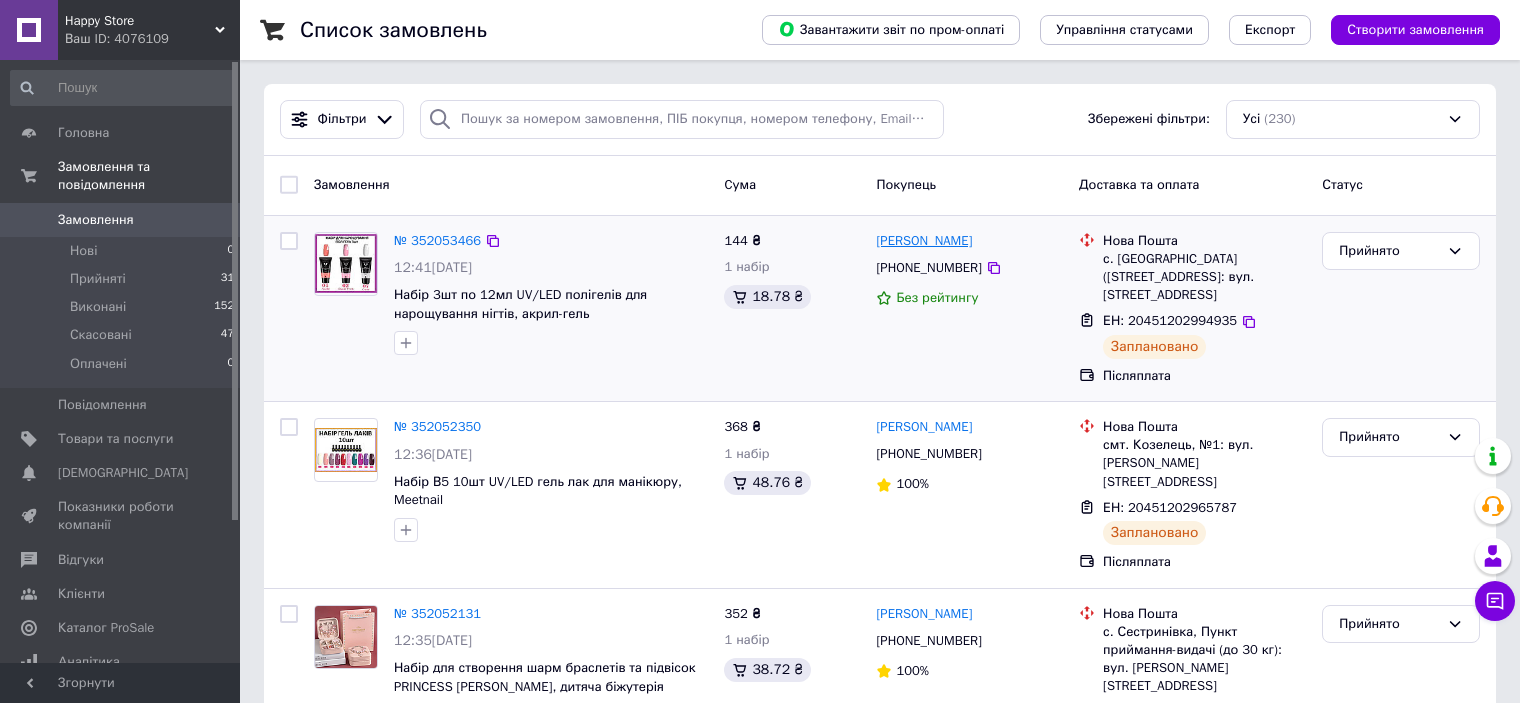 drag, startPoint x: 993, startPoint y: 240, endPoint x: 876, endPoint y: 245, distance: 117.10679 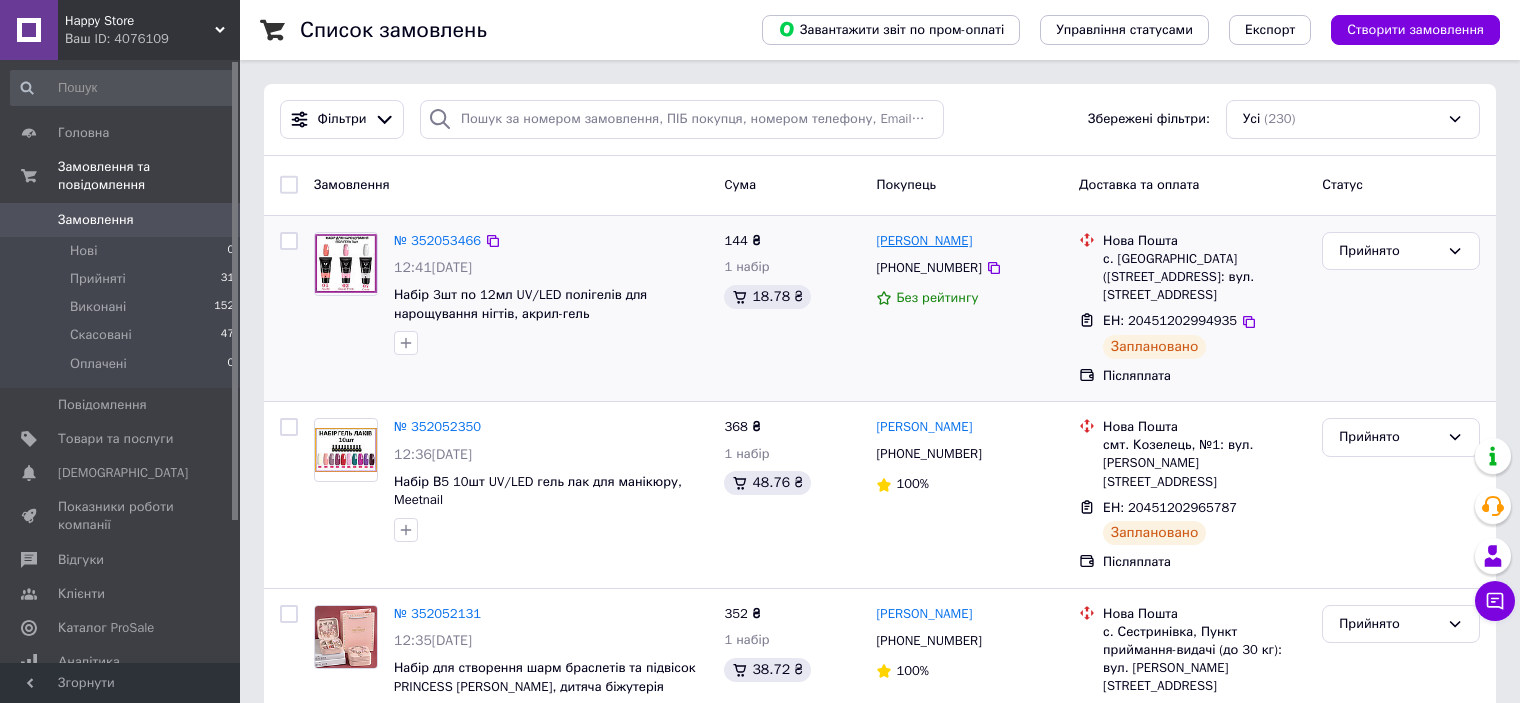 copy on "[PERSON_NAME]" 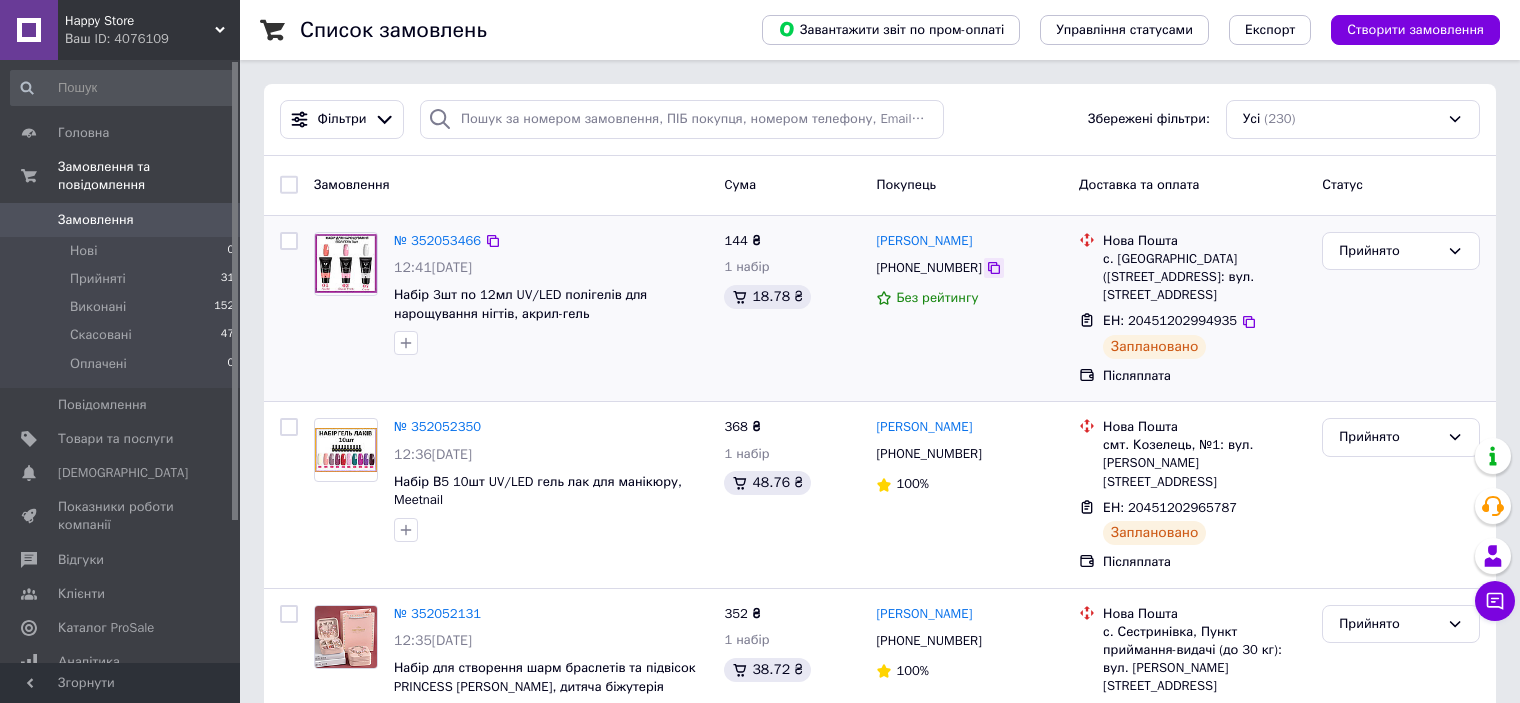 click 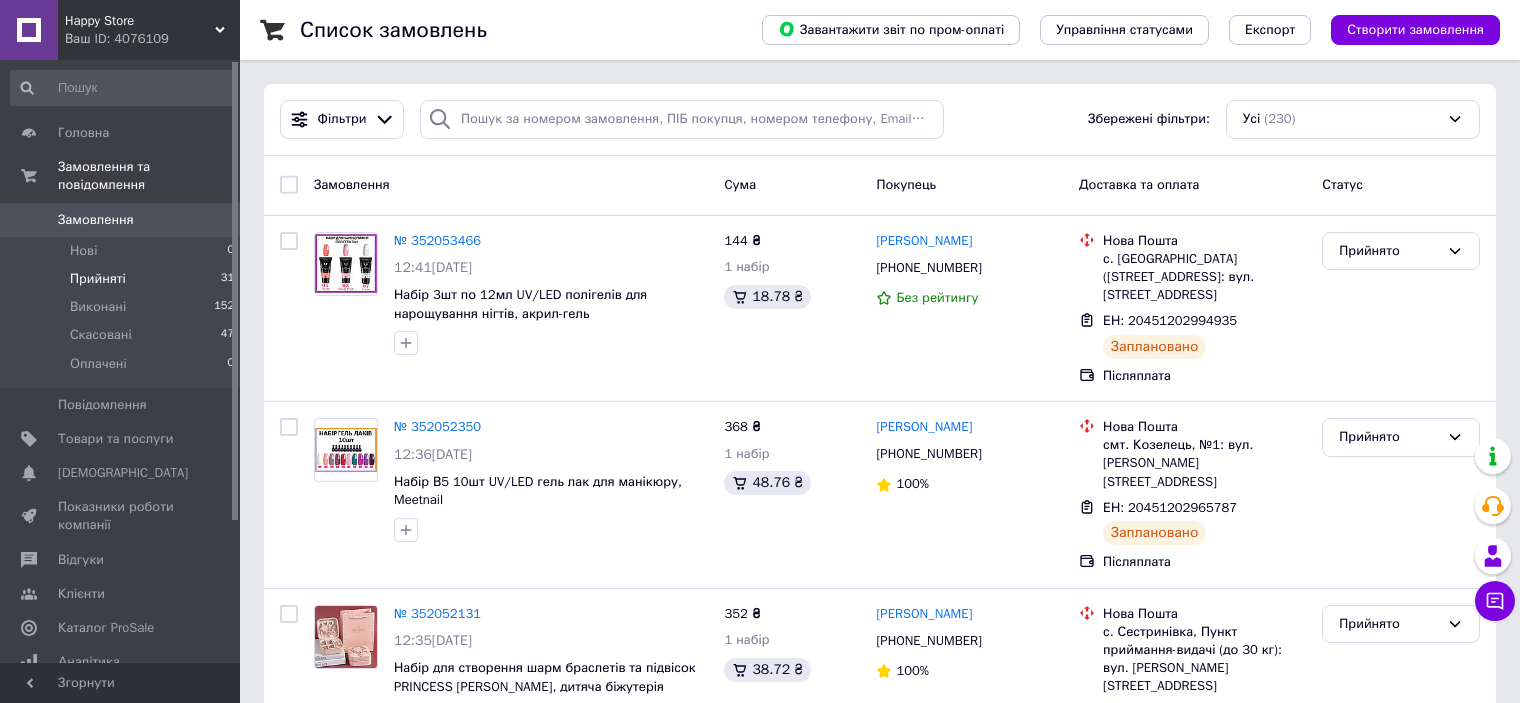 click on "Прийняті" at bounding box center (98, 279) 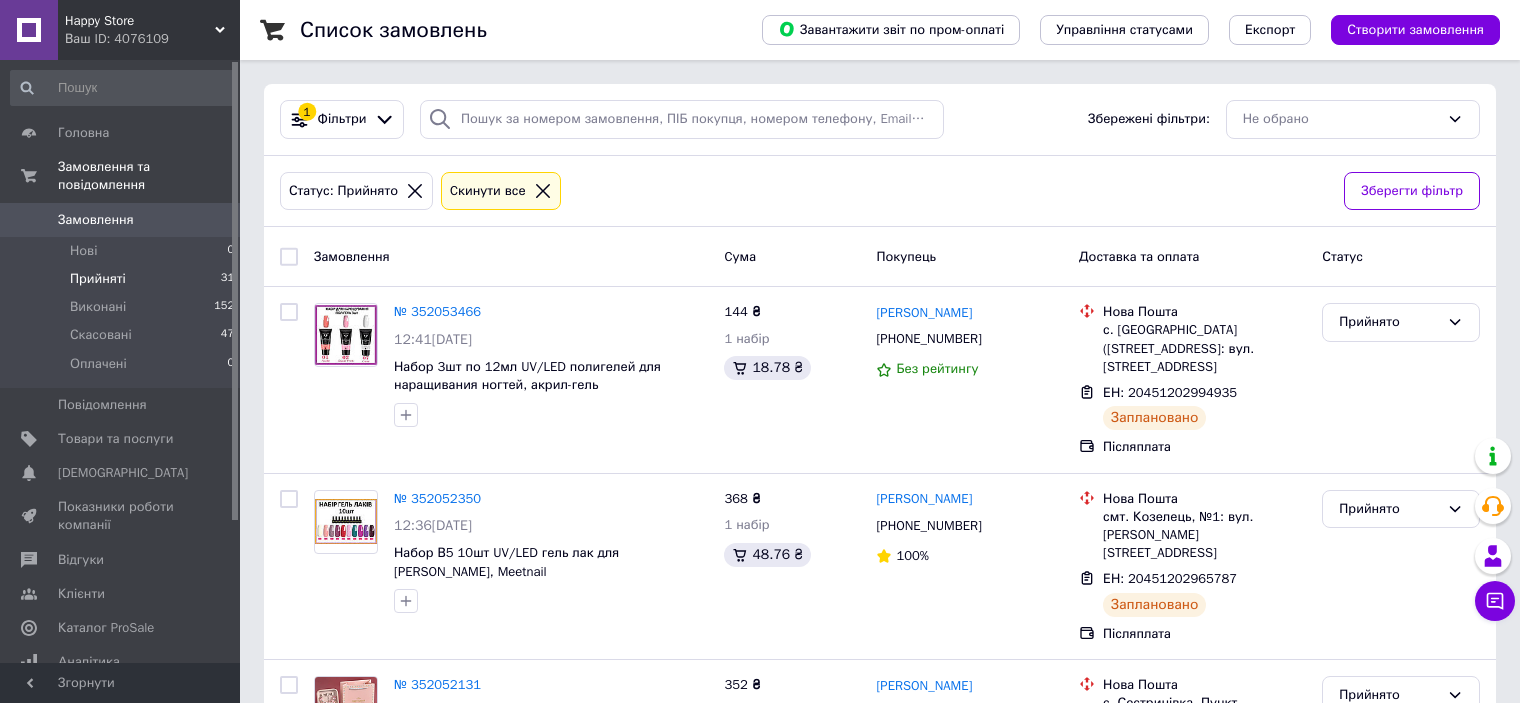 click on "Замовлення" at bounding box center [96, 220] 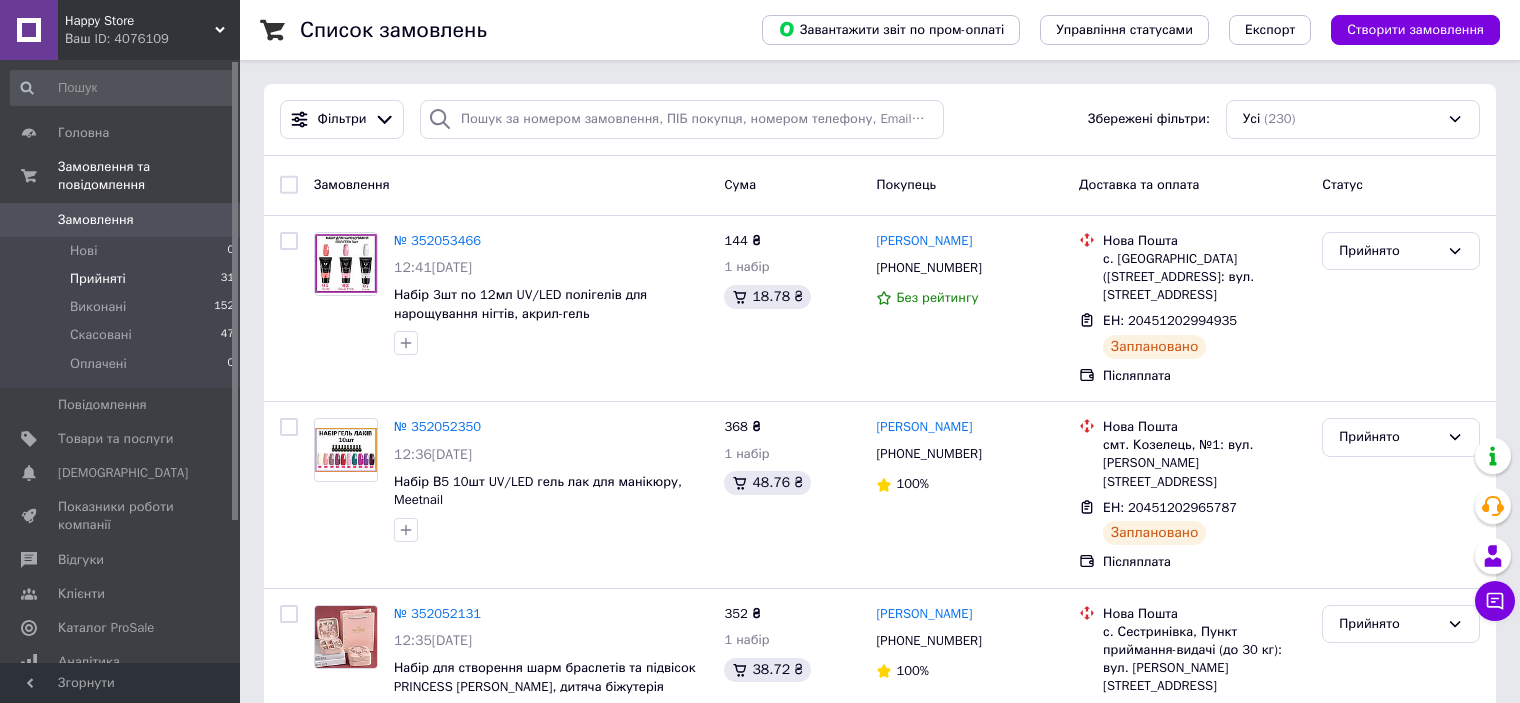 click on "Прийняті" at bounding box center [98, 279] 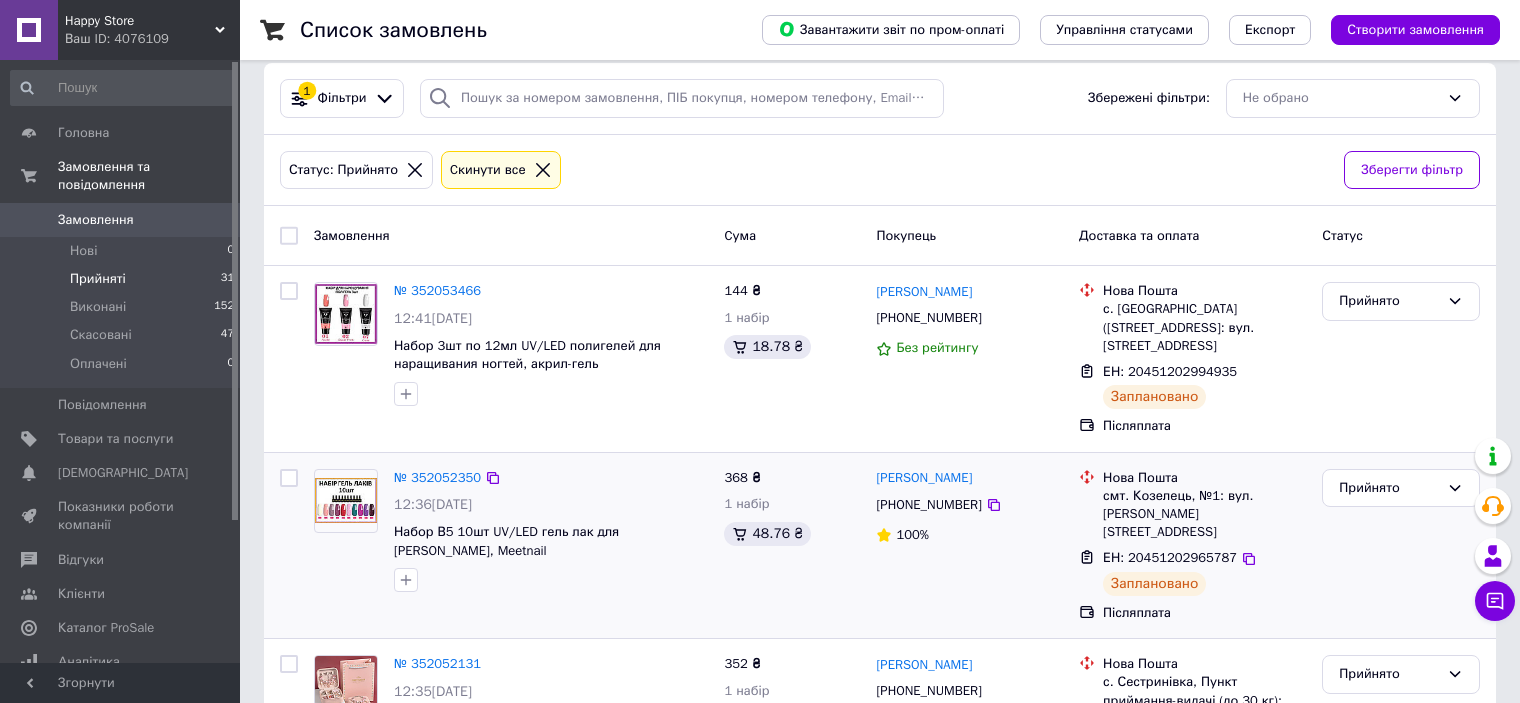 scroll, scrollTop: 0, scrollLeft: 0, axis: both 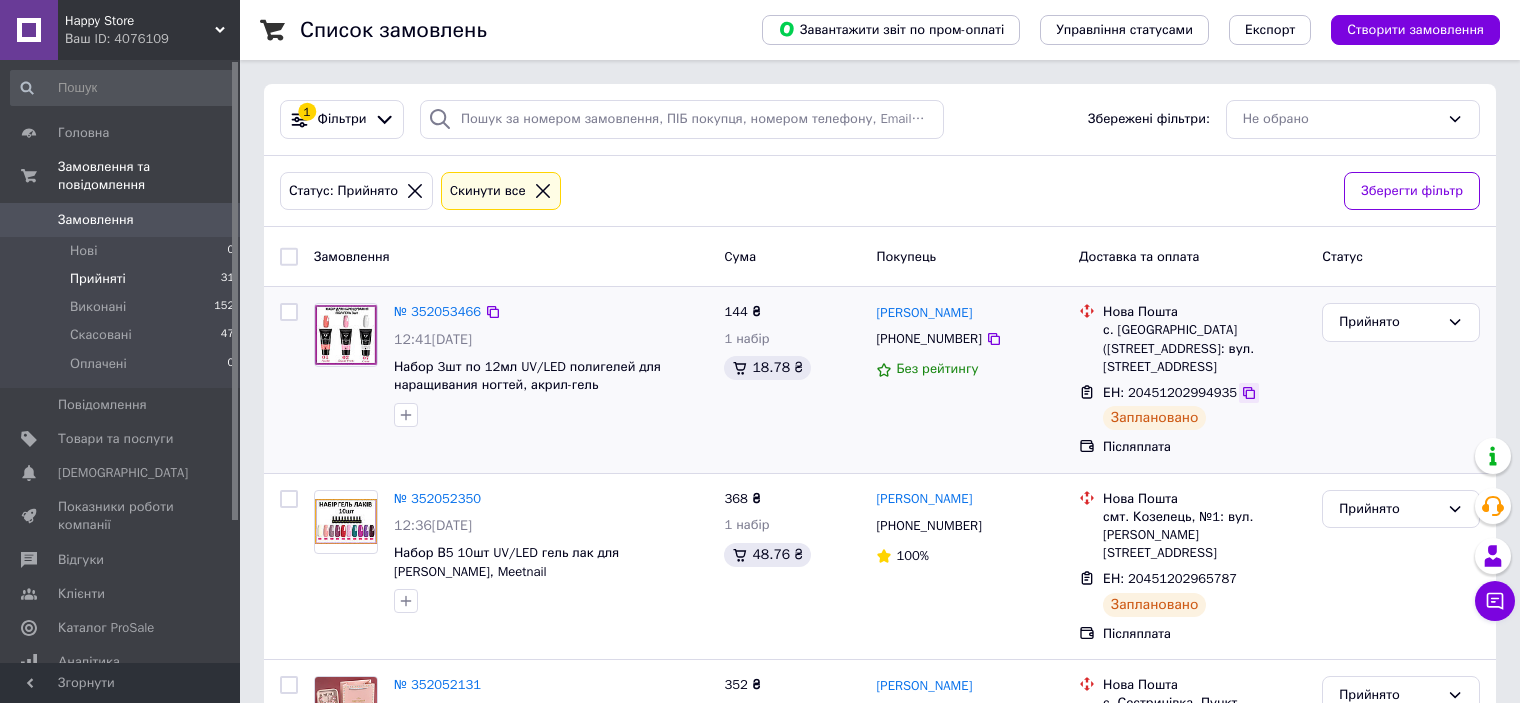 click 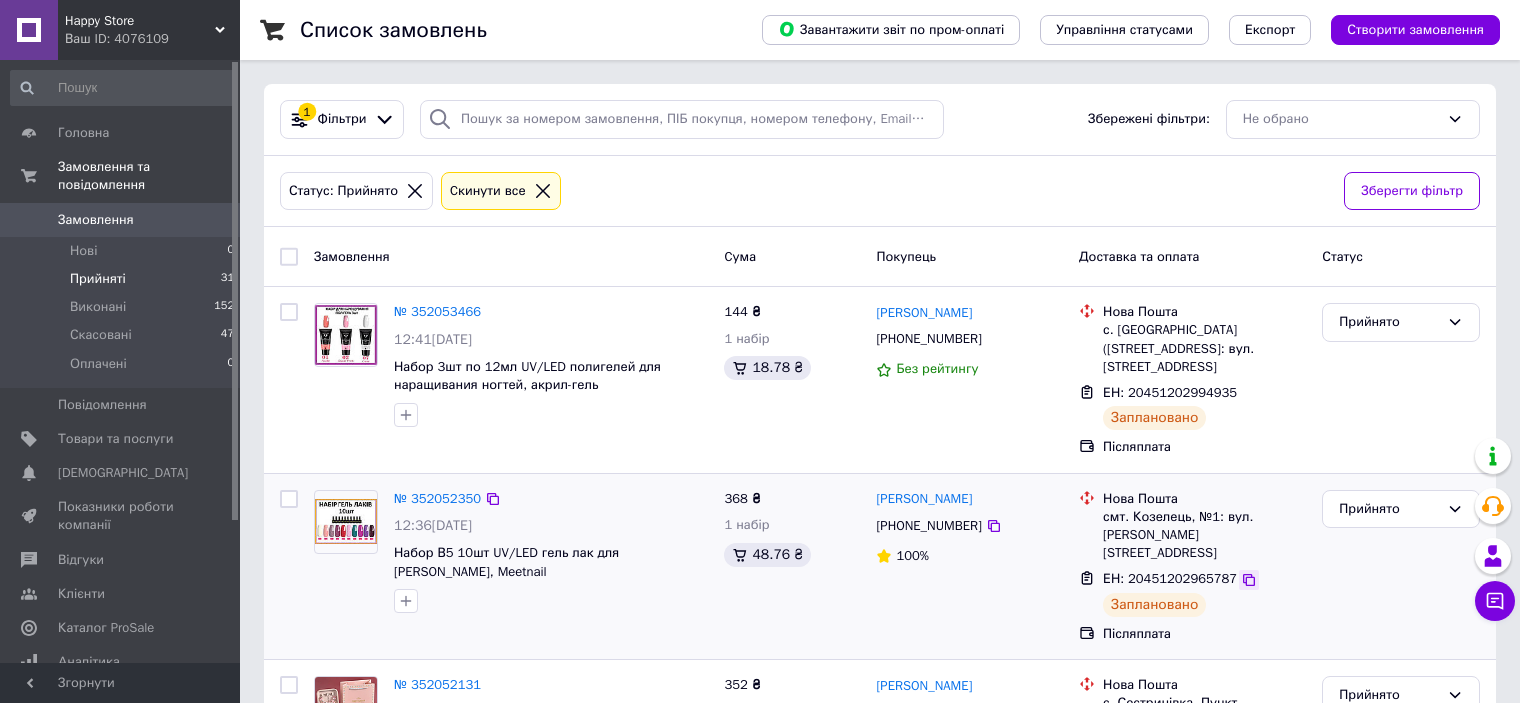 click 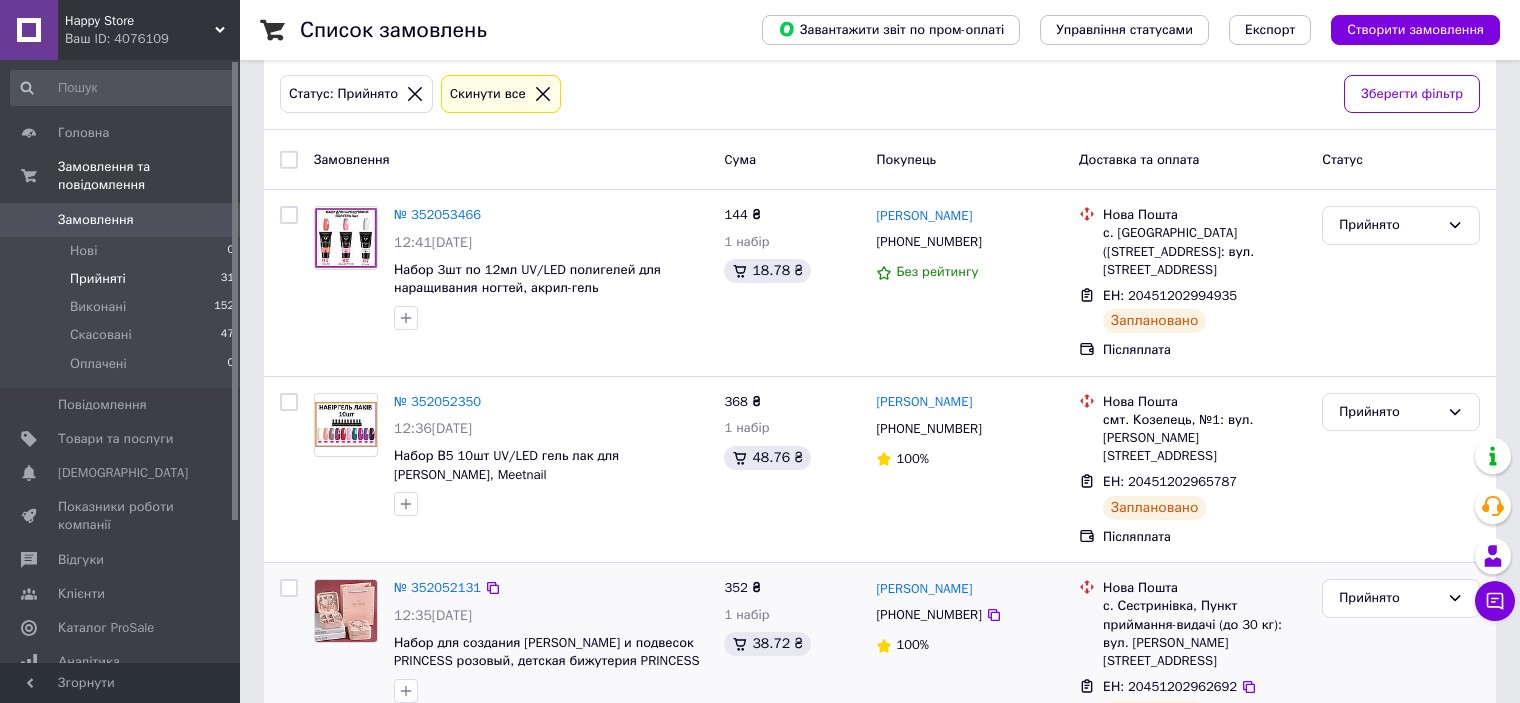 scroll, scrollTop: 200, scrollLeft: 0, axis: vertical 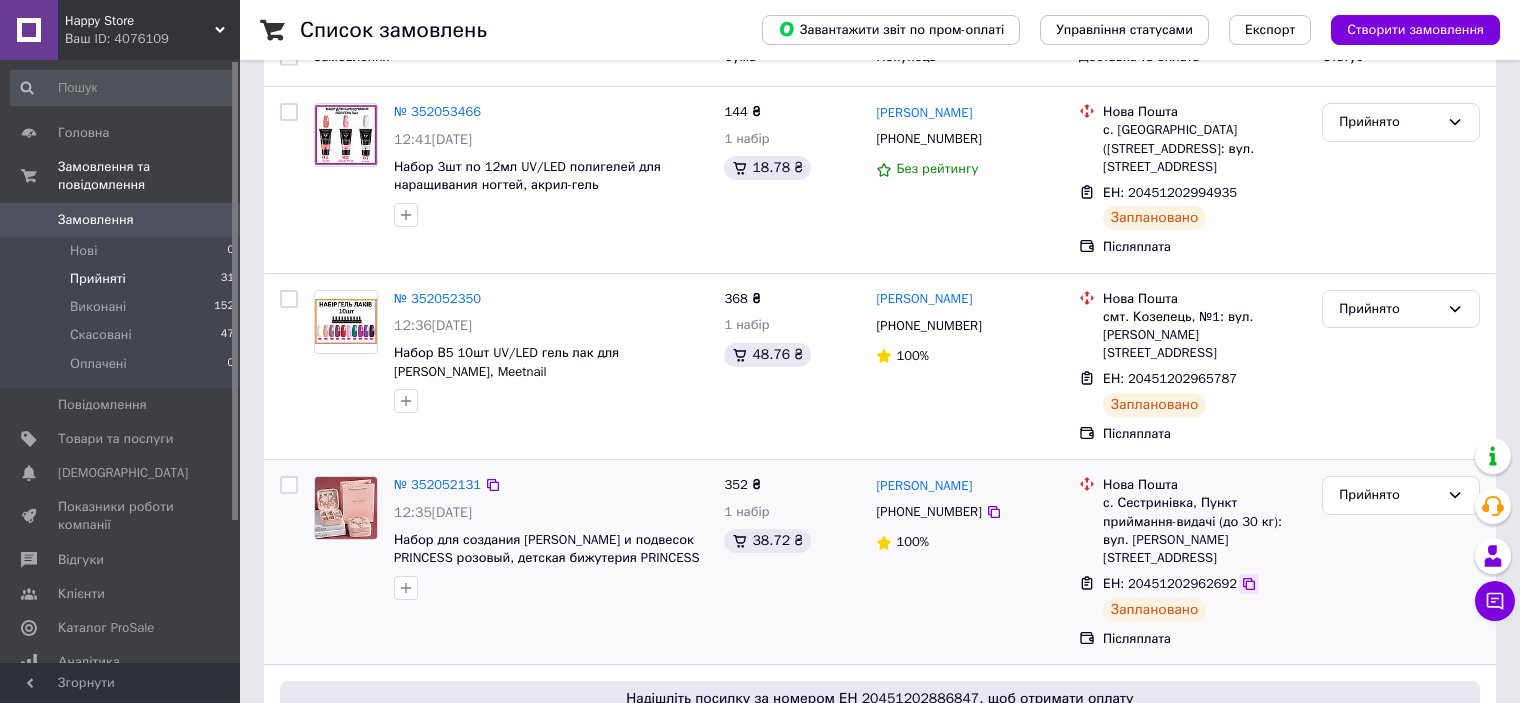 click 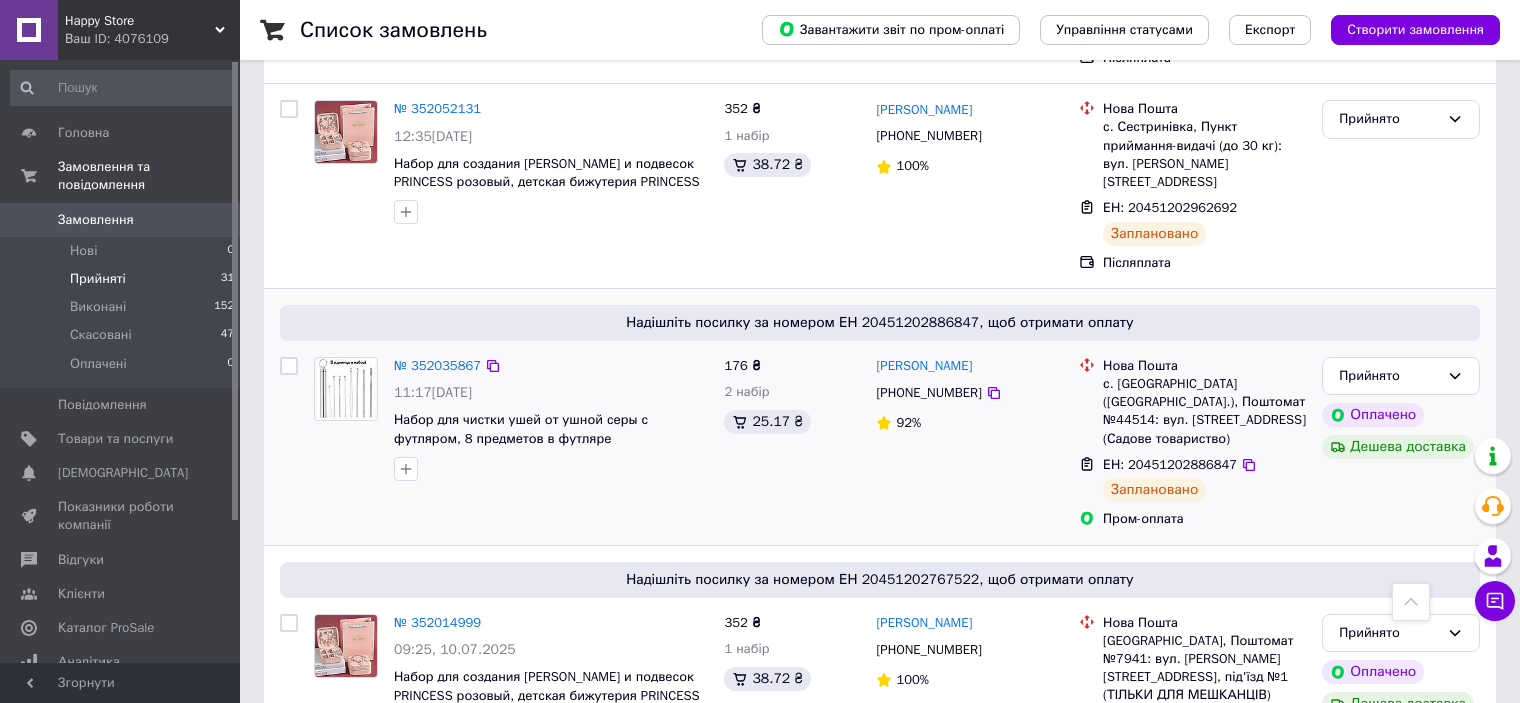 scroll, scrollTop: 600, scrollLeft: 0, axis: vertical 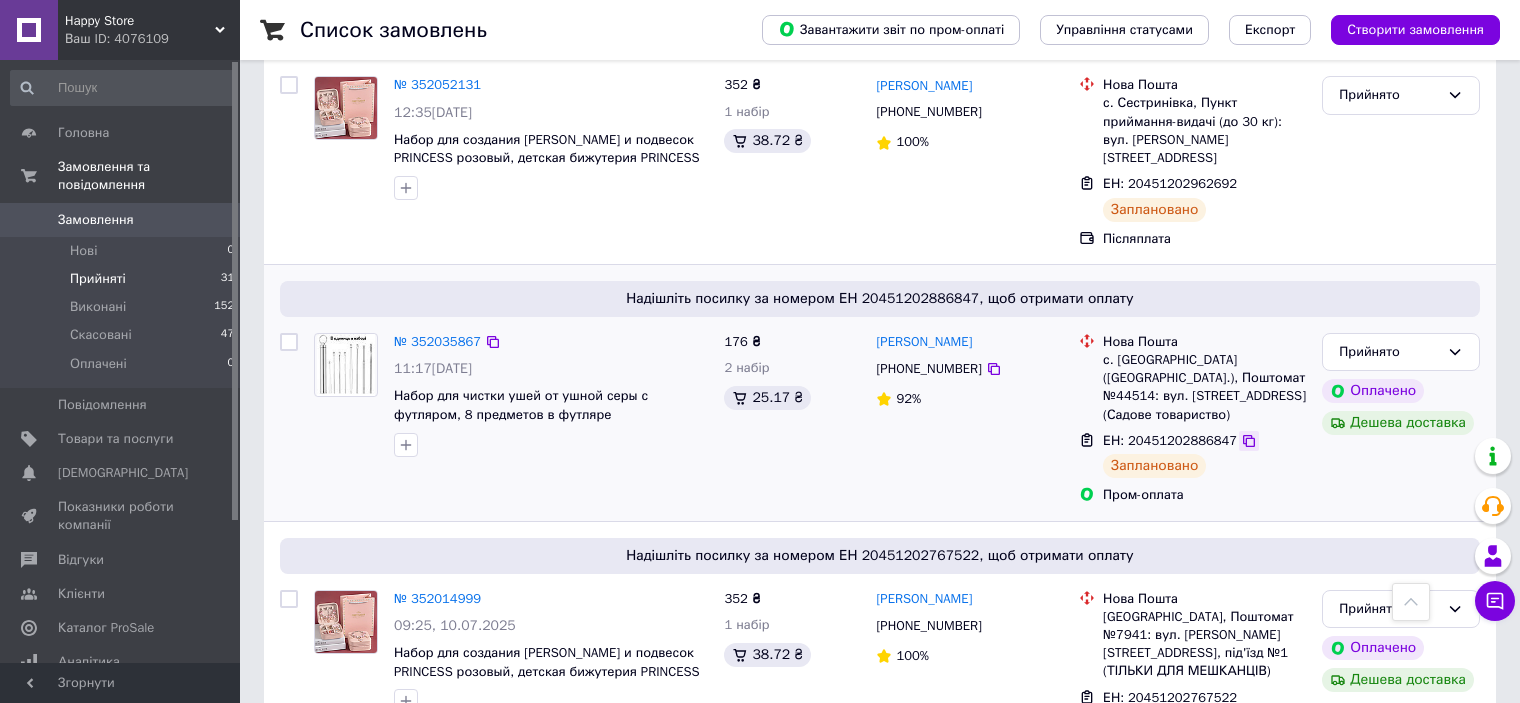 click 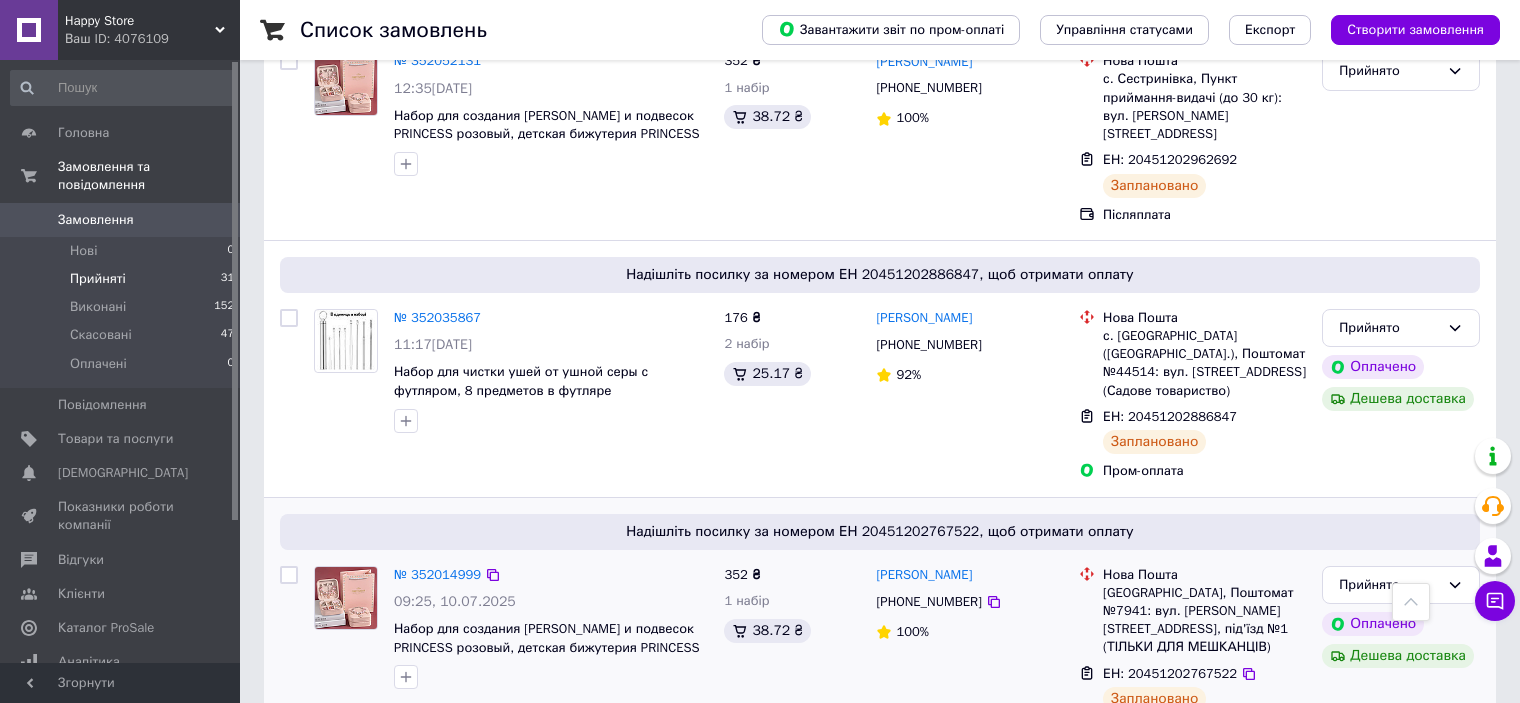 scroll, scrollTop: 700, scrollLeft: 0, axis: vertical 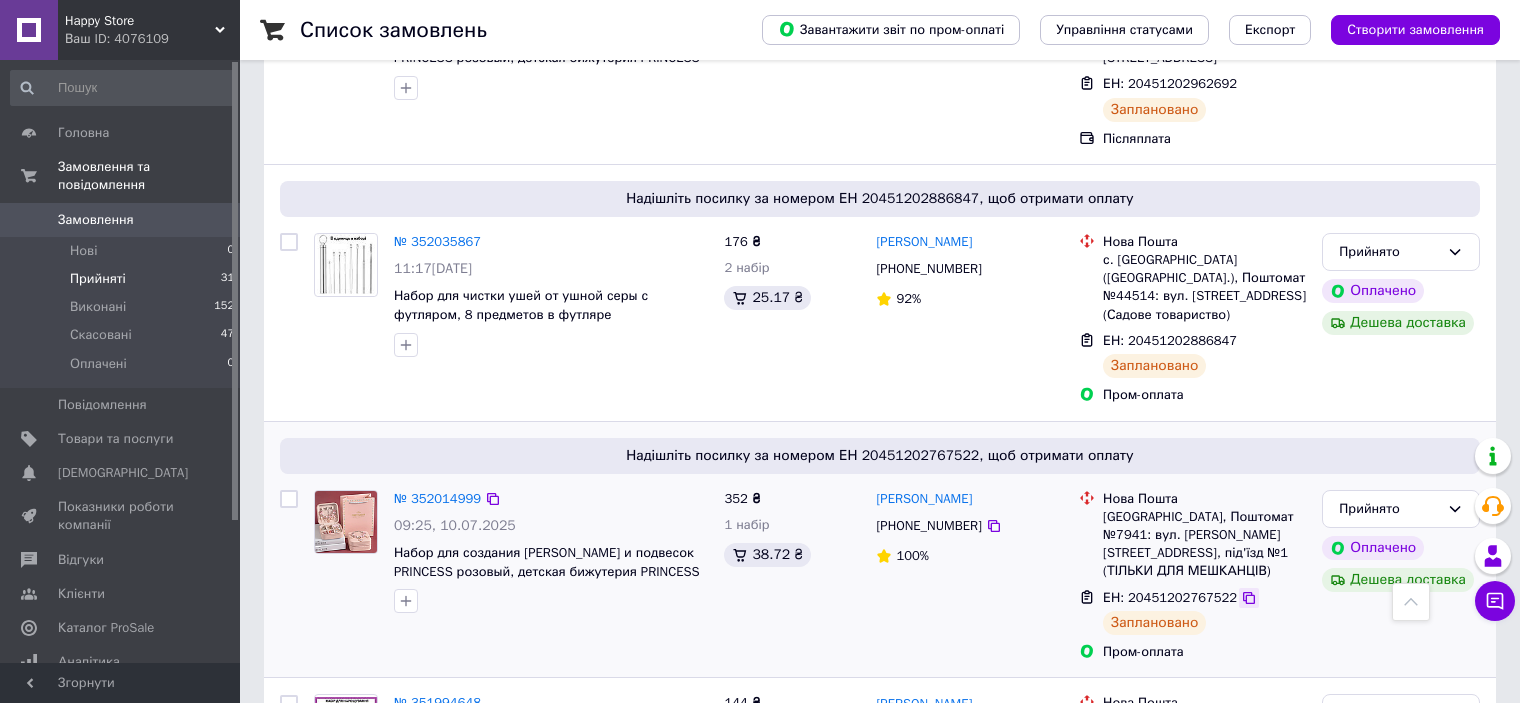 click 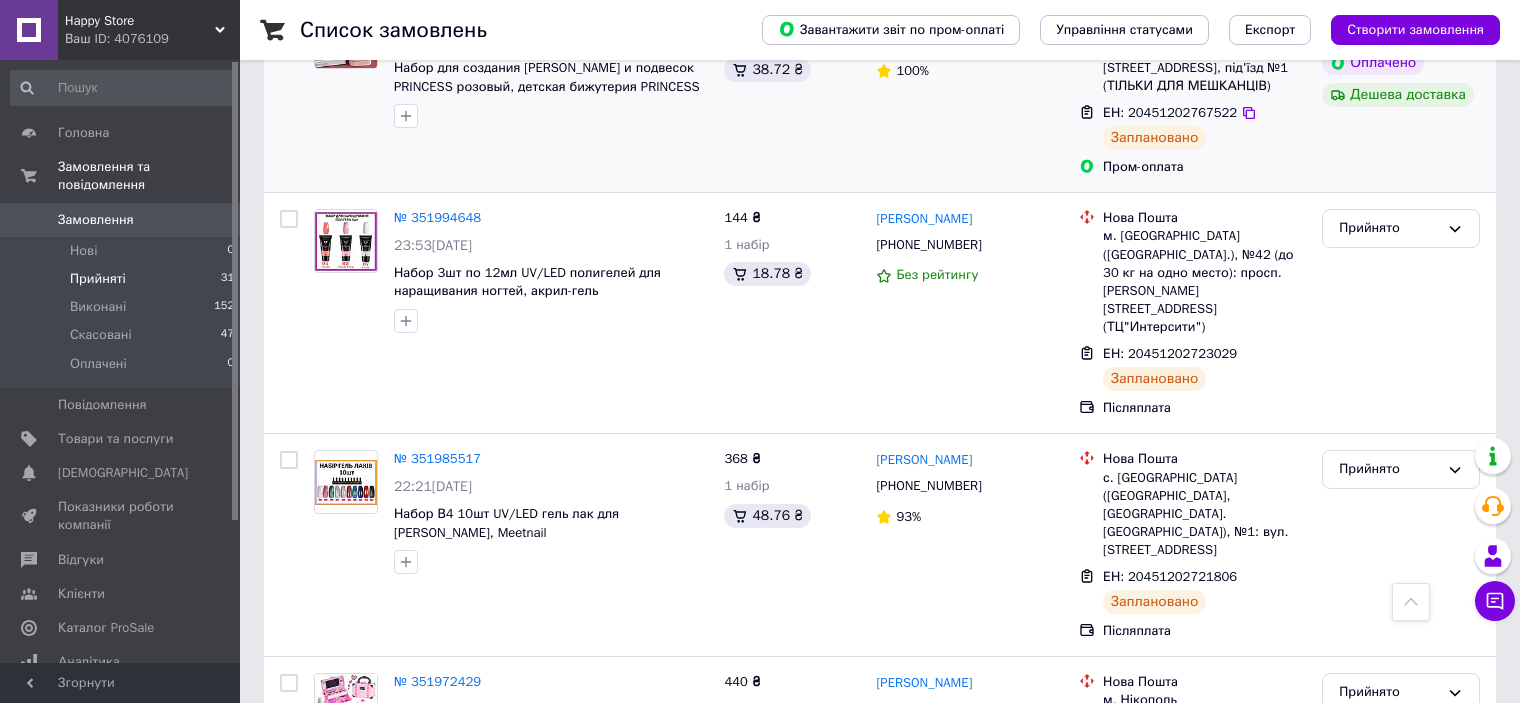 scroll, scrollTop: 1200, scrollLeft: 0, axis: vertical 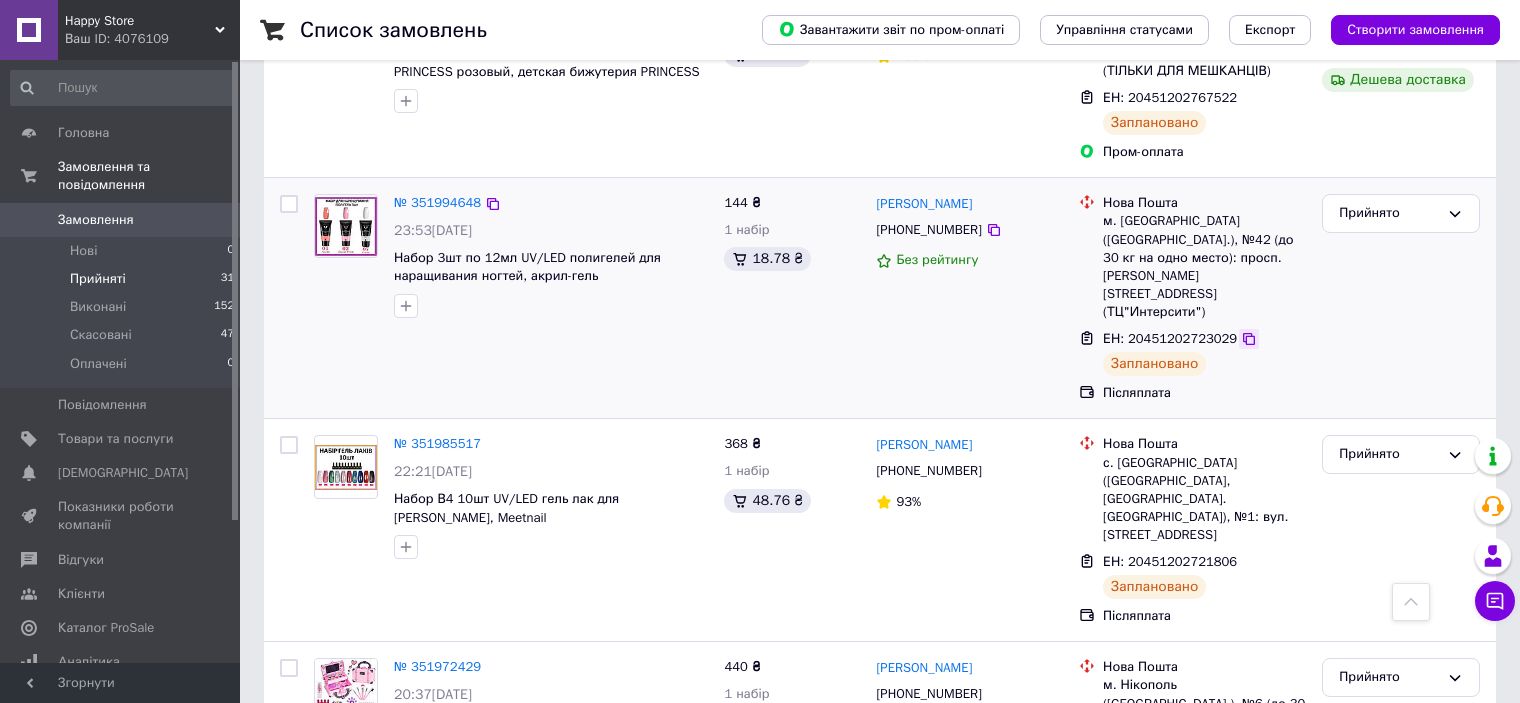 click 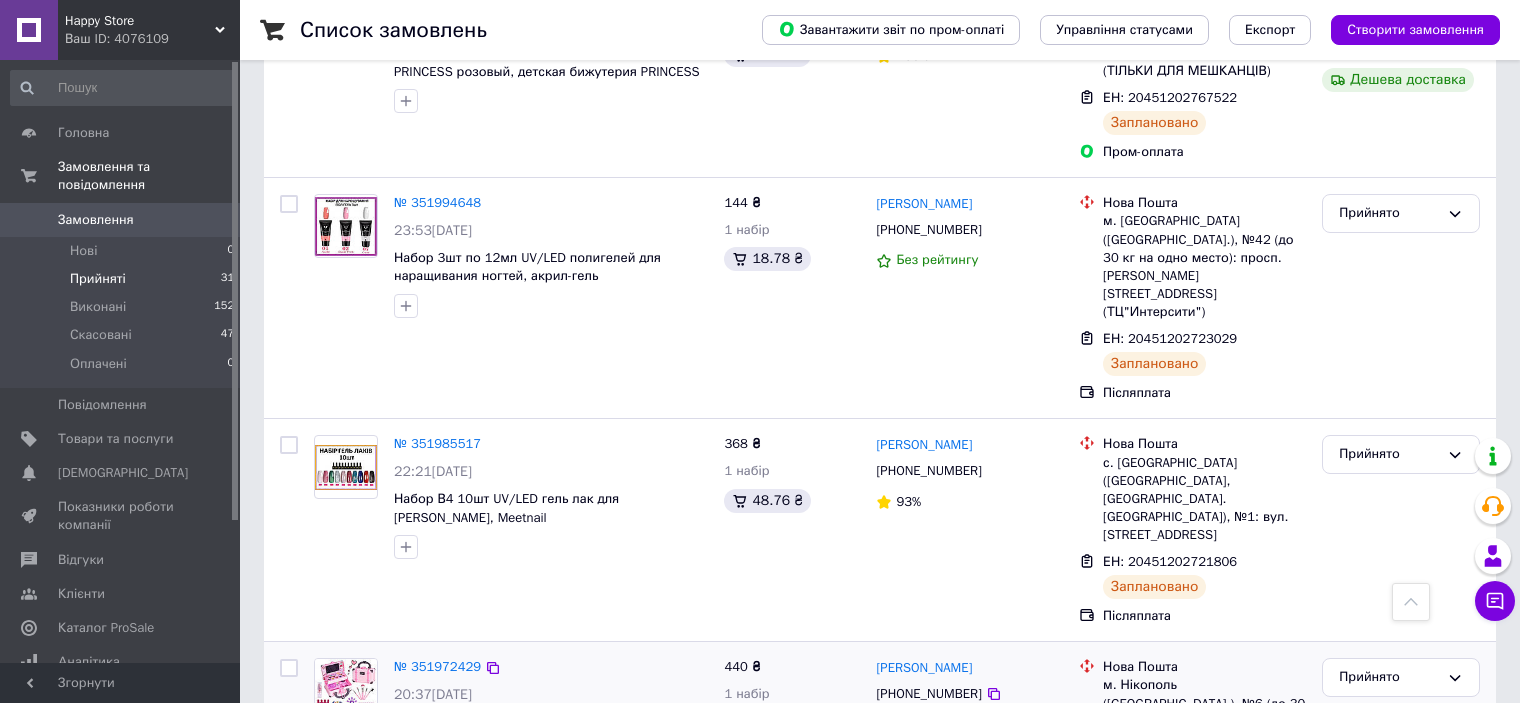 scroll, scrollTop: 1300, scrollLeft: 0, axis: vertical 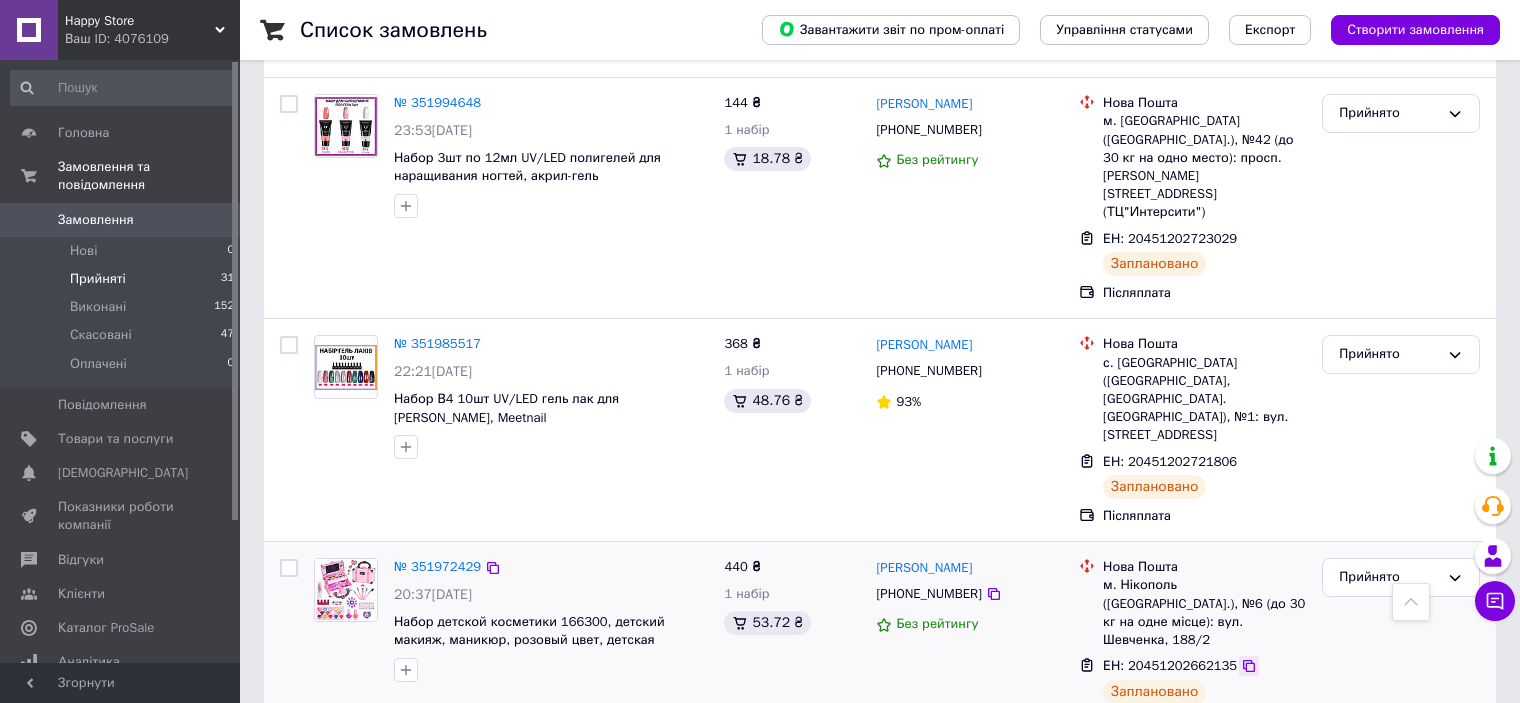 click 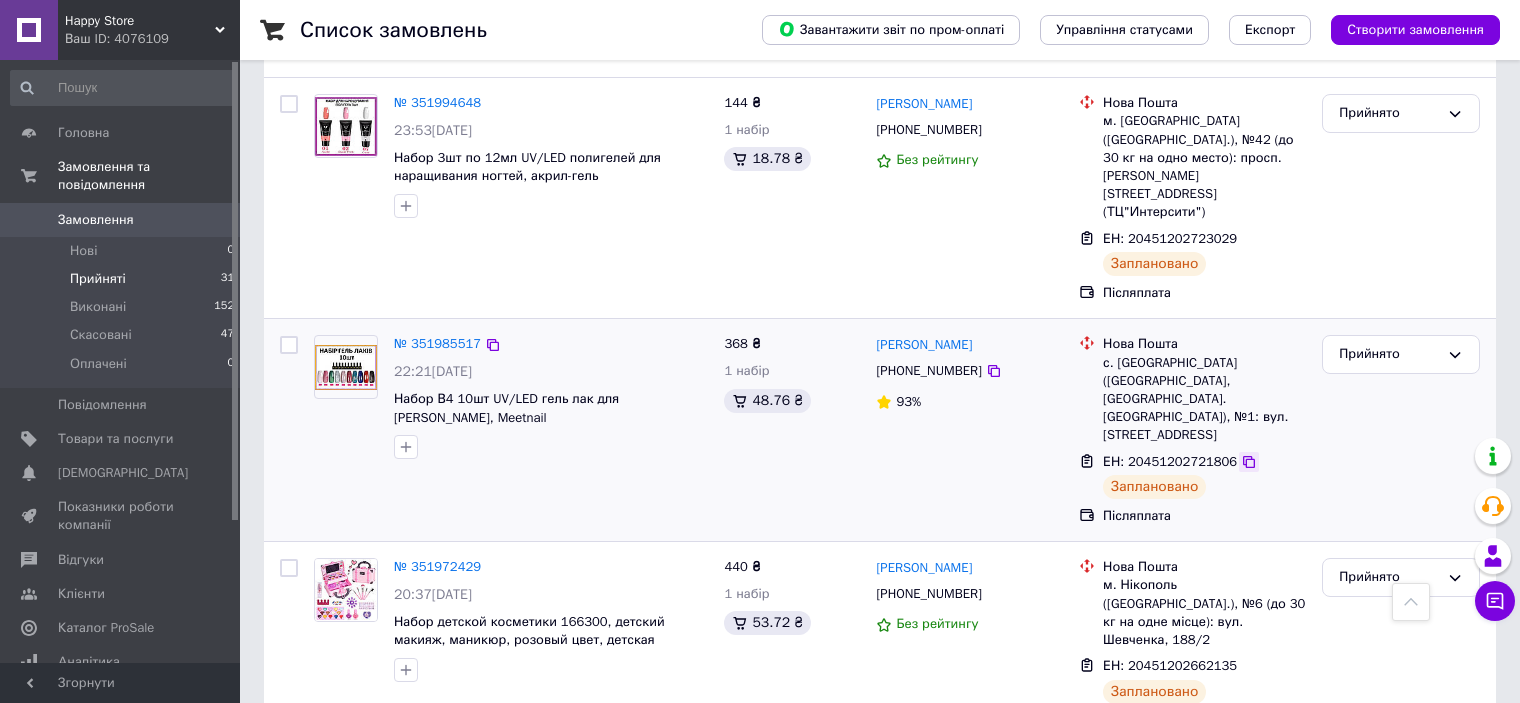 click 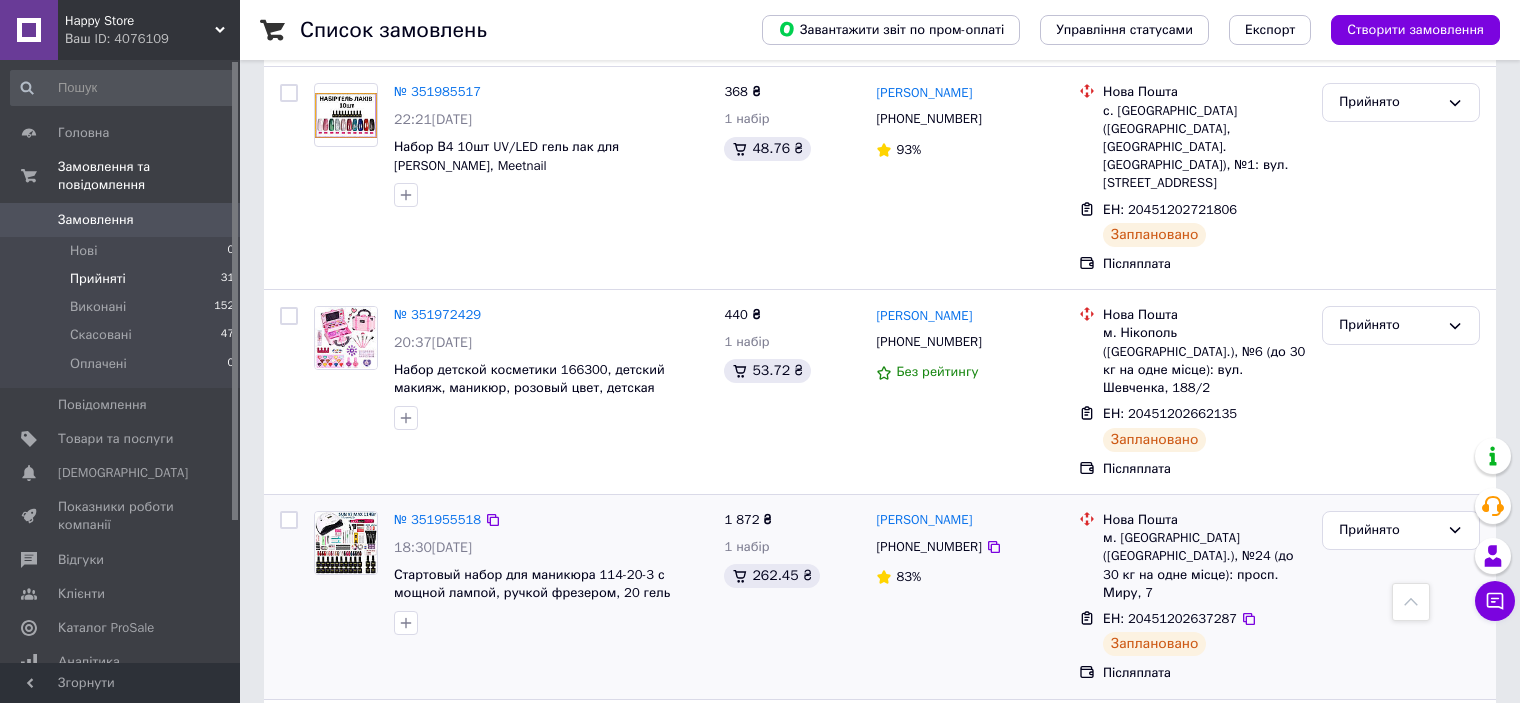 scroll, scrollTop: 1600, scrollLeft: 0, axis: vertical 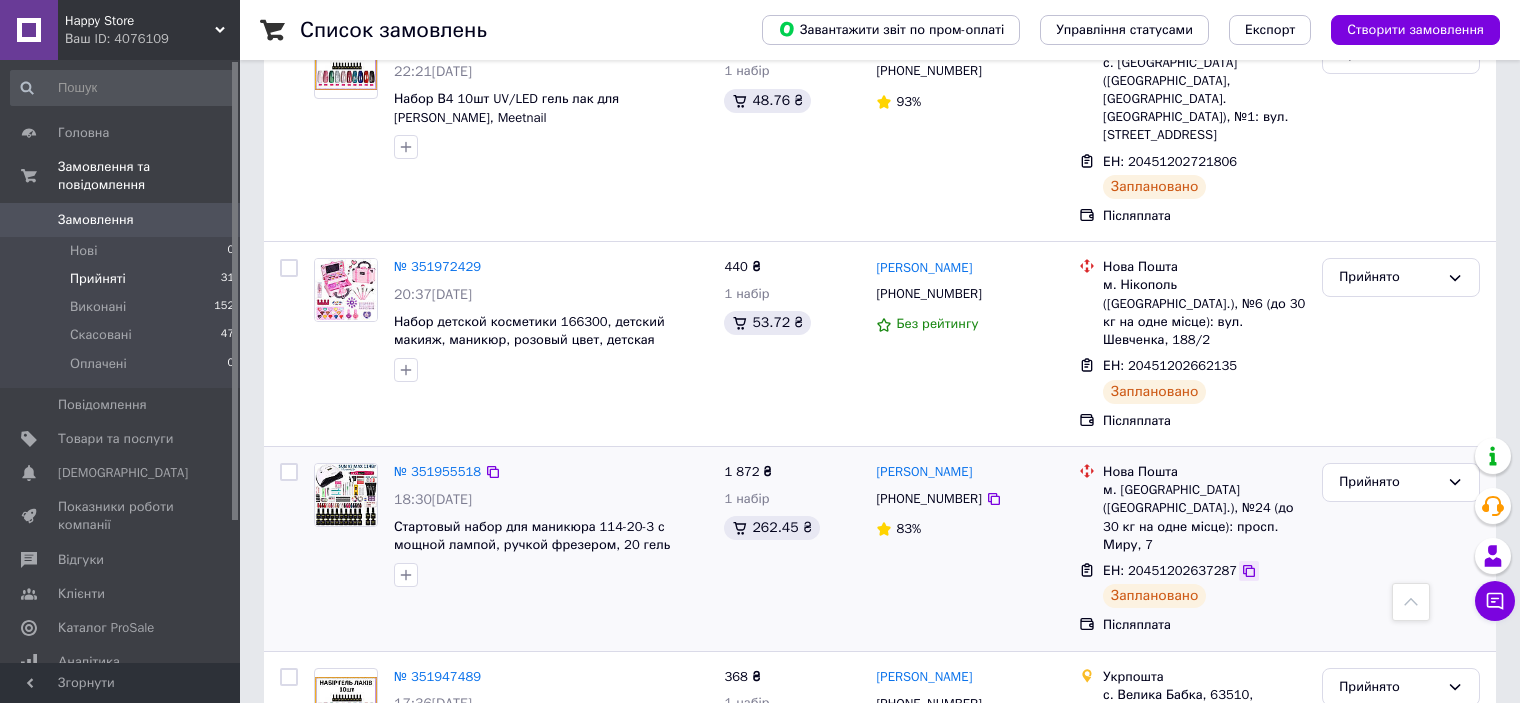 click 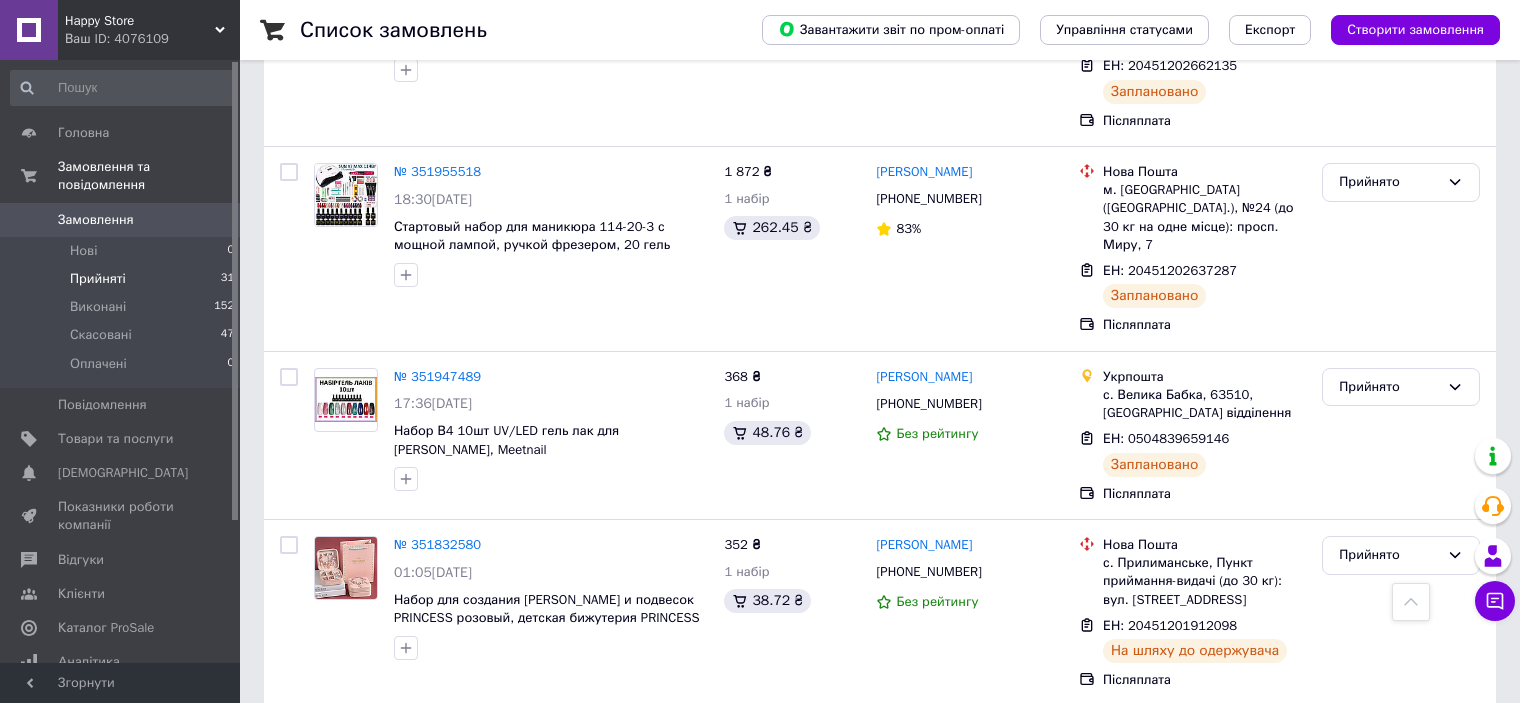 scroll, scrollTop: 1800, scrollLeft: 0, axis: vertical 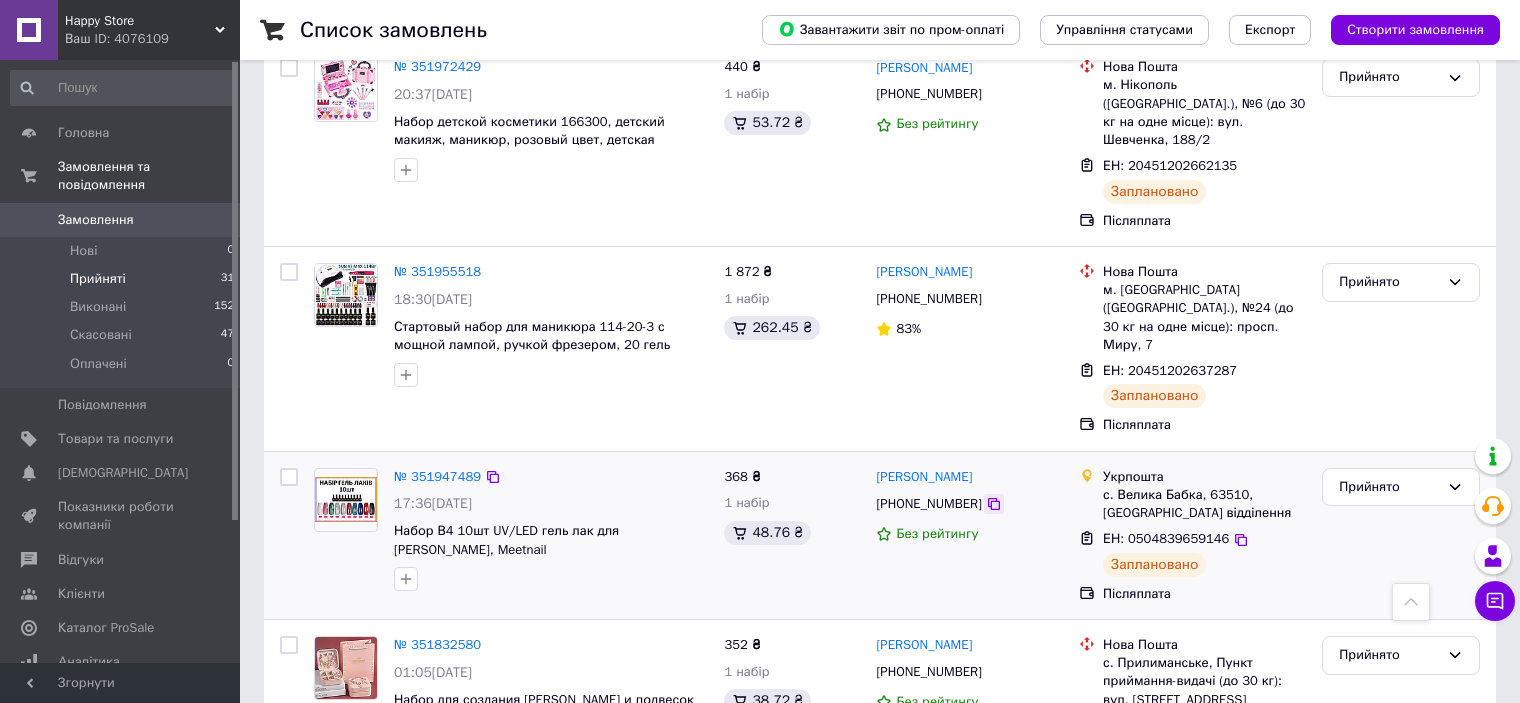 click 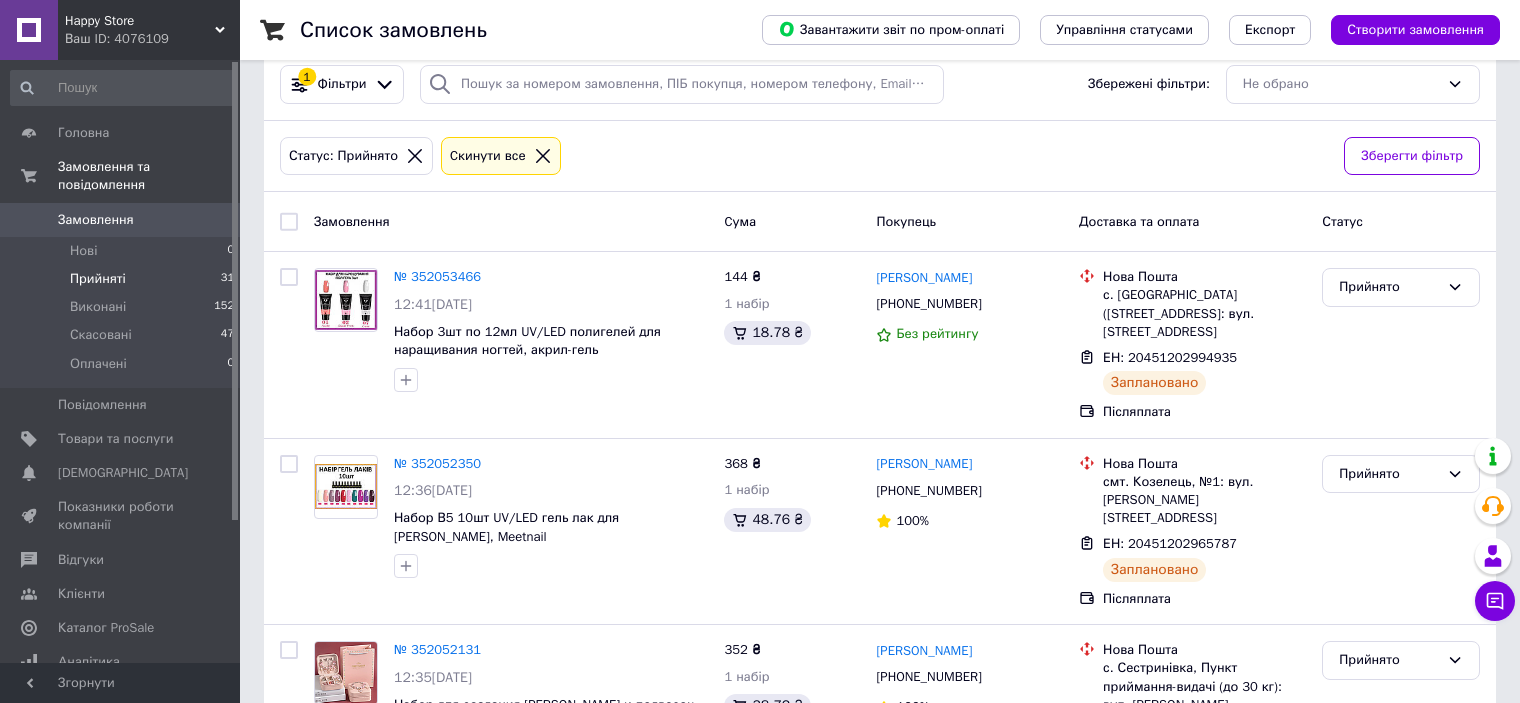 scroll, scrollTop: 0, scrollLeft: 0, axis: both 